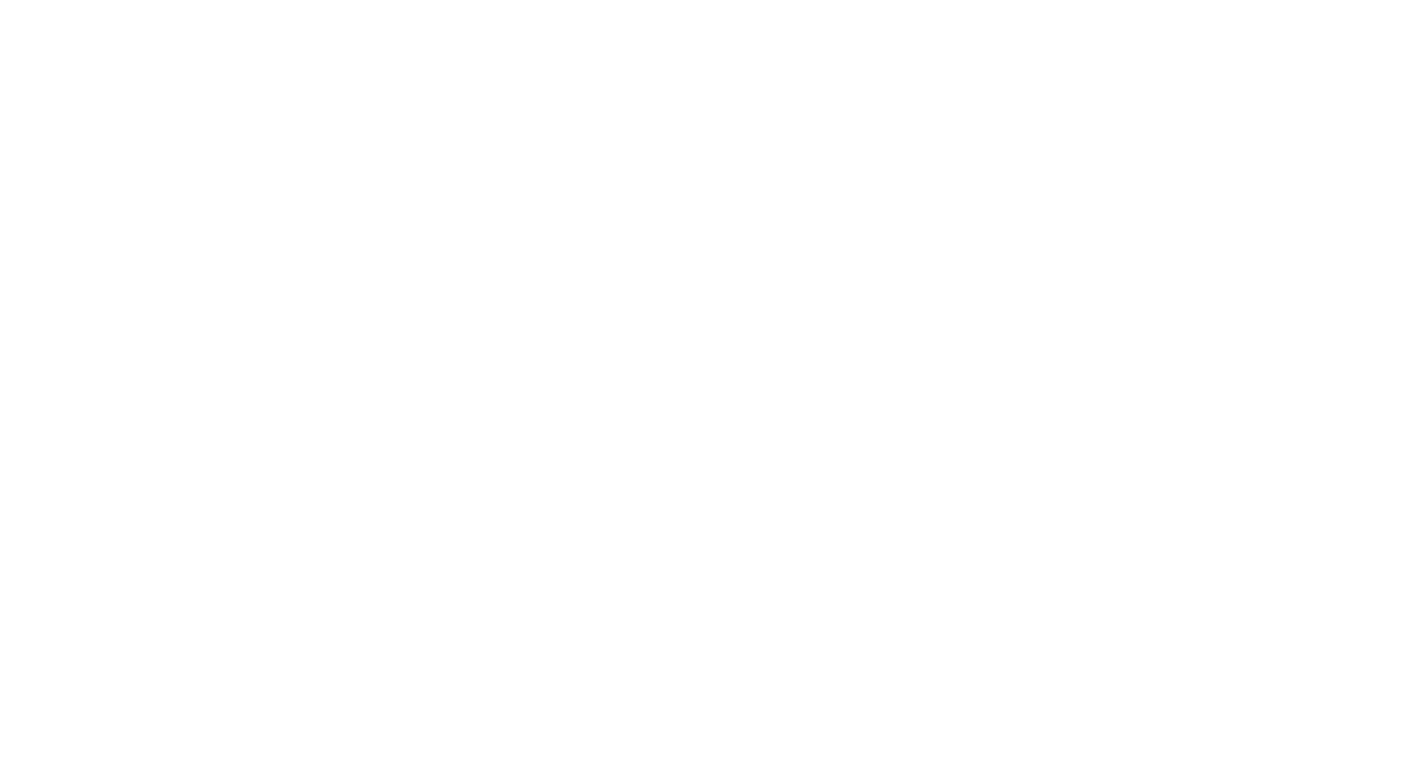 scroll, scrollTop: 0, scrollLeft: 0, axis: both 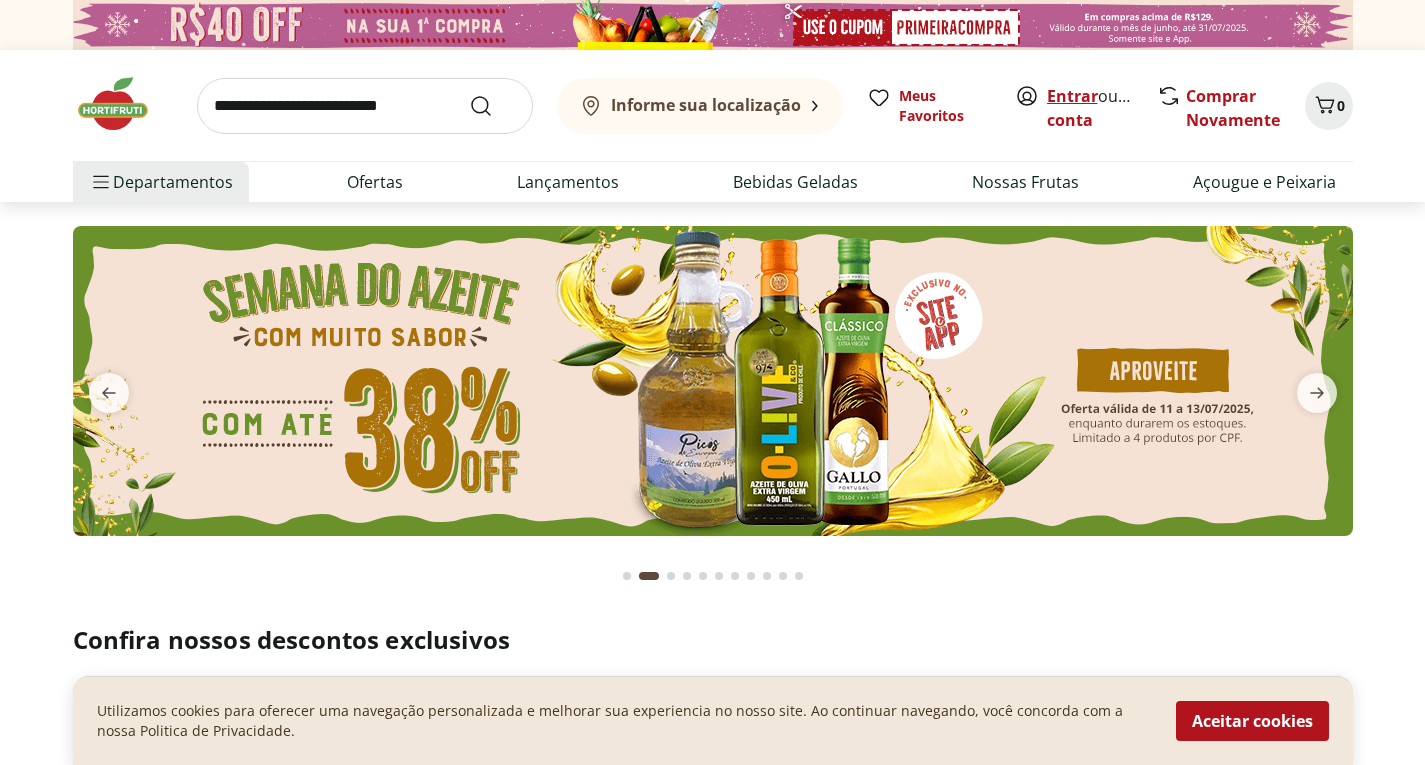 click on "Entrar" at bounding box center [1072, 96] 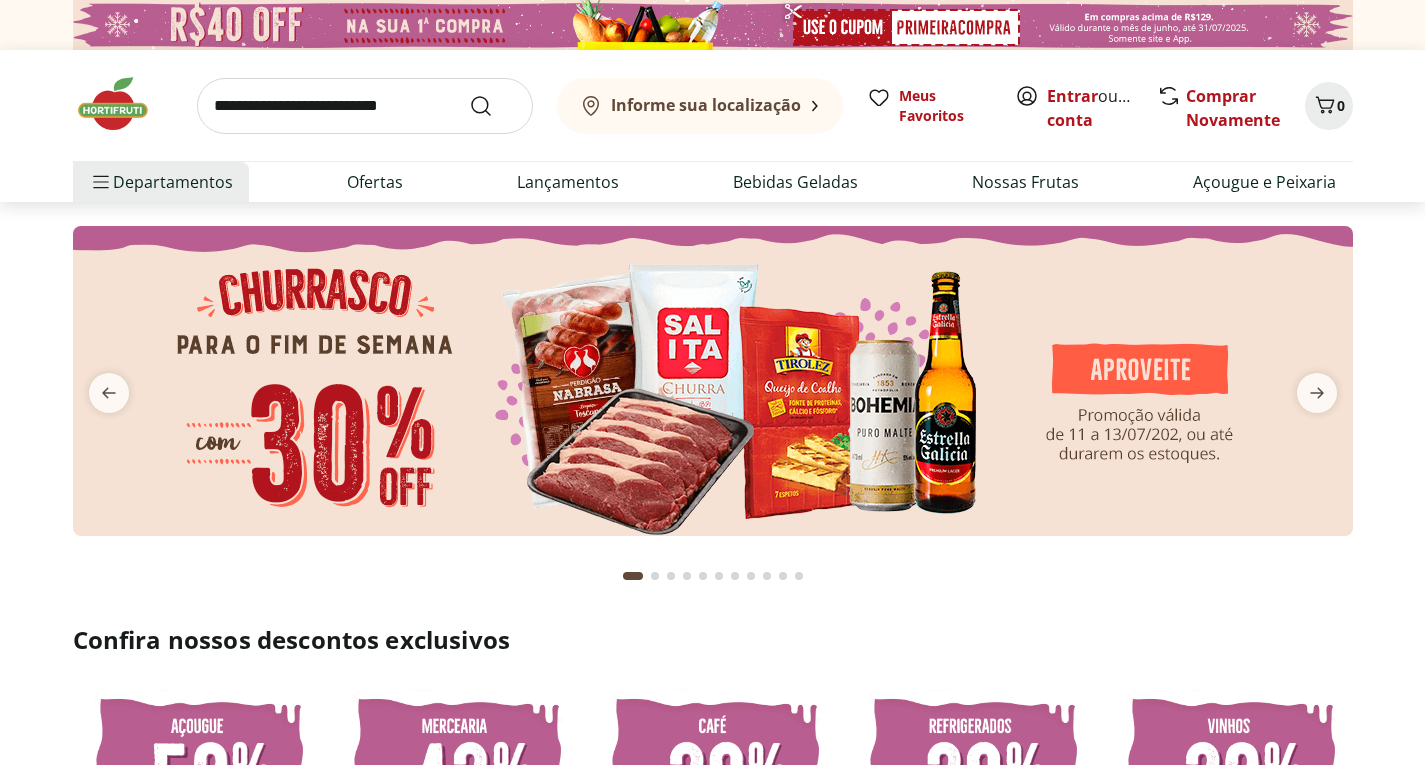 scroll, scrollTop: 0, scrollLeft: 0, axis: both 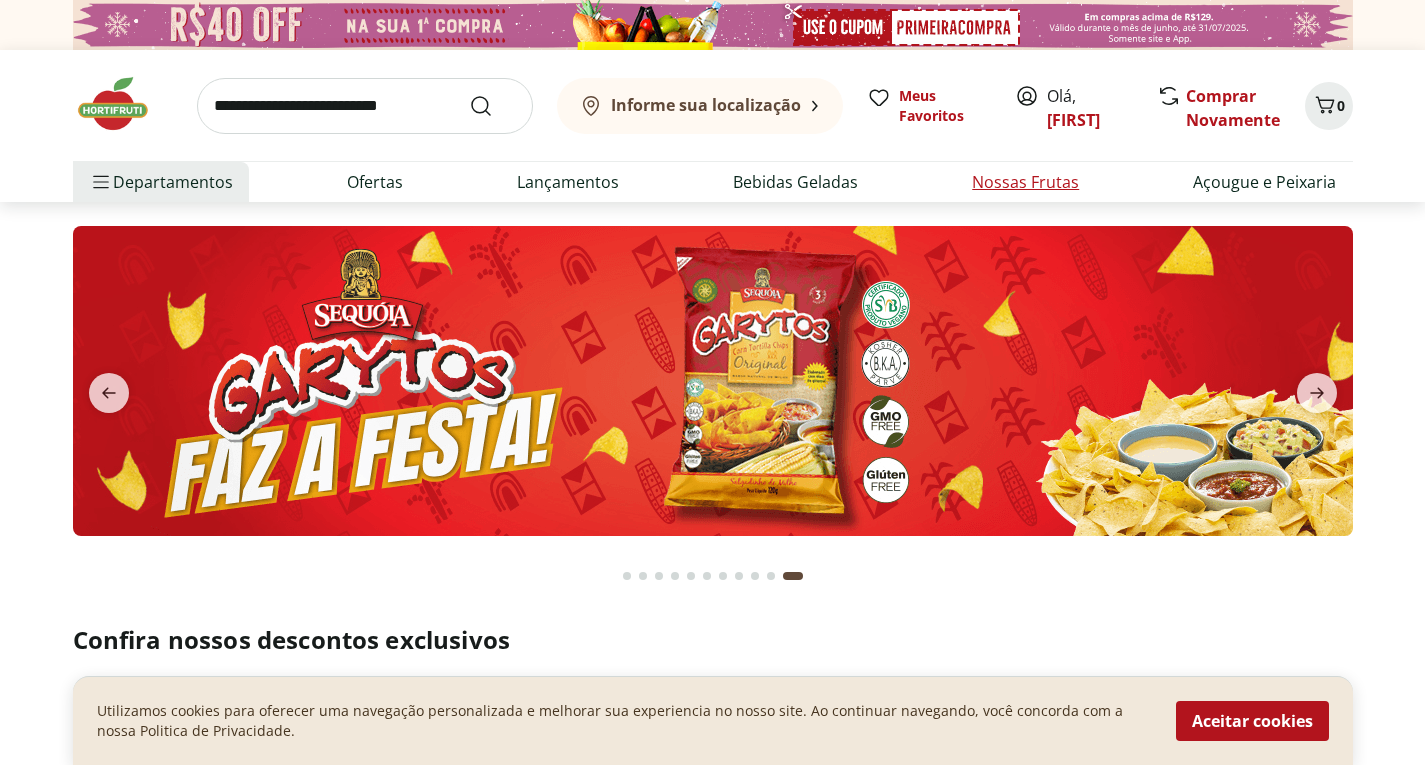 click on "Nossas Frutas" at bounding box center (1025, 182) 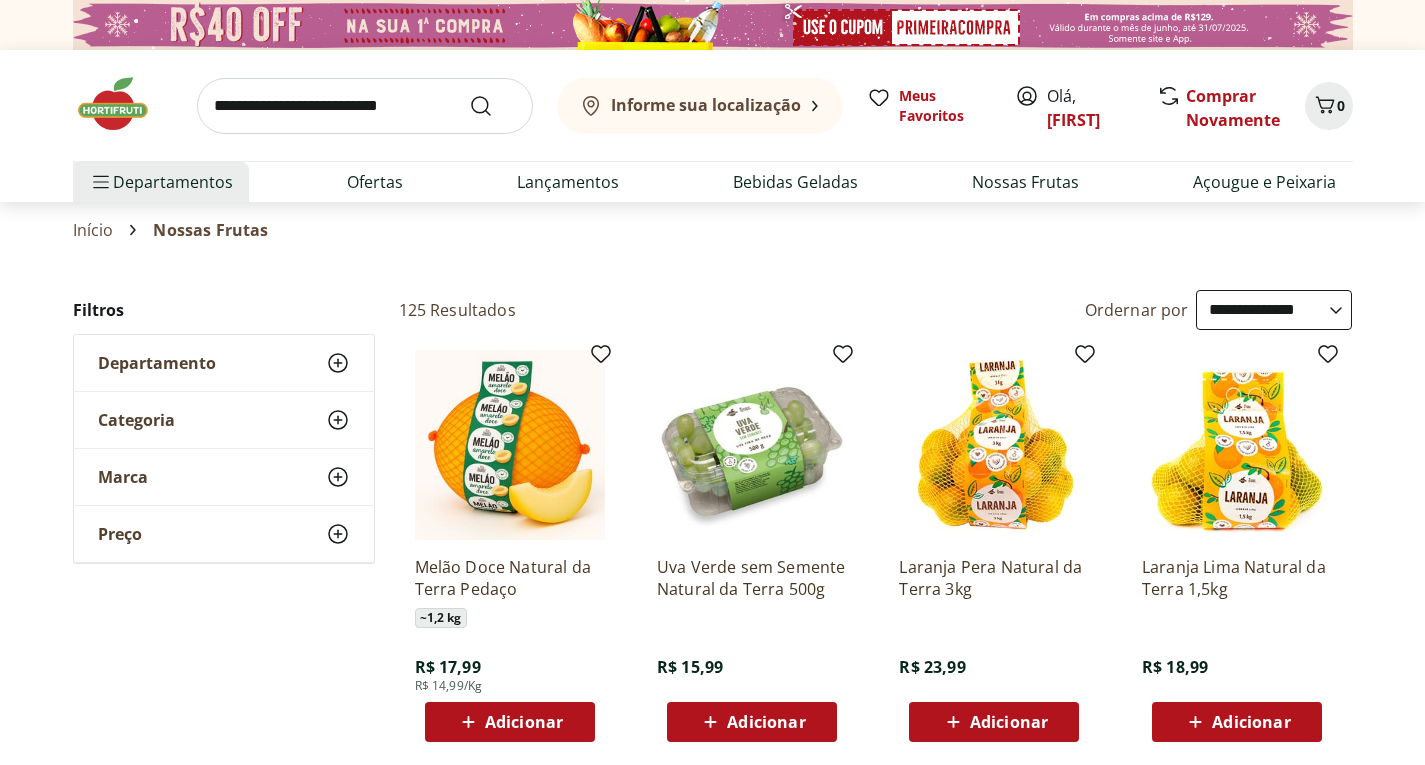click on "**********" at bounding box center [1274, 310] 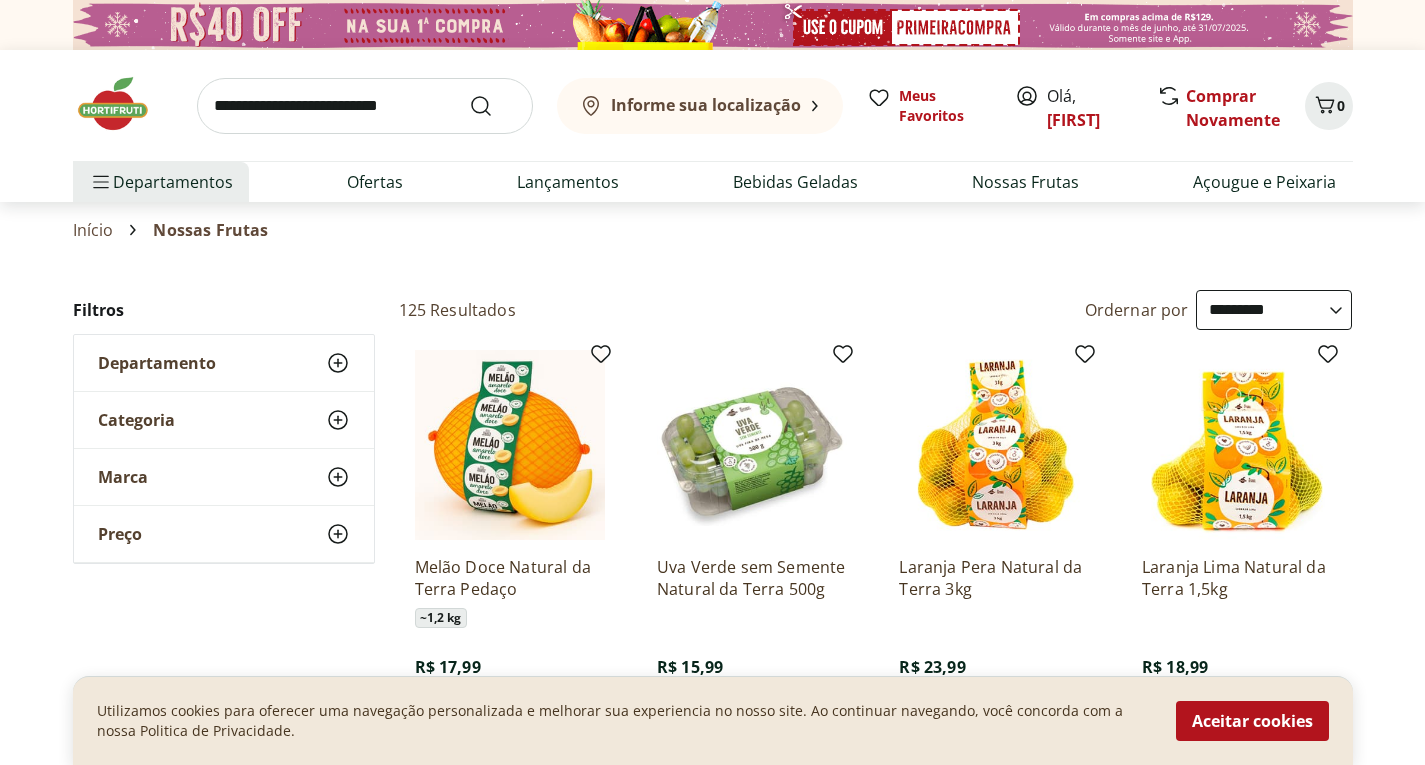 click on "**********" at bounding box center [1274, 310] 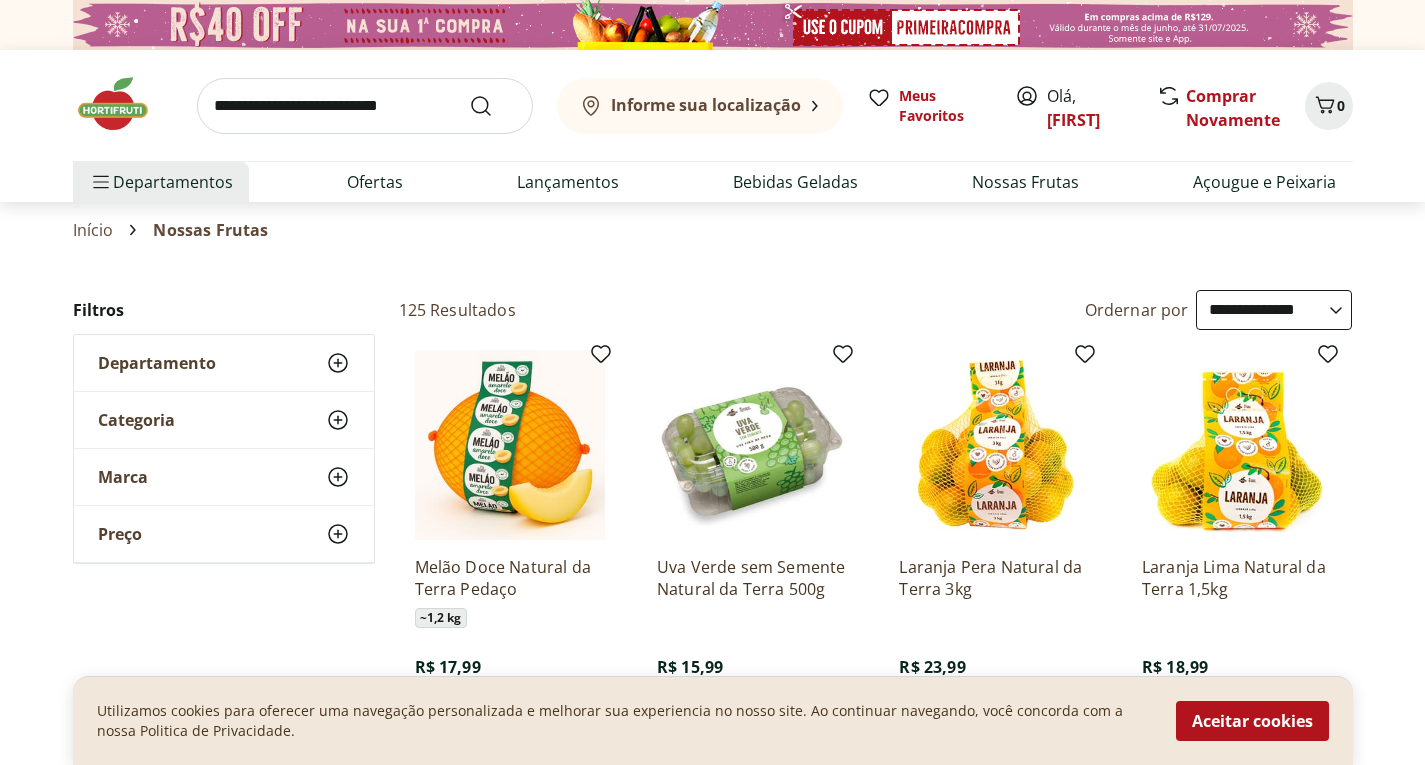 select on "********" 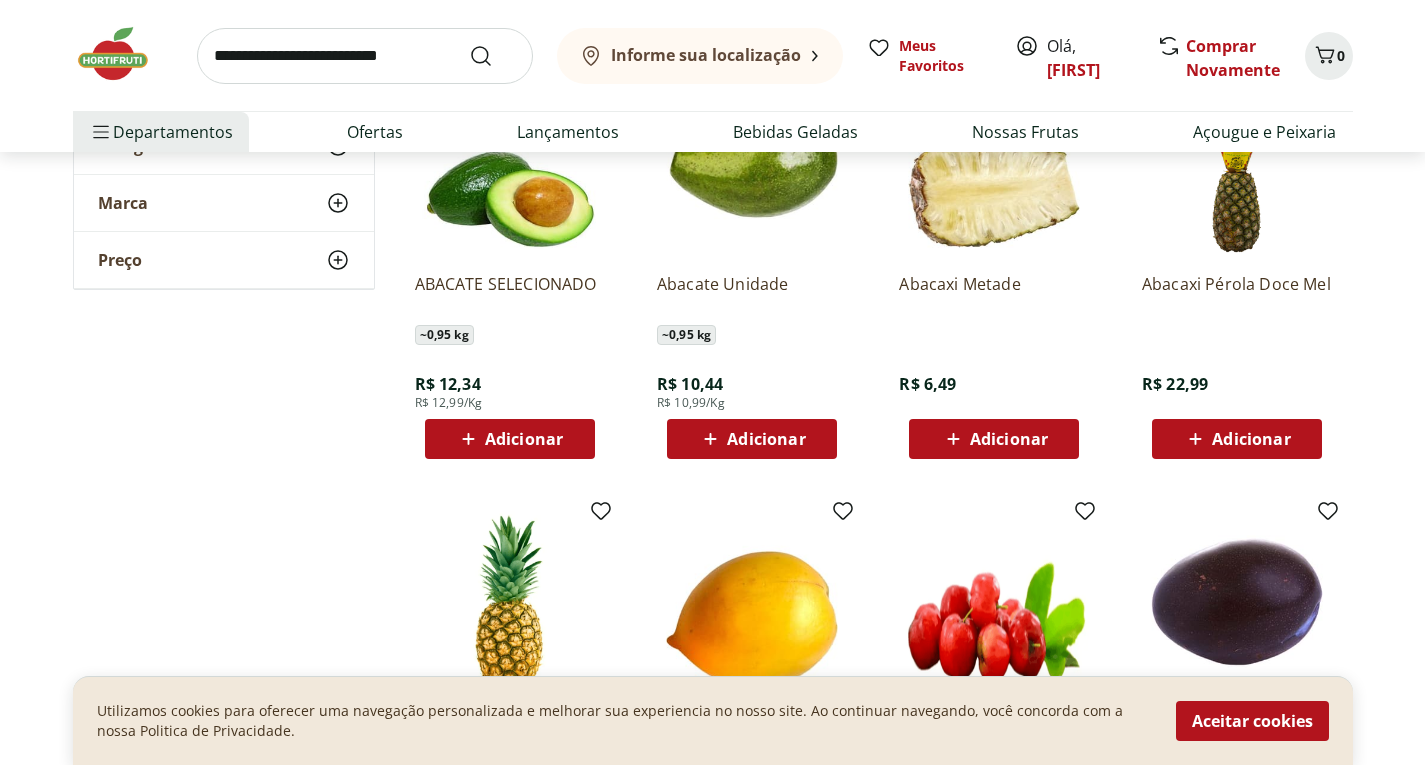 scroll, scrollTop: 300, scrollLeft: 0, axis: vertical 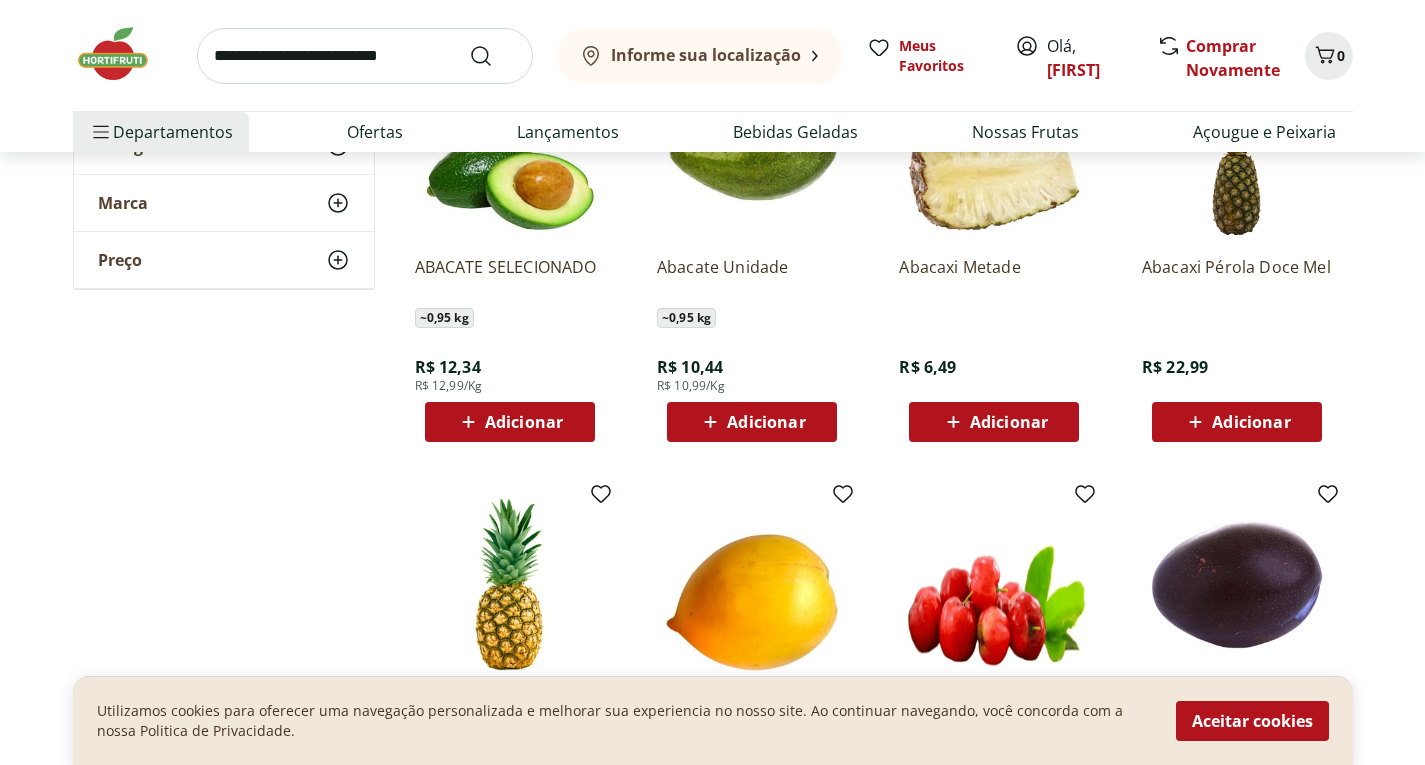 click on "Adicionar" at bounding box center [766, 422] 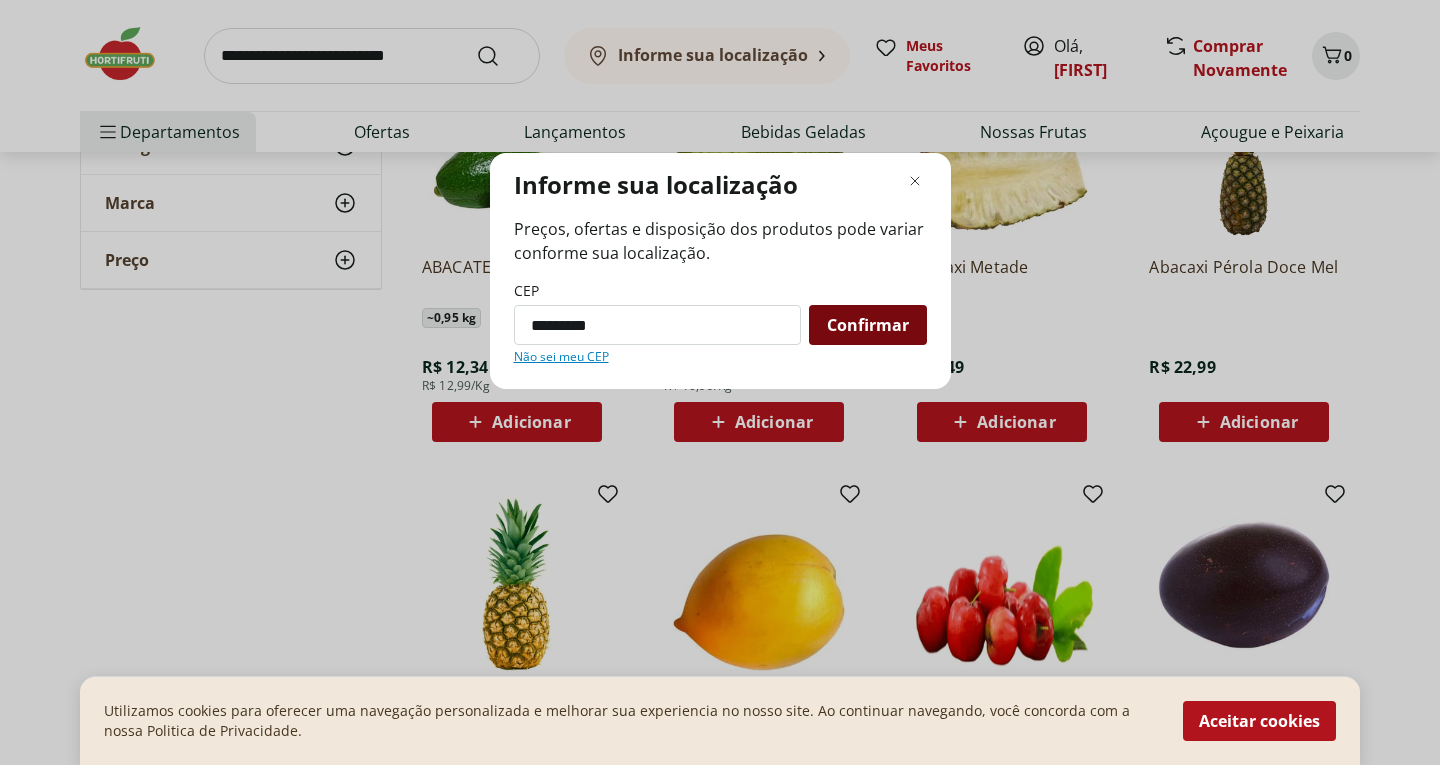 type on "*********" 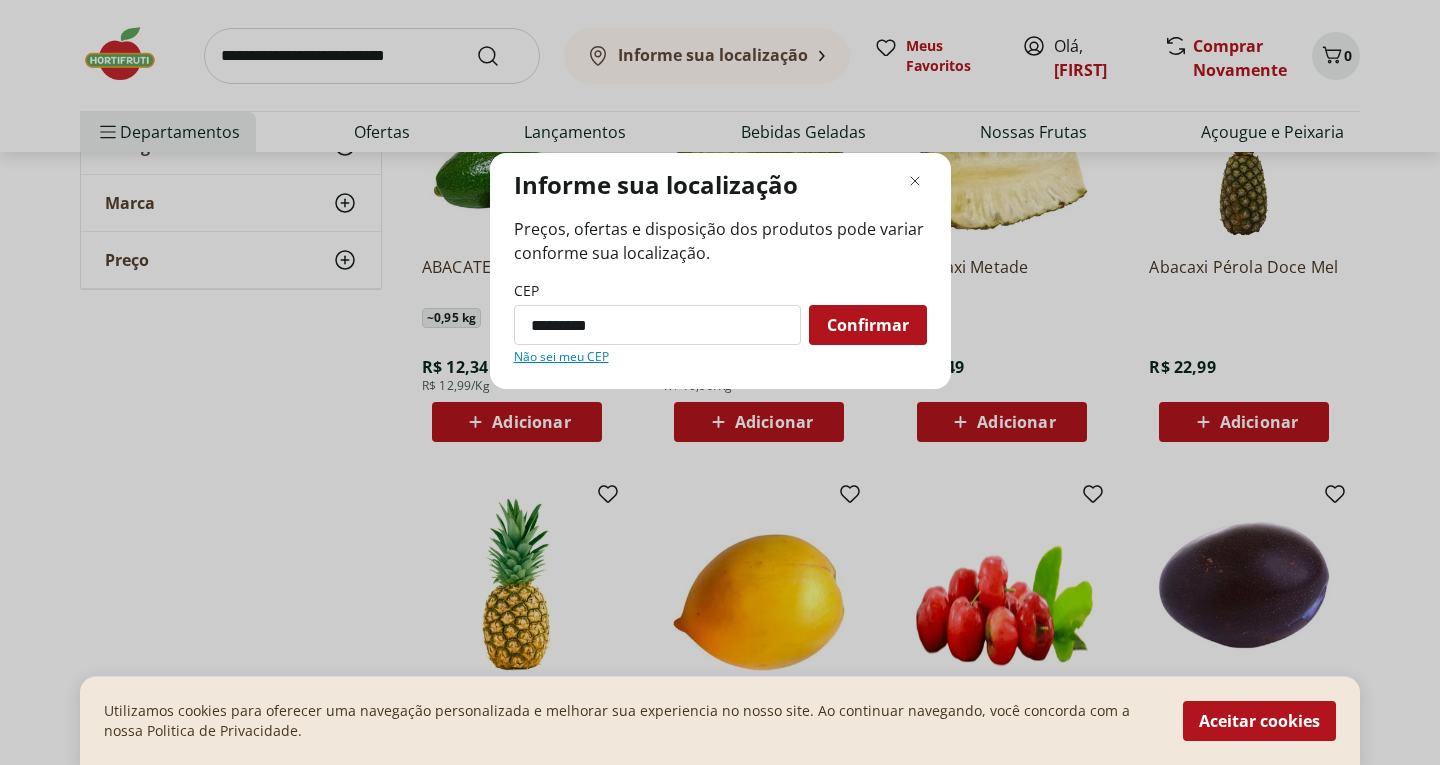 click on "Confirmar" at bounding box center [868, 325] 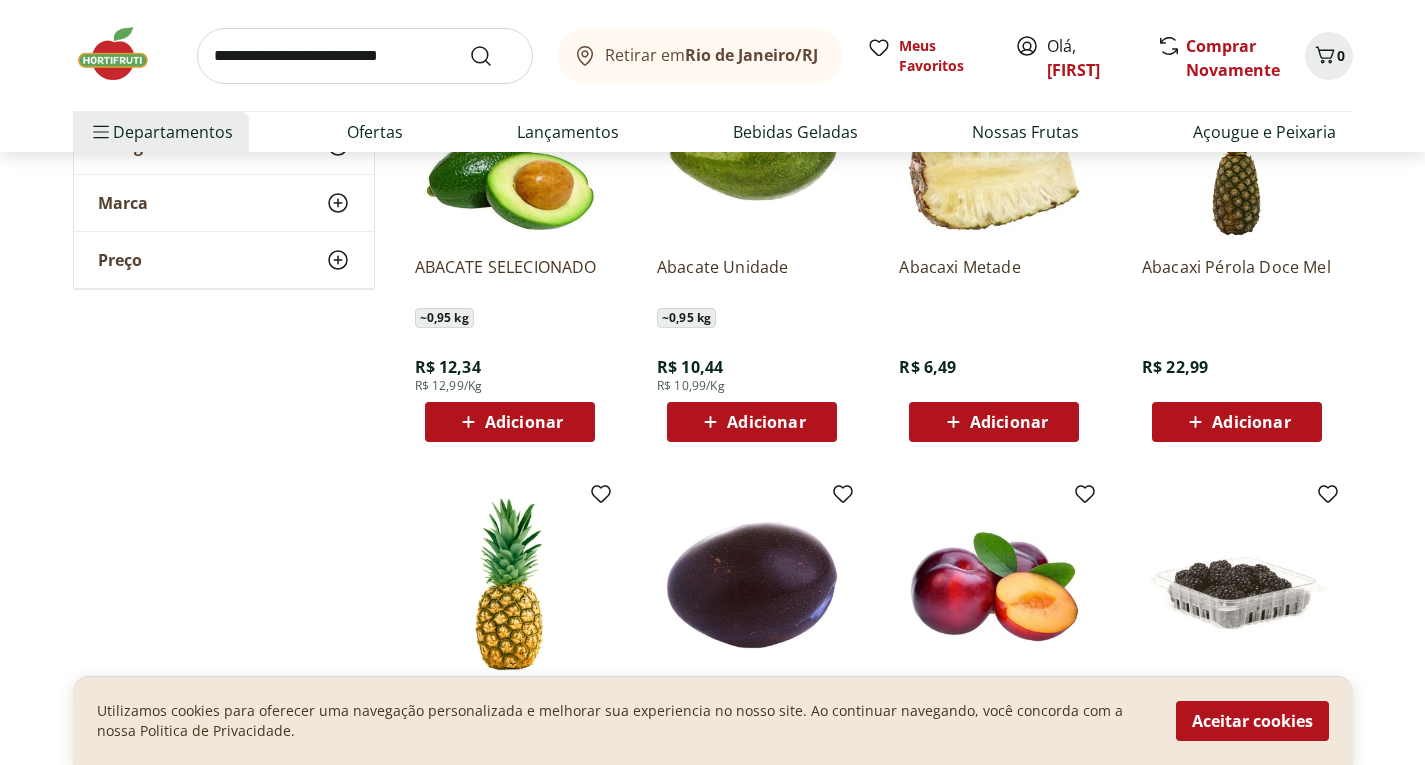 click on "Adicionar" at bounding box center (766, 422) 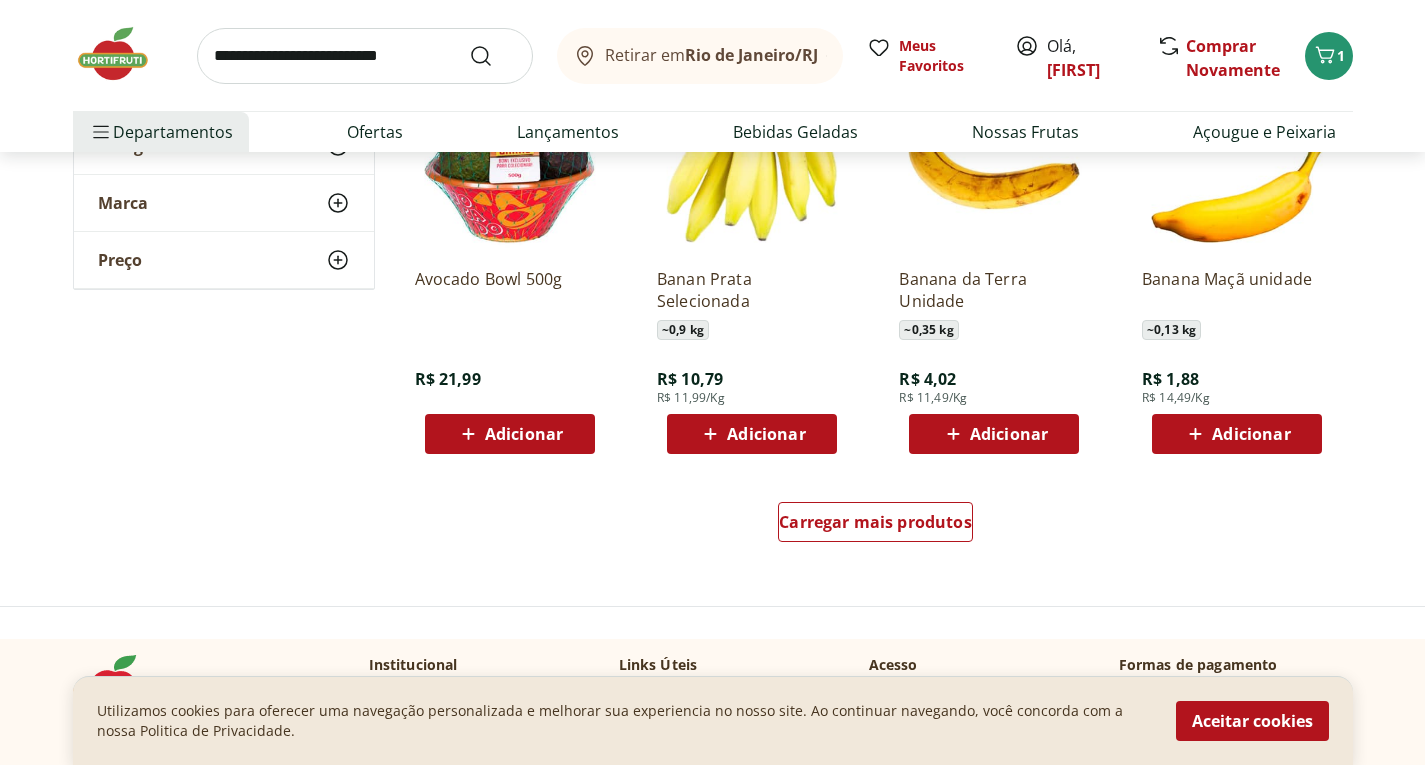 scroll, scrollTop: 1200, scrollLeft: 0, axis: vertical 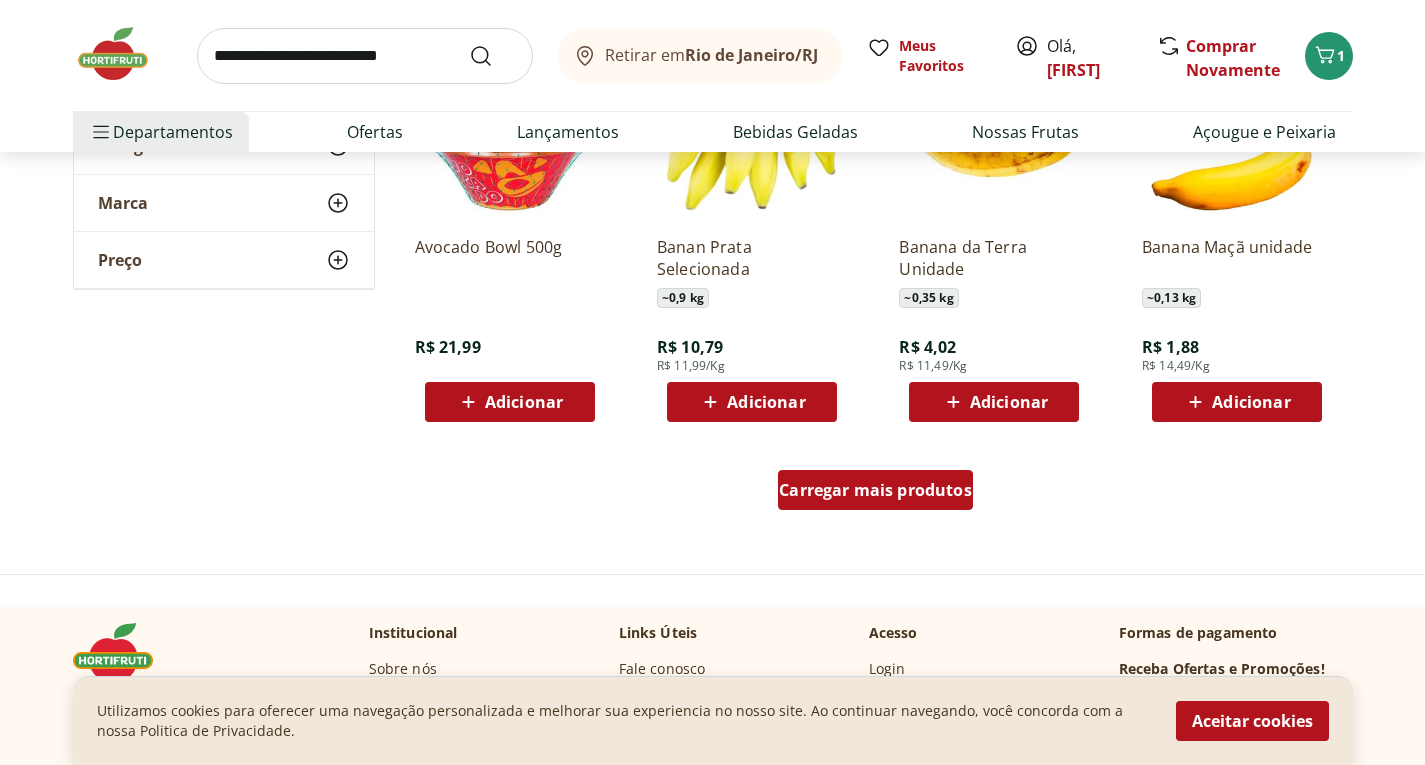 click on "Carregar mais produtos" at bounding box center [875, 490] 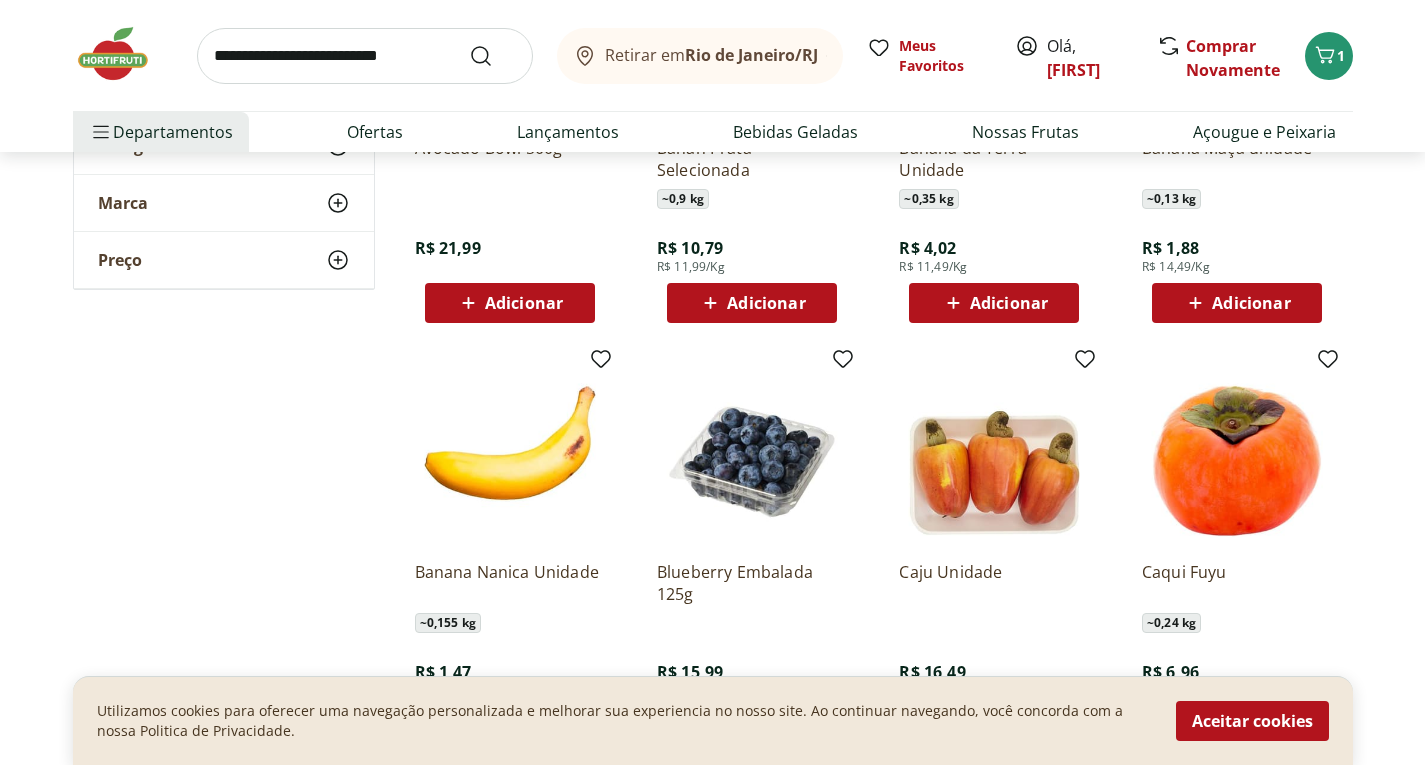 scroll, scrollTop: 1300, scrollLeft: 0, axis: vertical 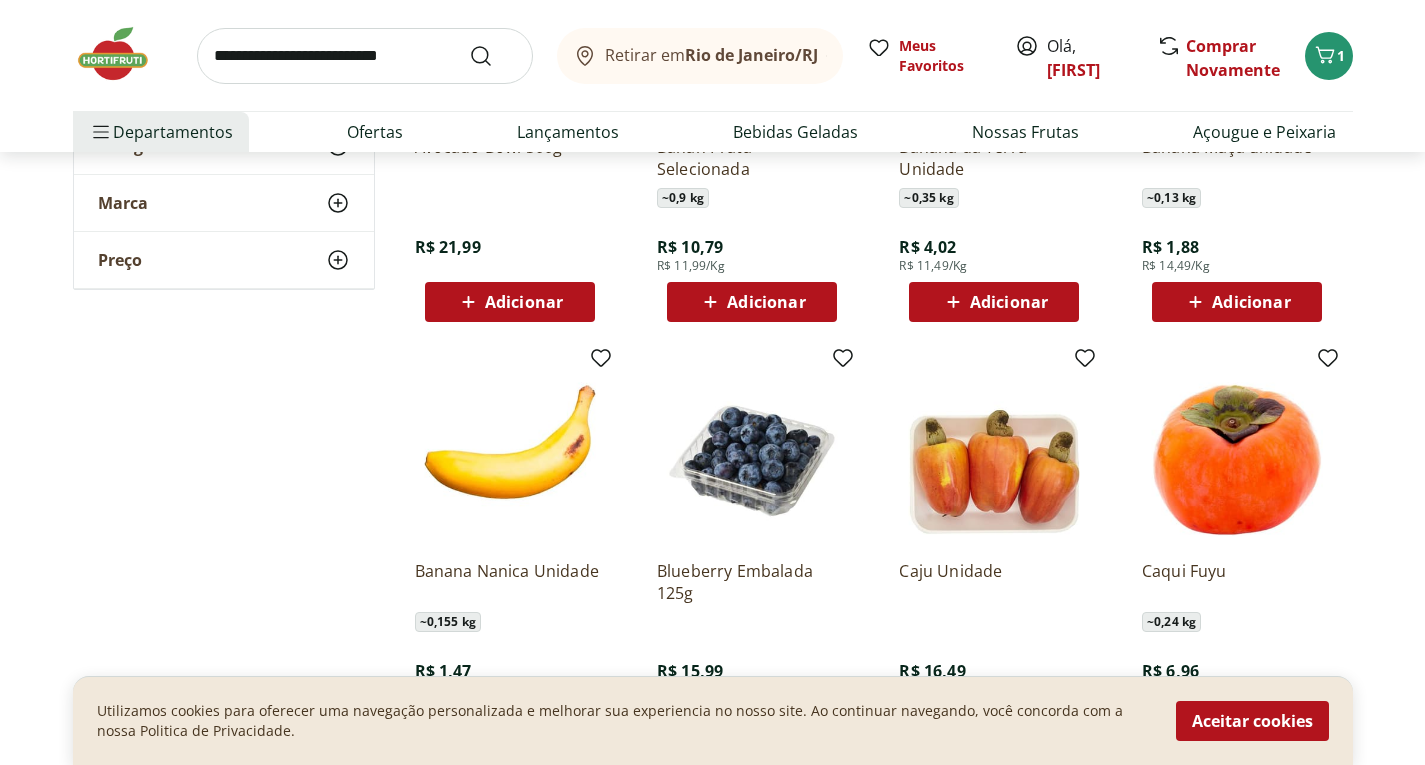 drag, startPoint x: 749, startPoint y: 304, endPoint x: 805, endPoint y: 460, distance: 165.7468 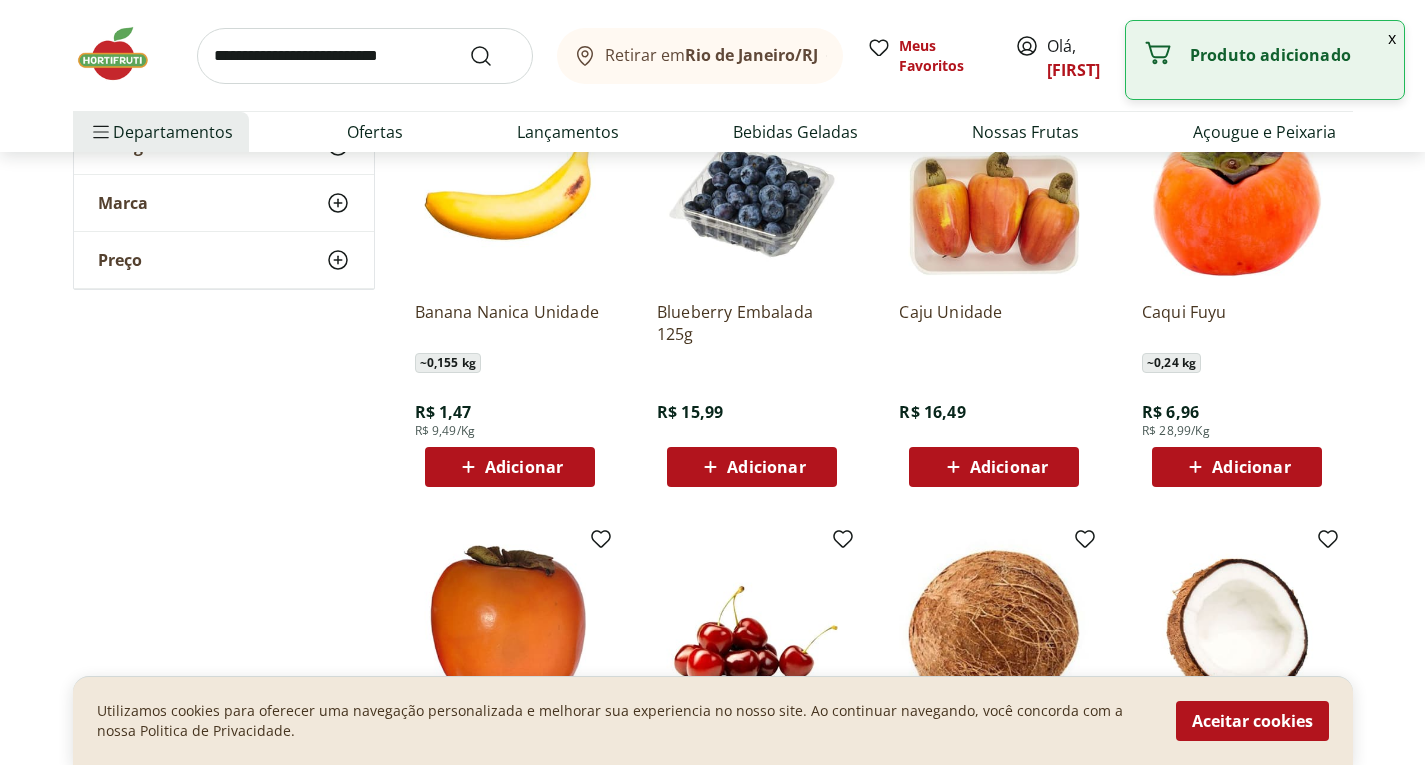 scroll, scrollTop: 1600, scrollLeft: 0, axis: vertical 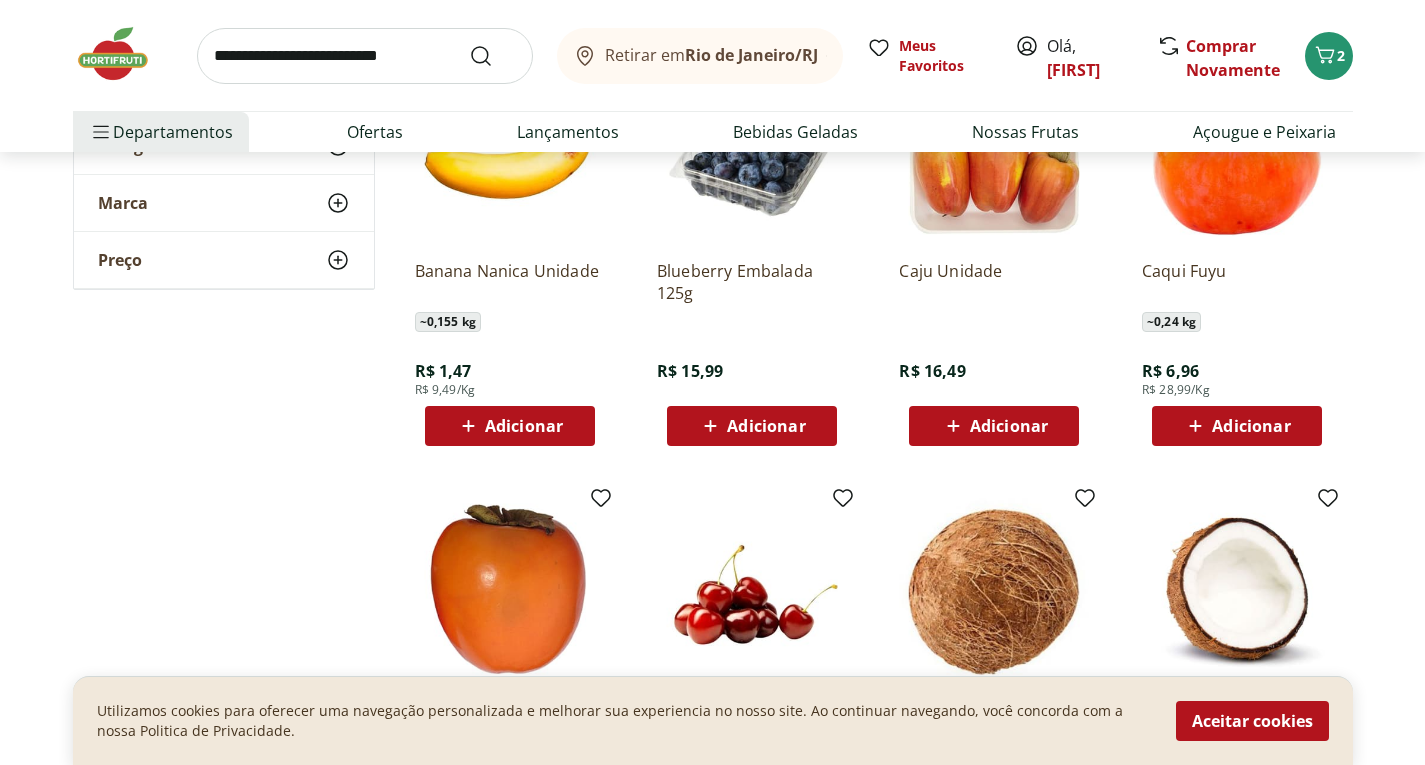 click on "Adicionar" at bounding box center [524, 426] 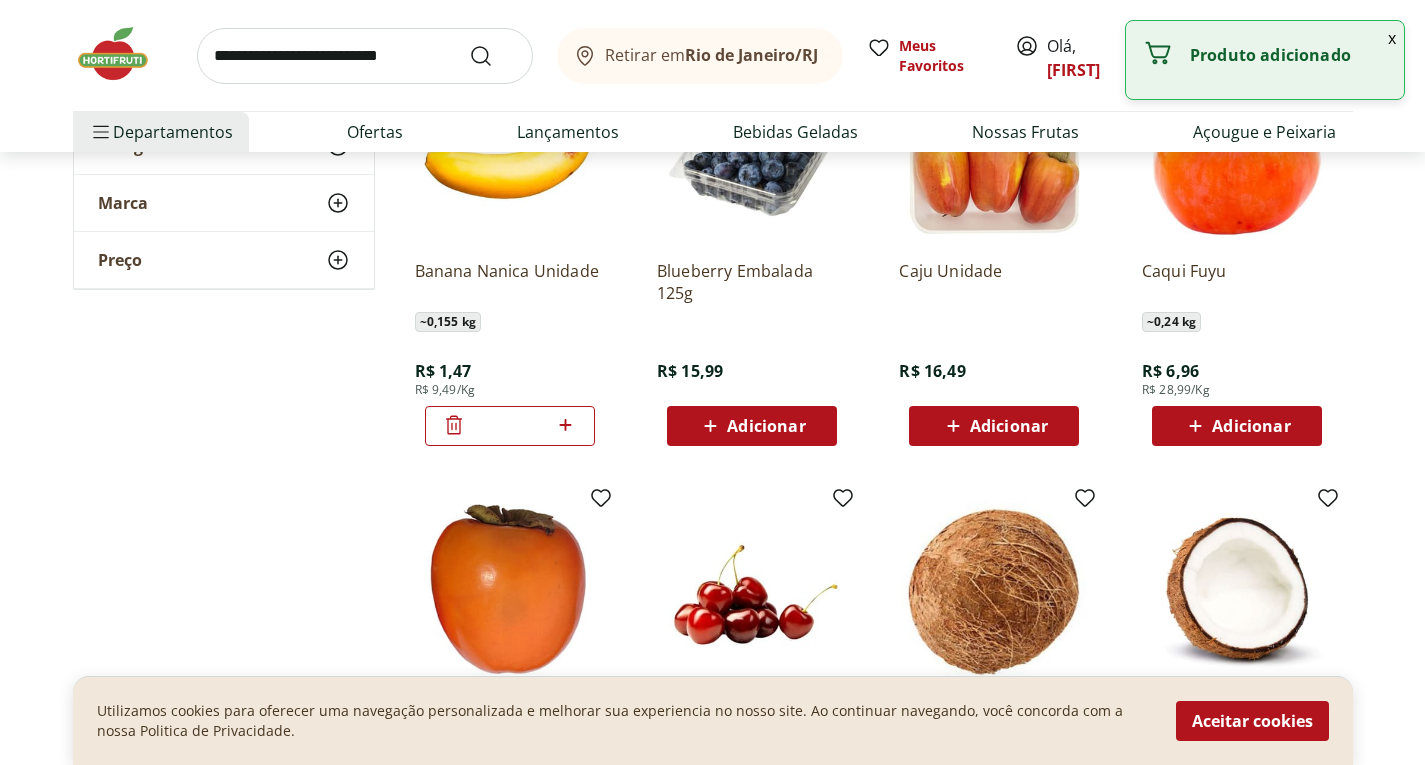 click 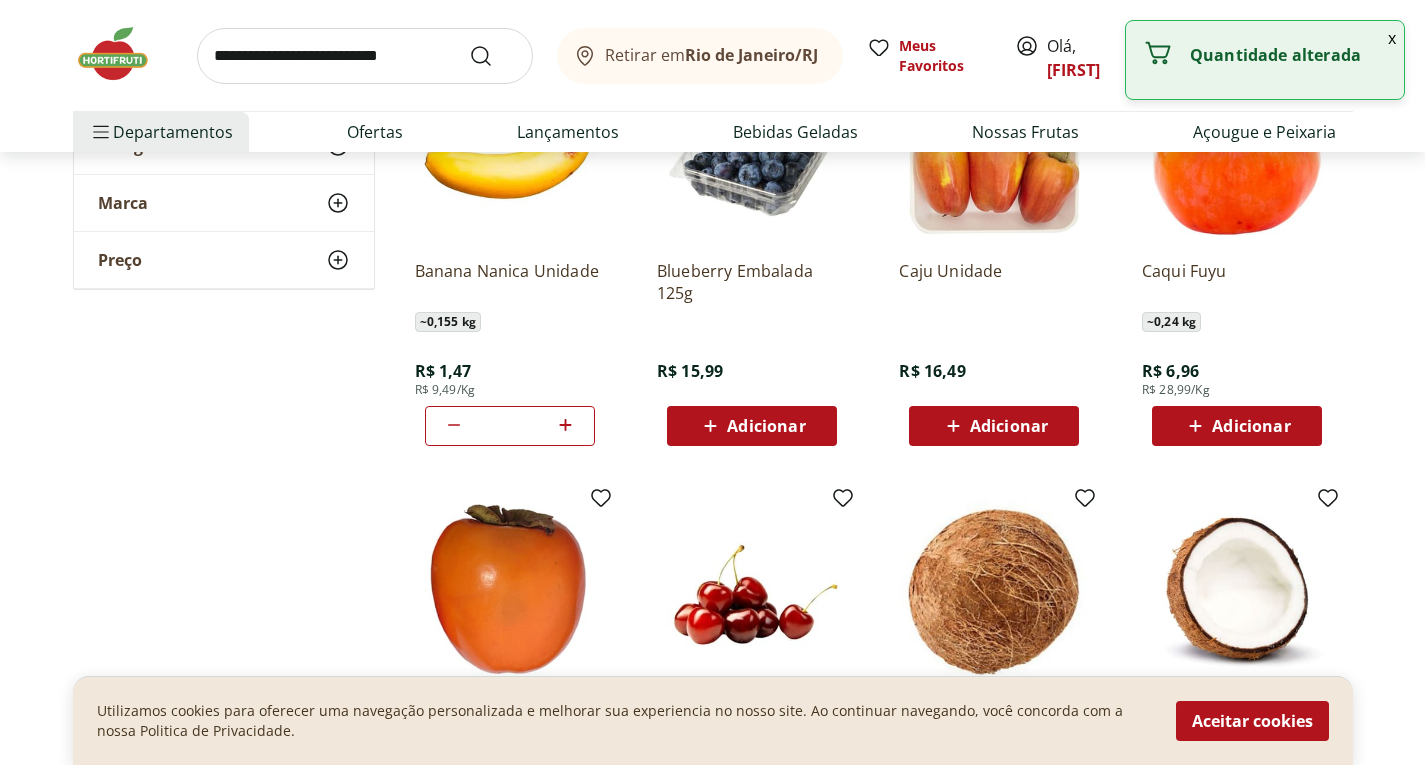click 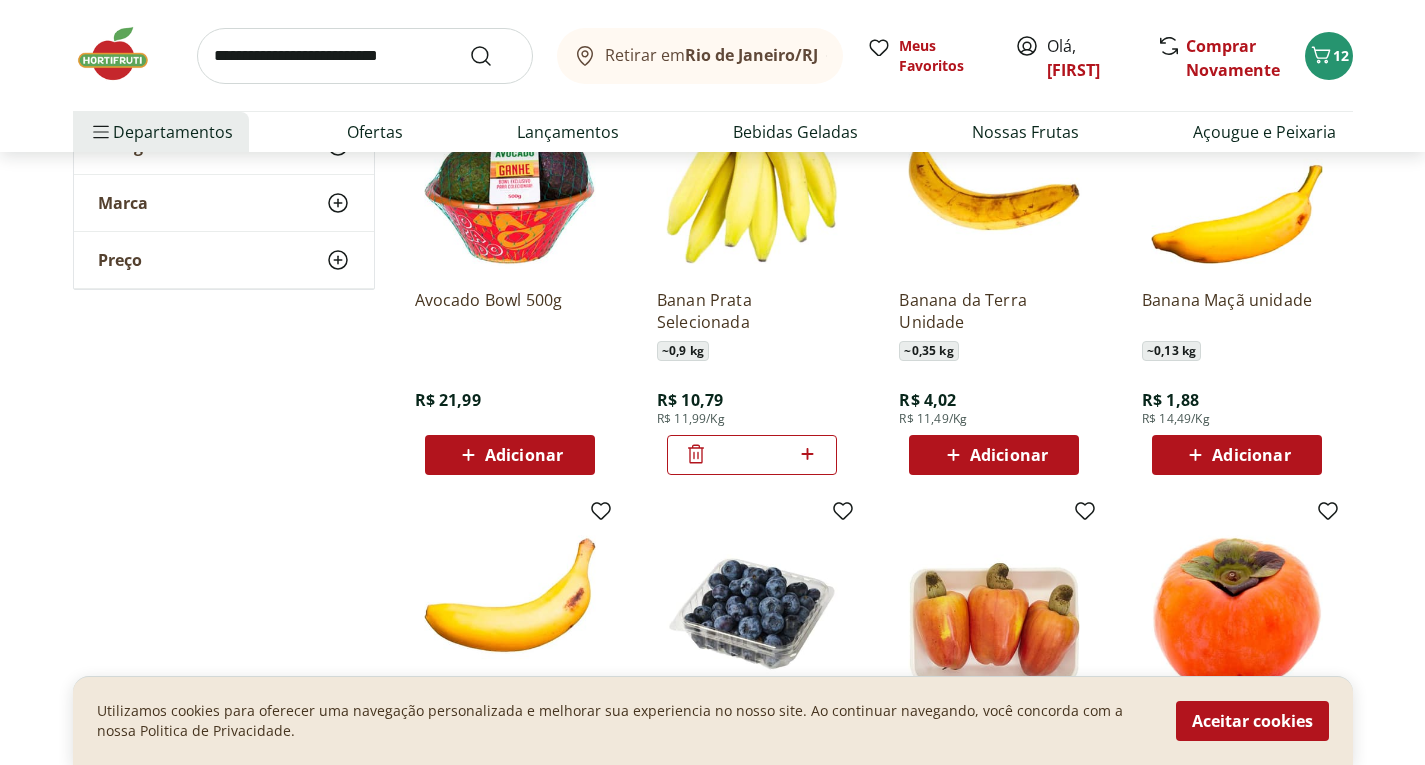 scroll, scrollTop: 1100, scrollLeft: 0, axis: vertical 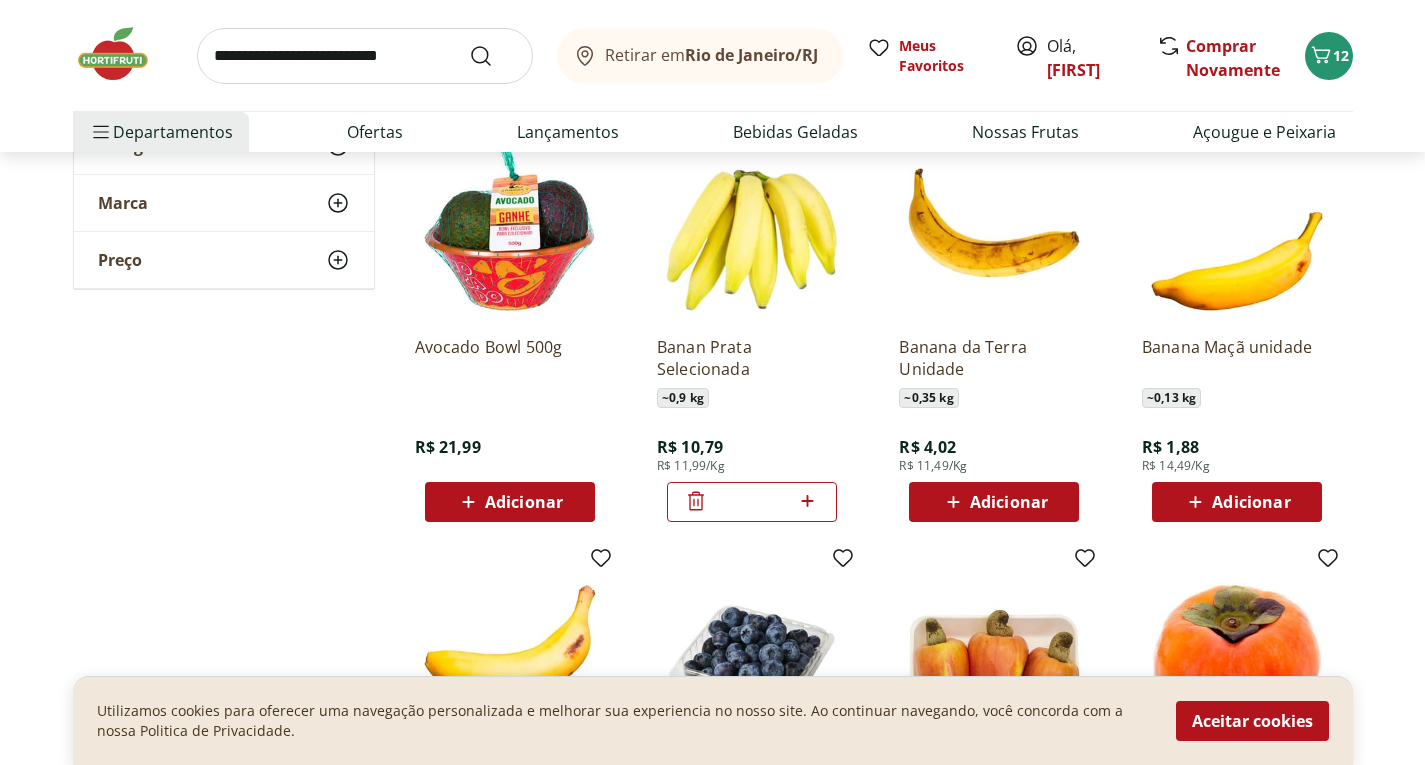 click on "Adicionar" at bounding box center (1236, 502) 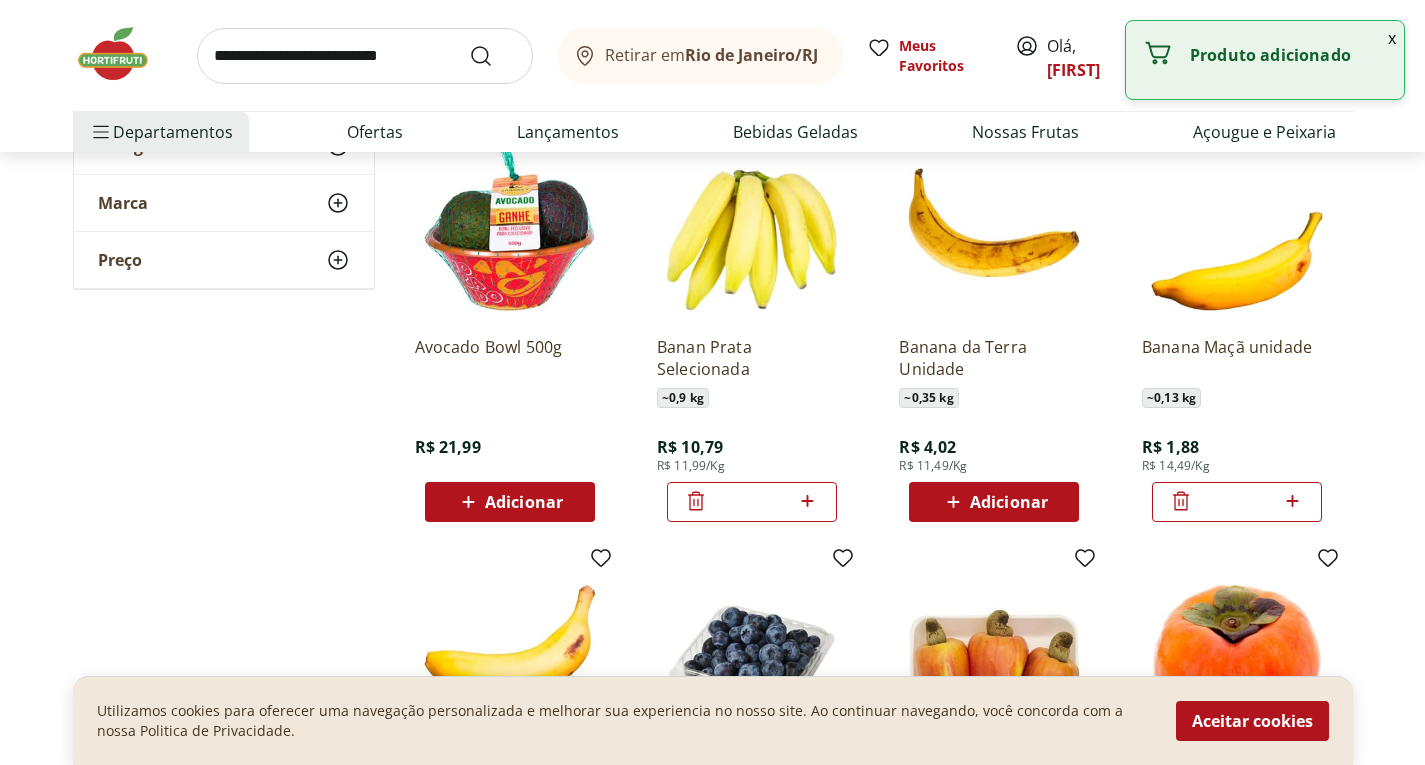 click 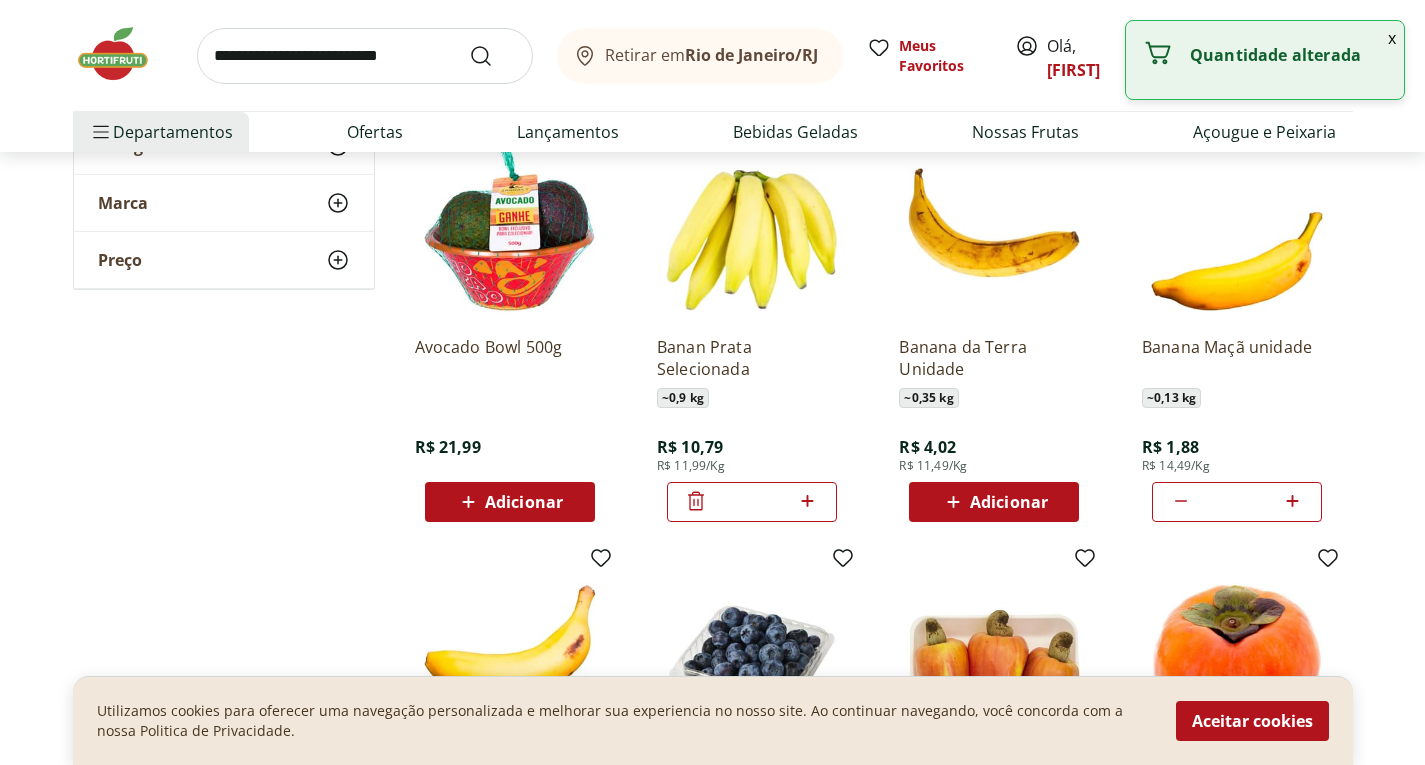 click 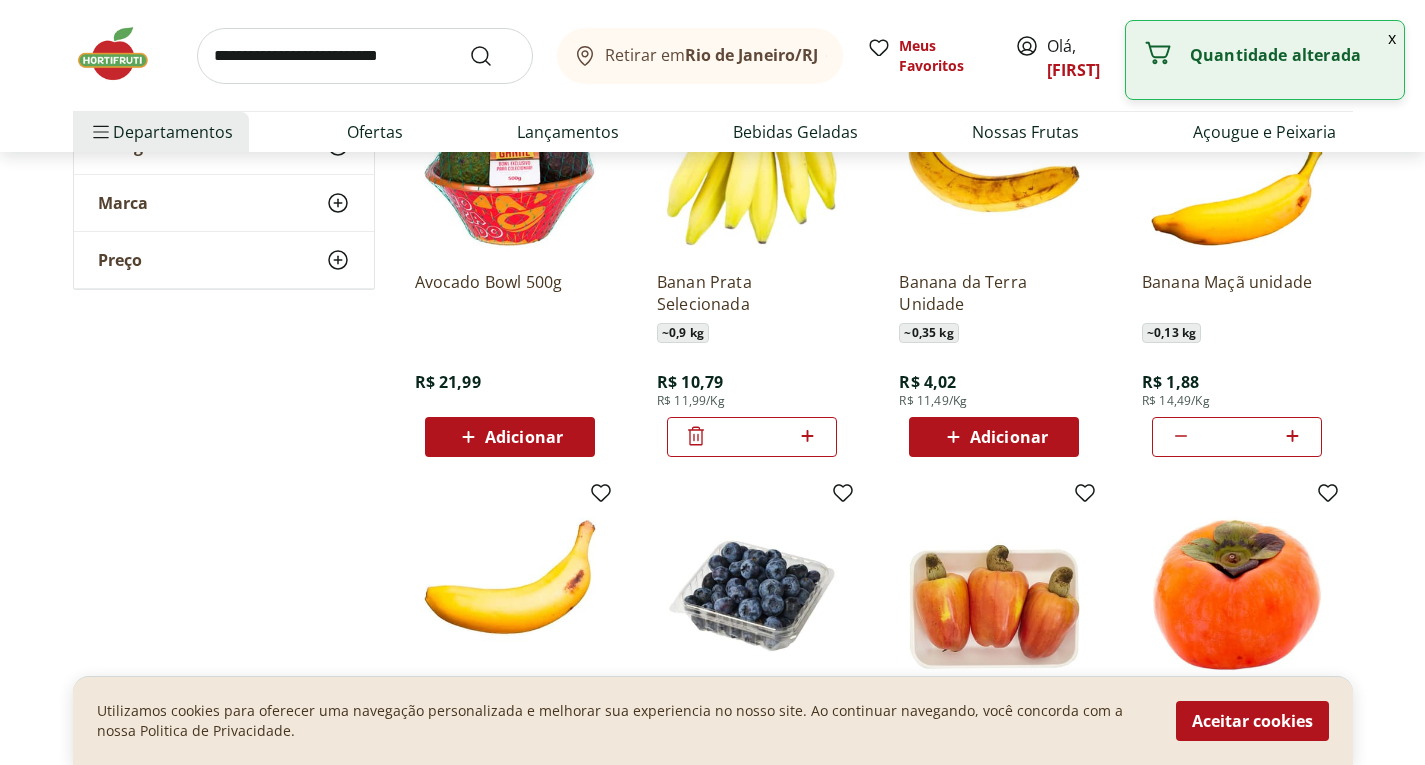 scroll, scrollTop: 1200, scrollLeft: 0, axis: vertical 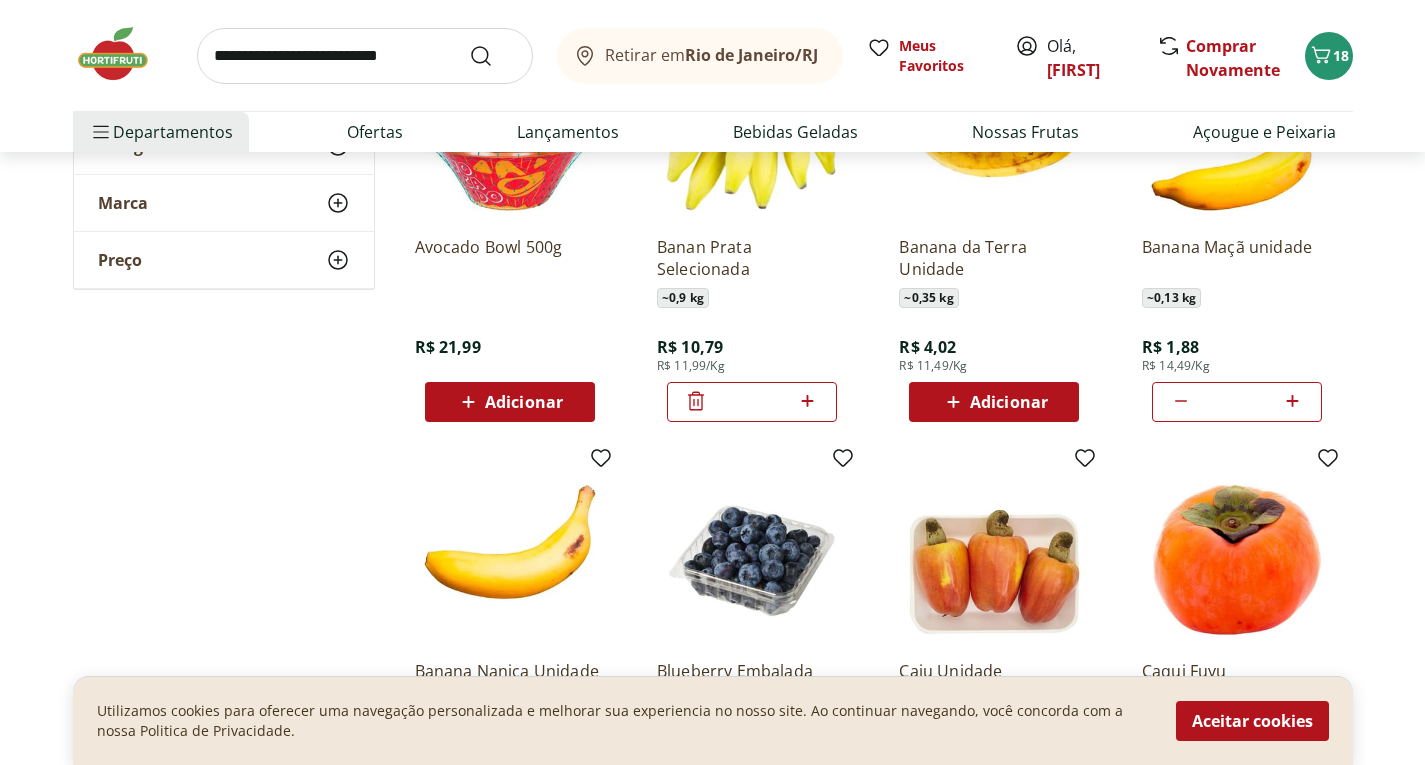 click on "Adicionar" at bounding box center (1009, 402) 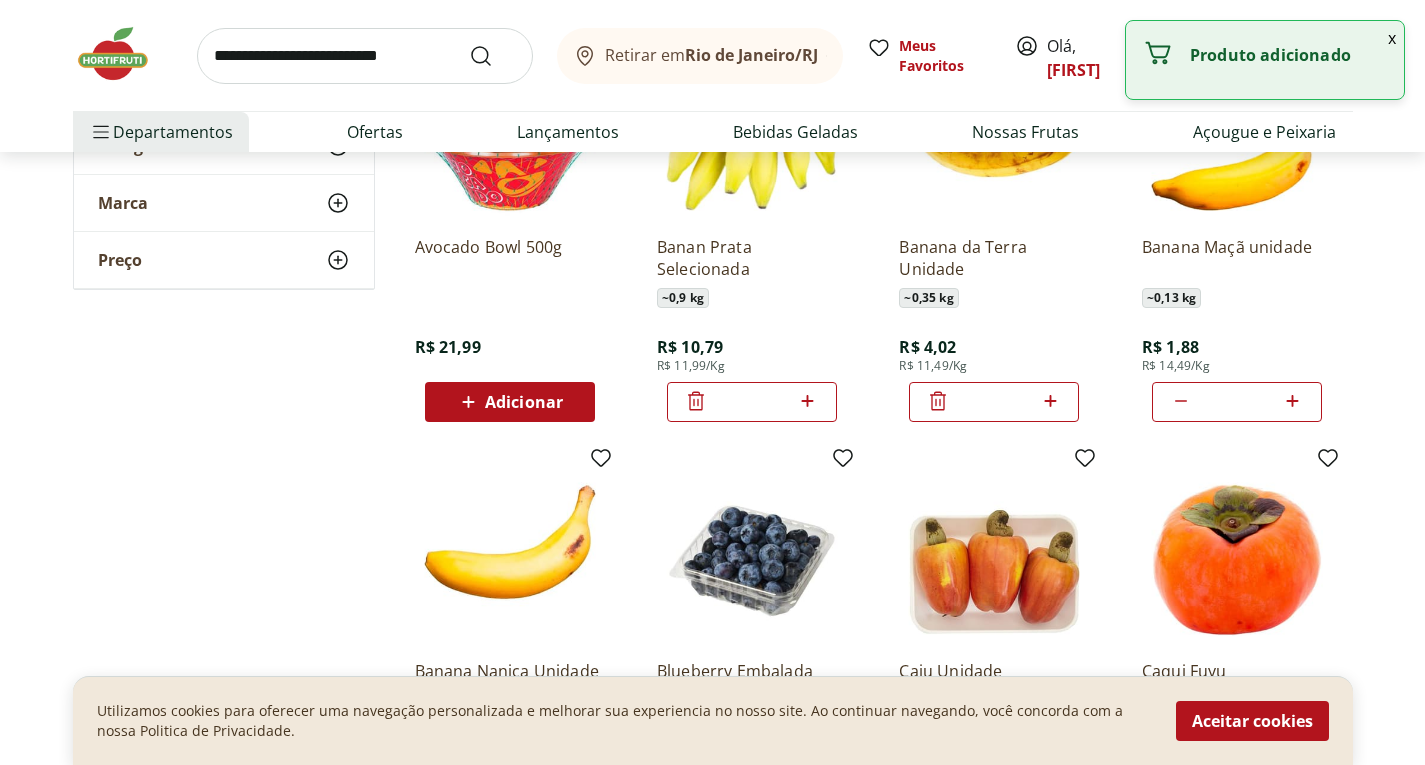 click 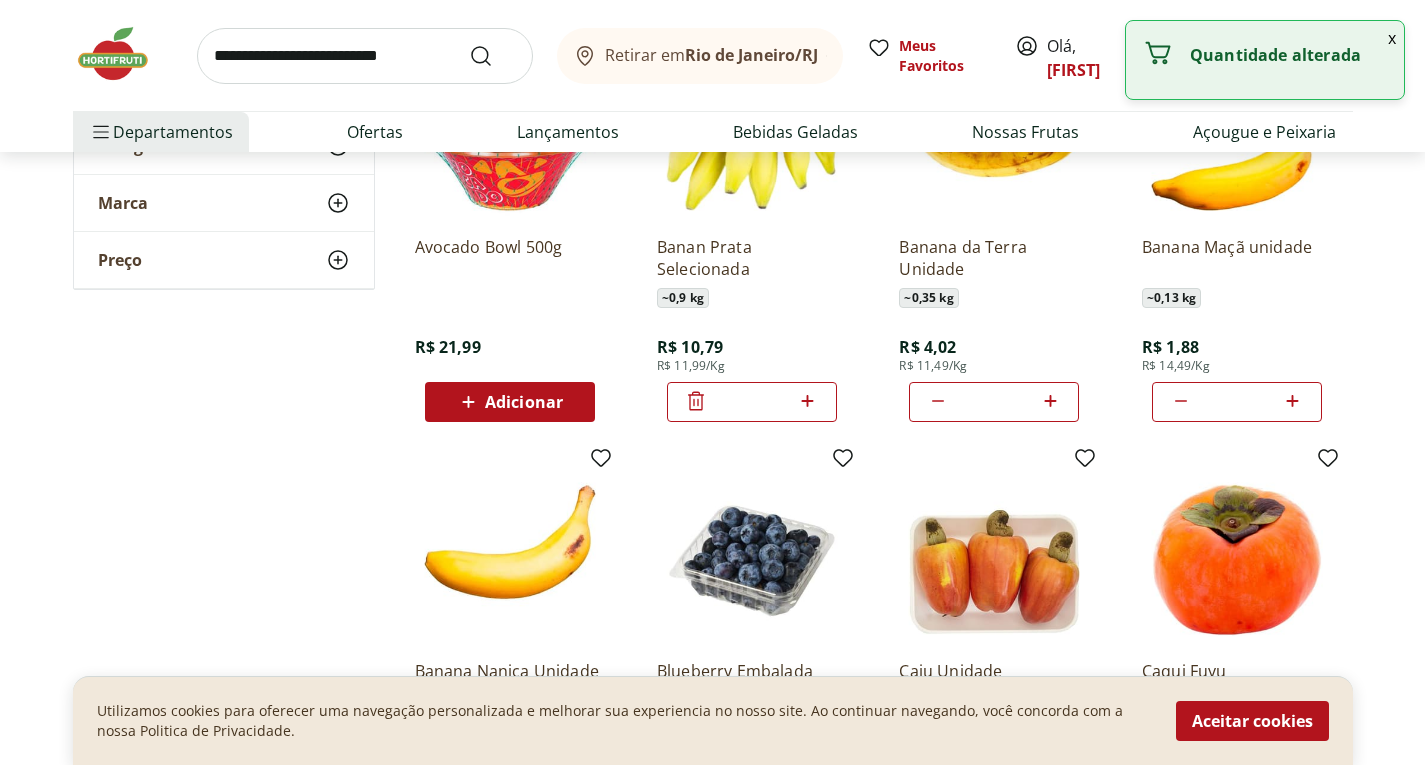 click 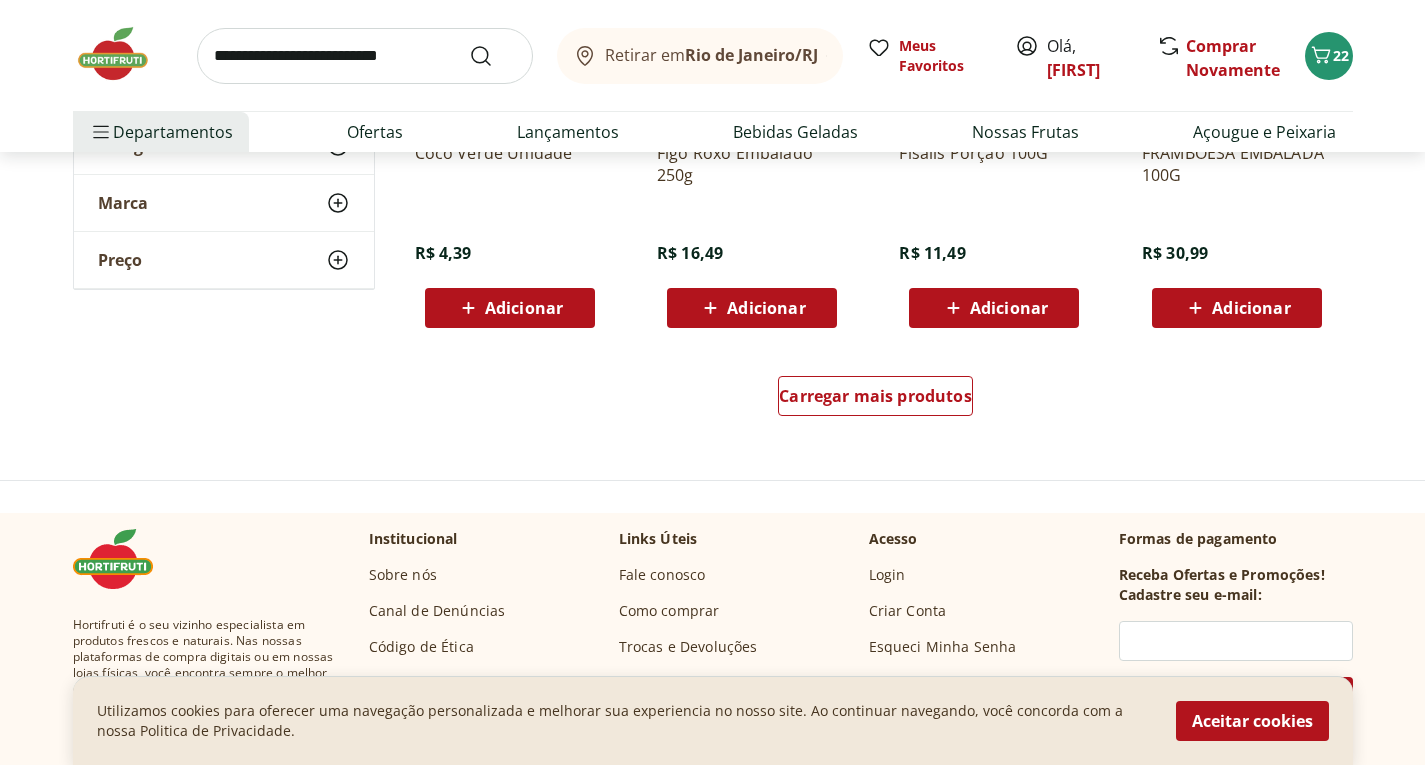 scroll, scrollTop: 2600, scrollLeft: 0, axis: vertical 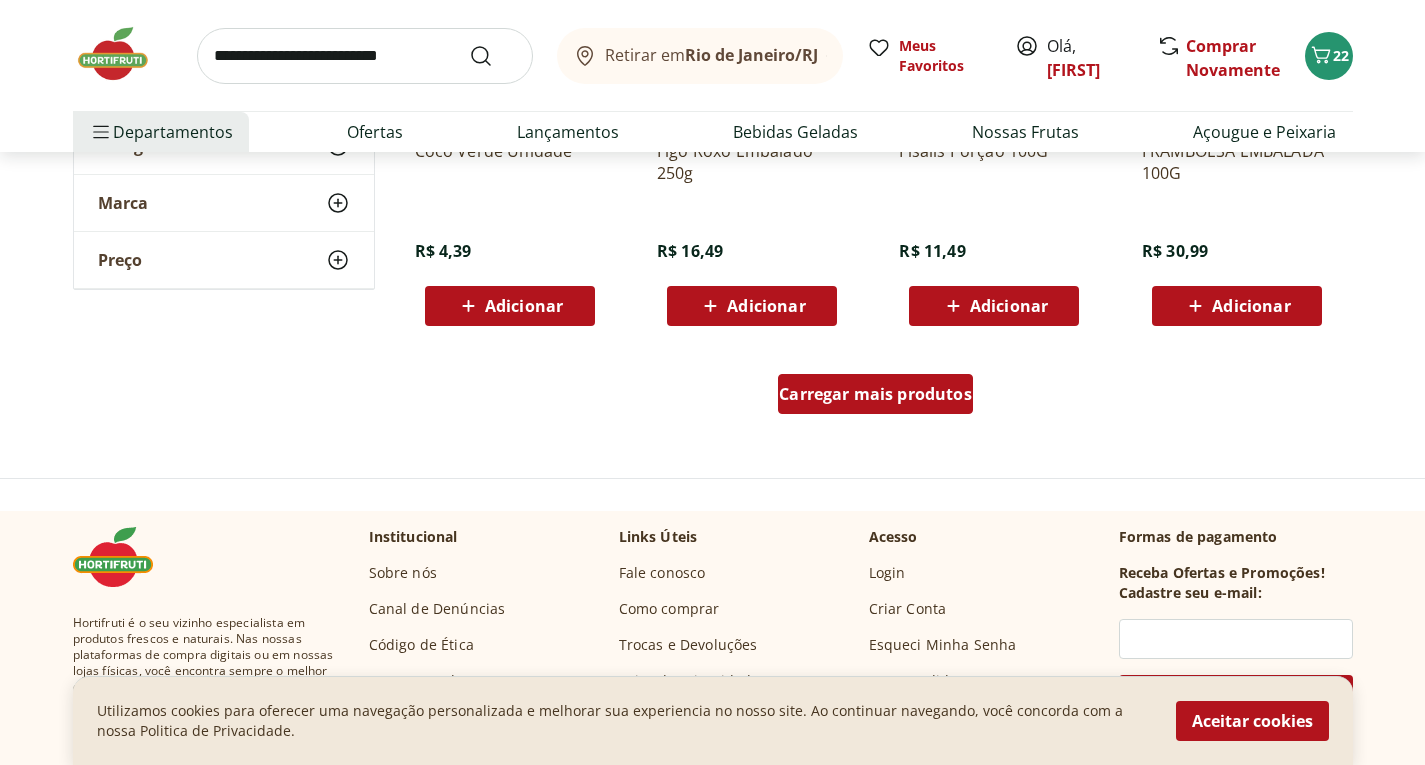 click on "Carregar mais produtos" at bounding box center [875, 394] 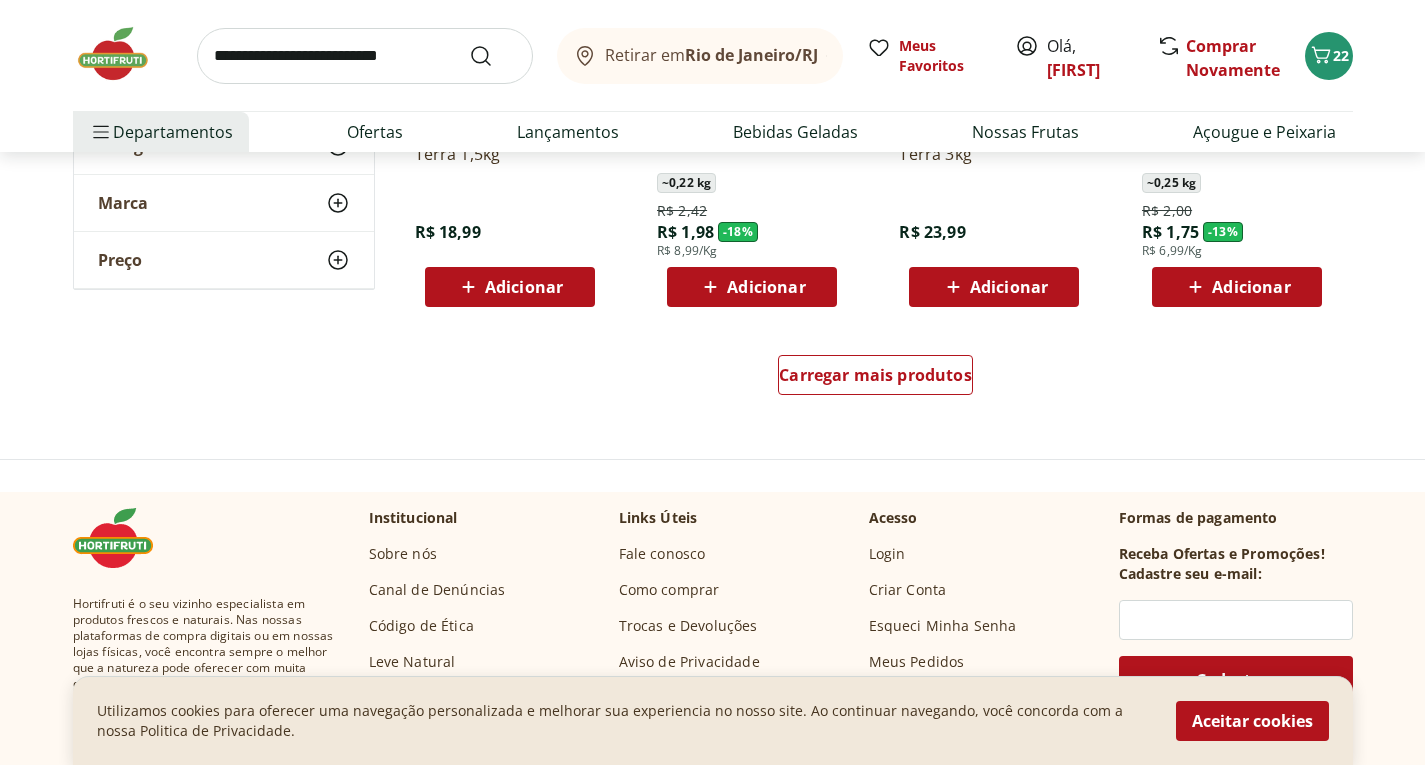 scroll, scrollTop: 3800, scrollLeft: 0, axis: vertical 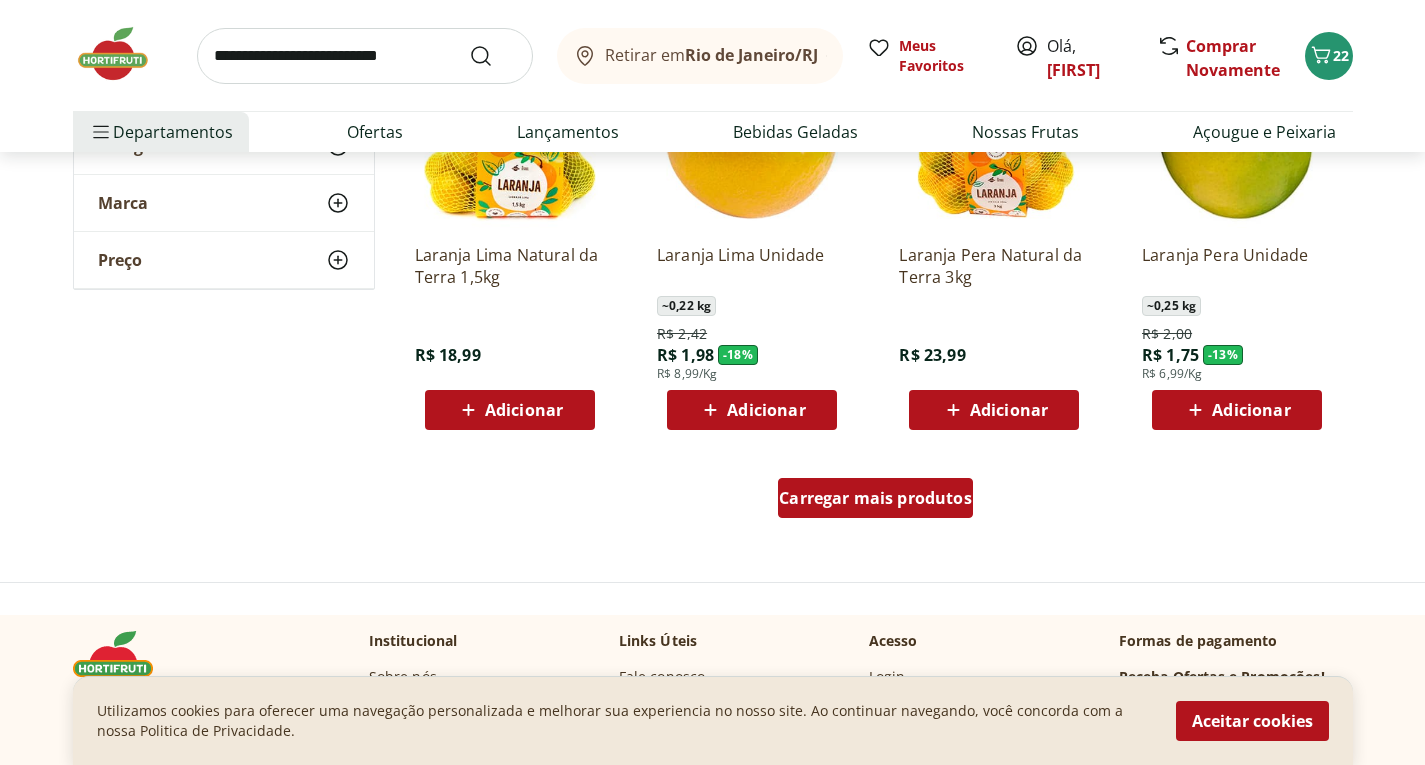 click on "Carregar mais produtos" at bounding box center [875, 498] 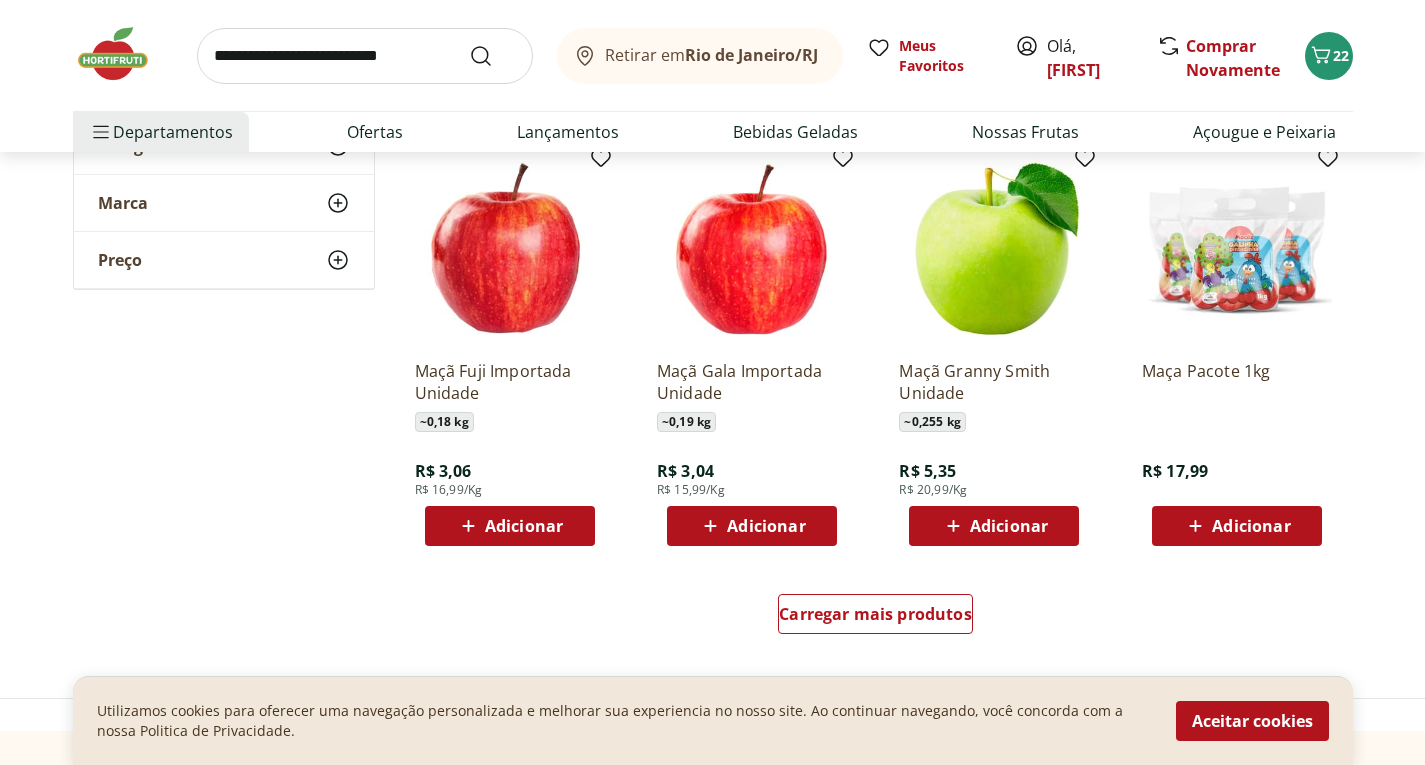 scroll, scrollTop: 5000, scrollLeft: 0, axis: vertical 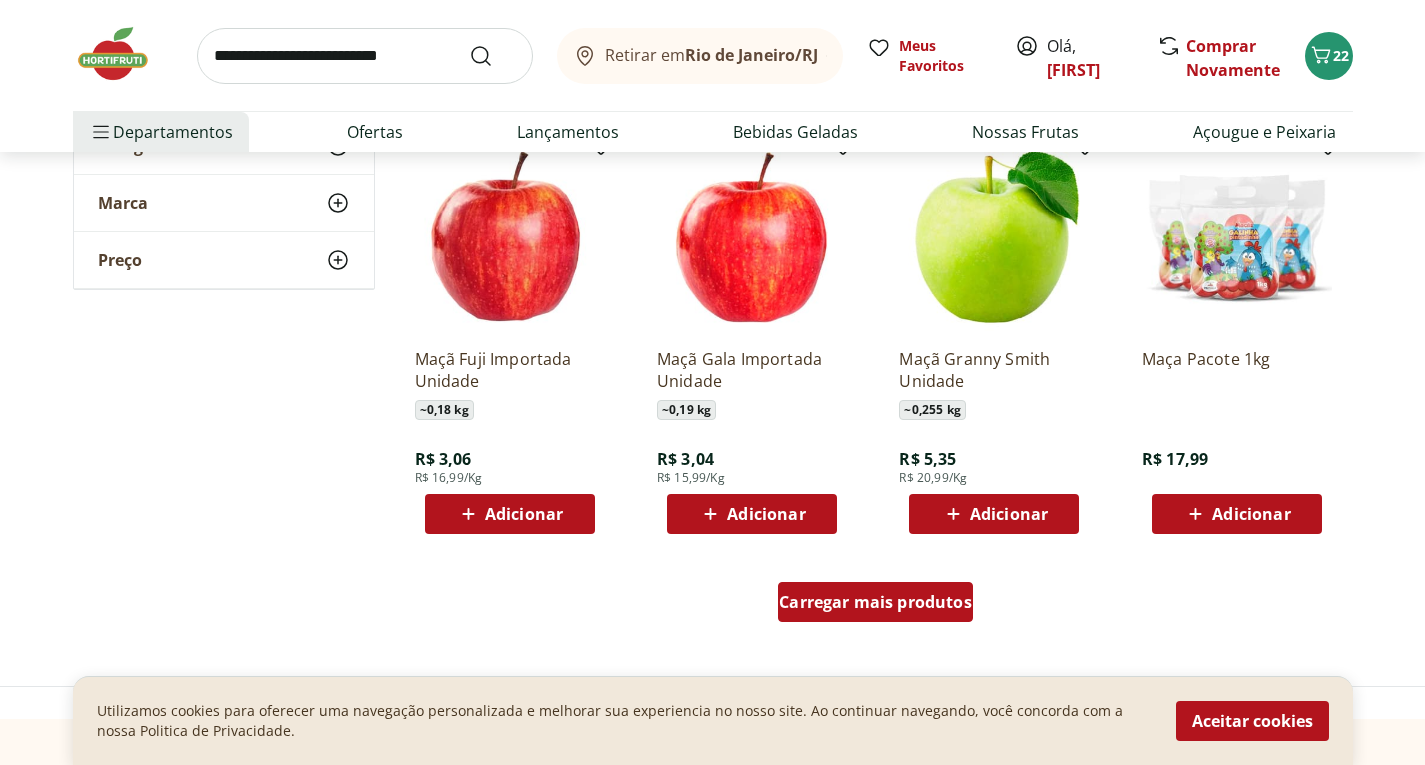 click on "Carregar mais produtos" at bounding box center [875, 602] 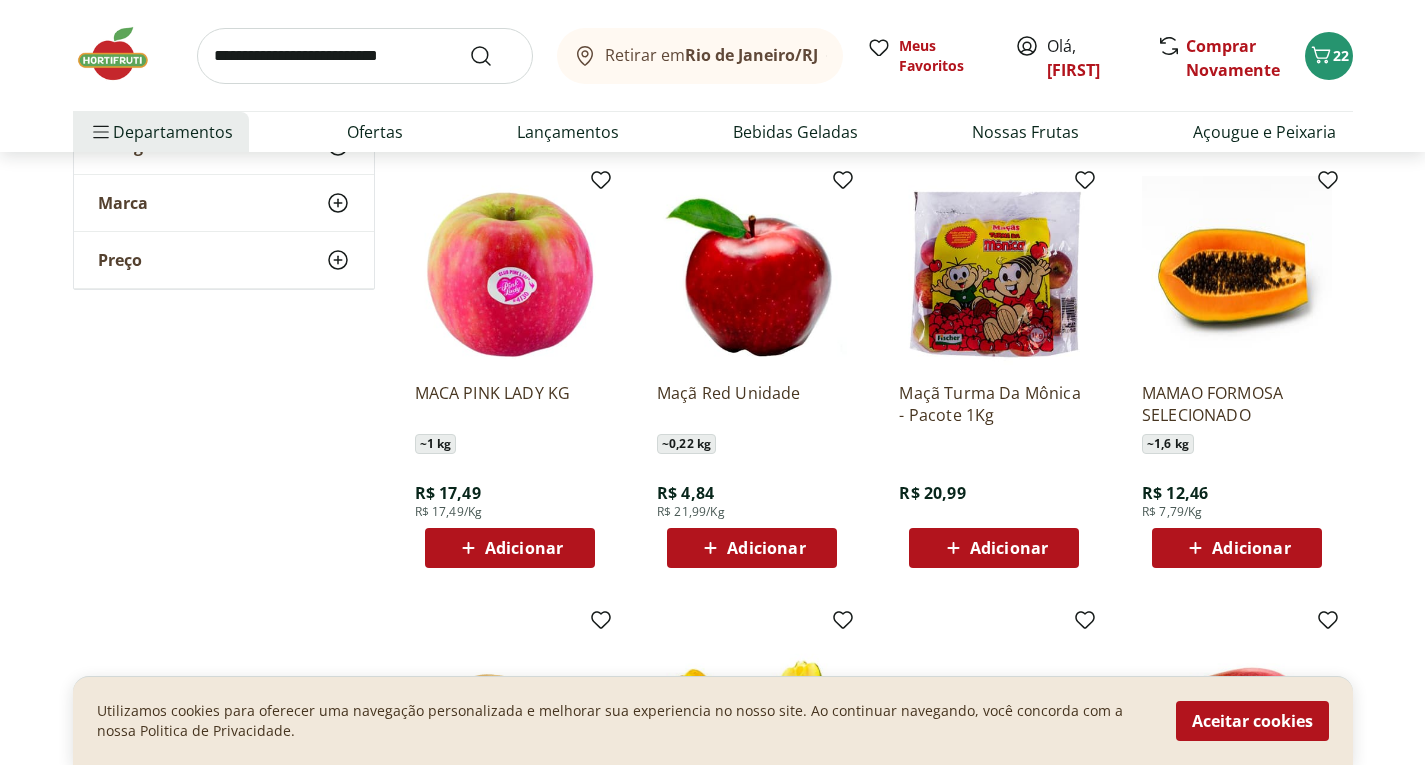 scroll, scrollTop: 5500, scrollLeft: 0, axis: vertical 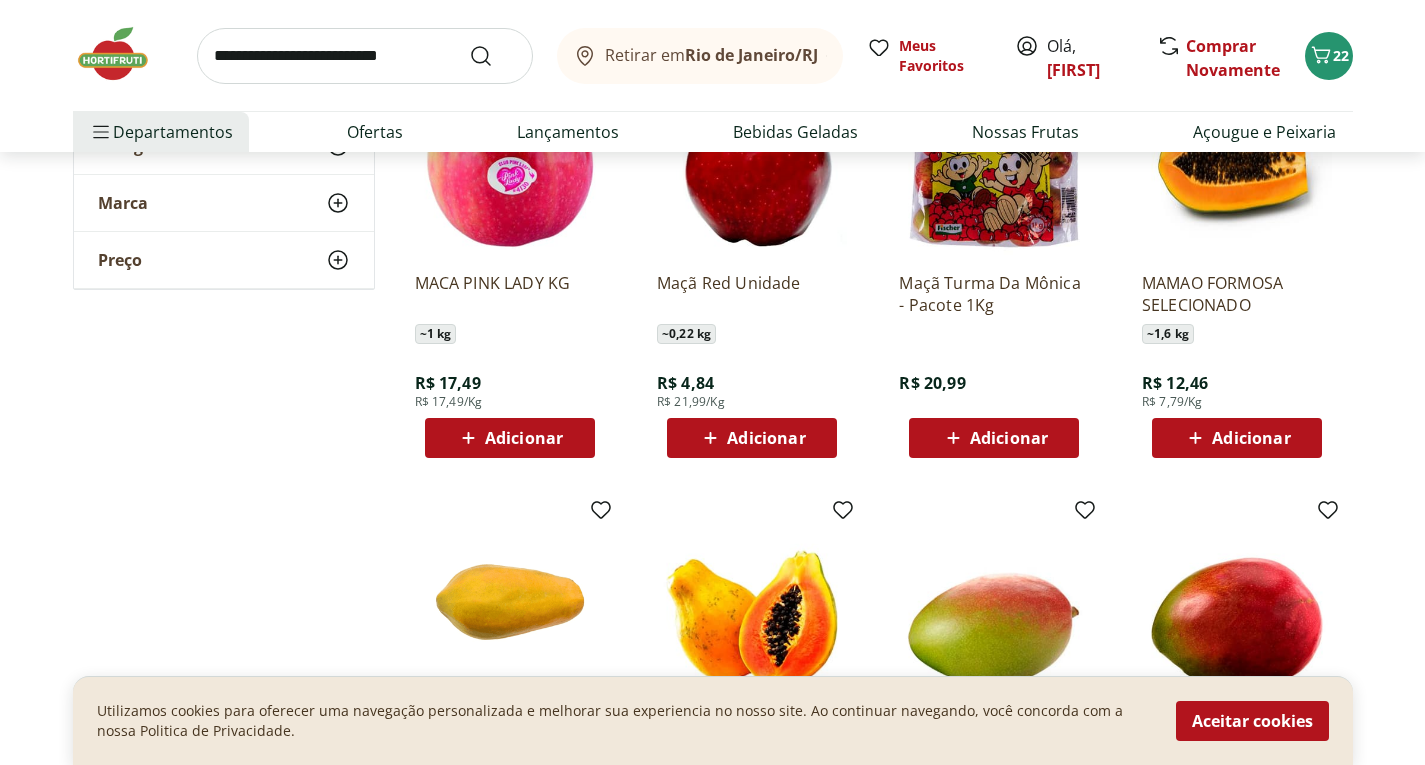 click on "Adicionar" at bounding box center (752, 438) 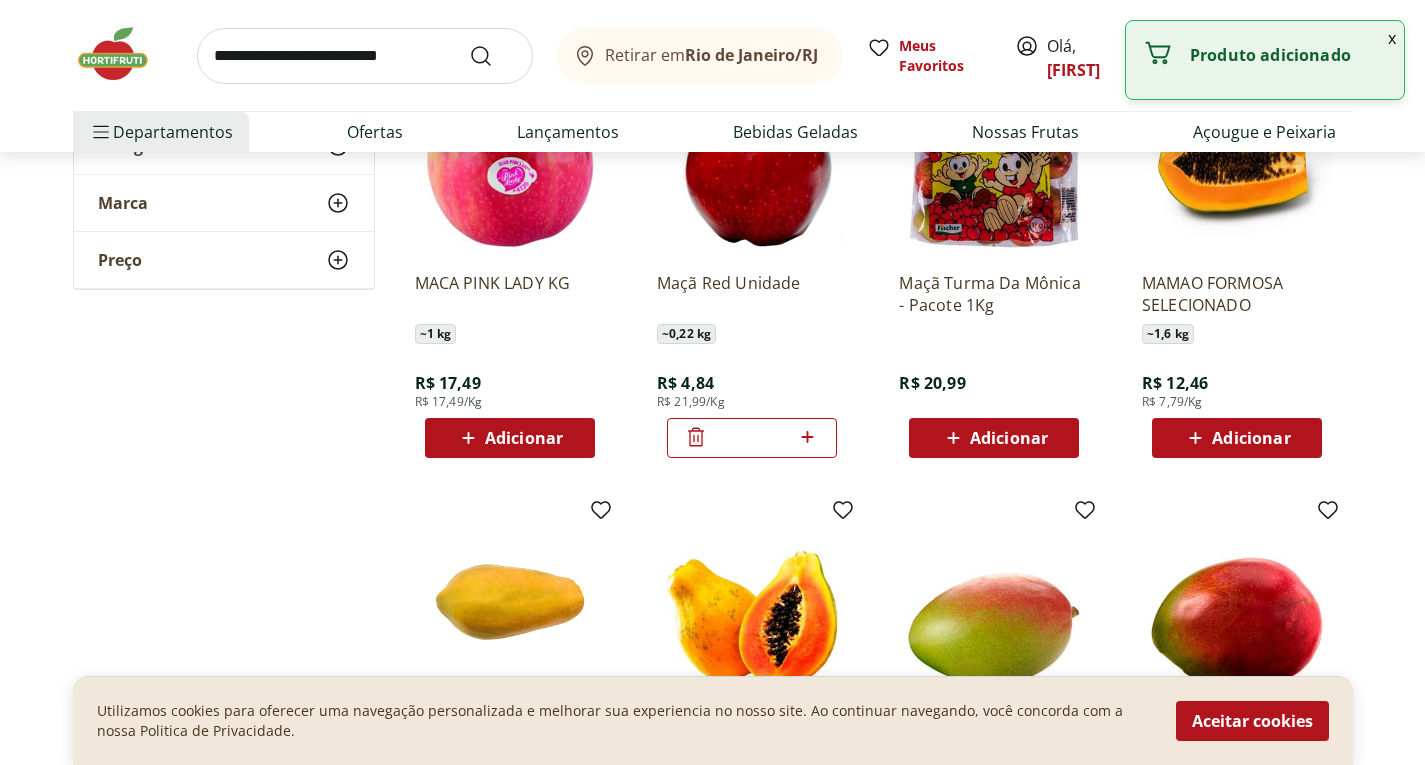 click 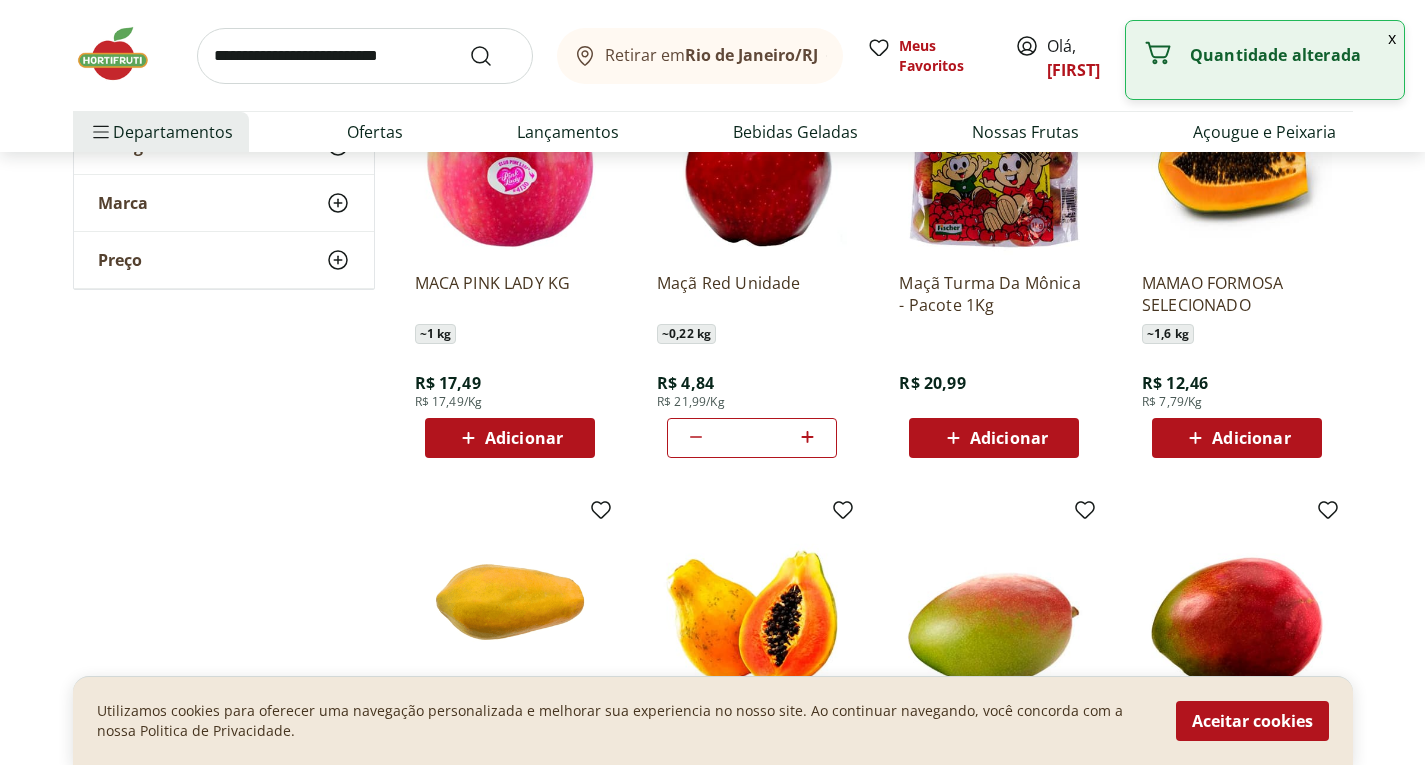 click 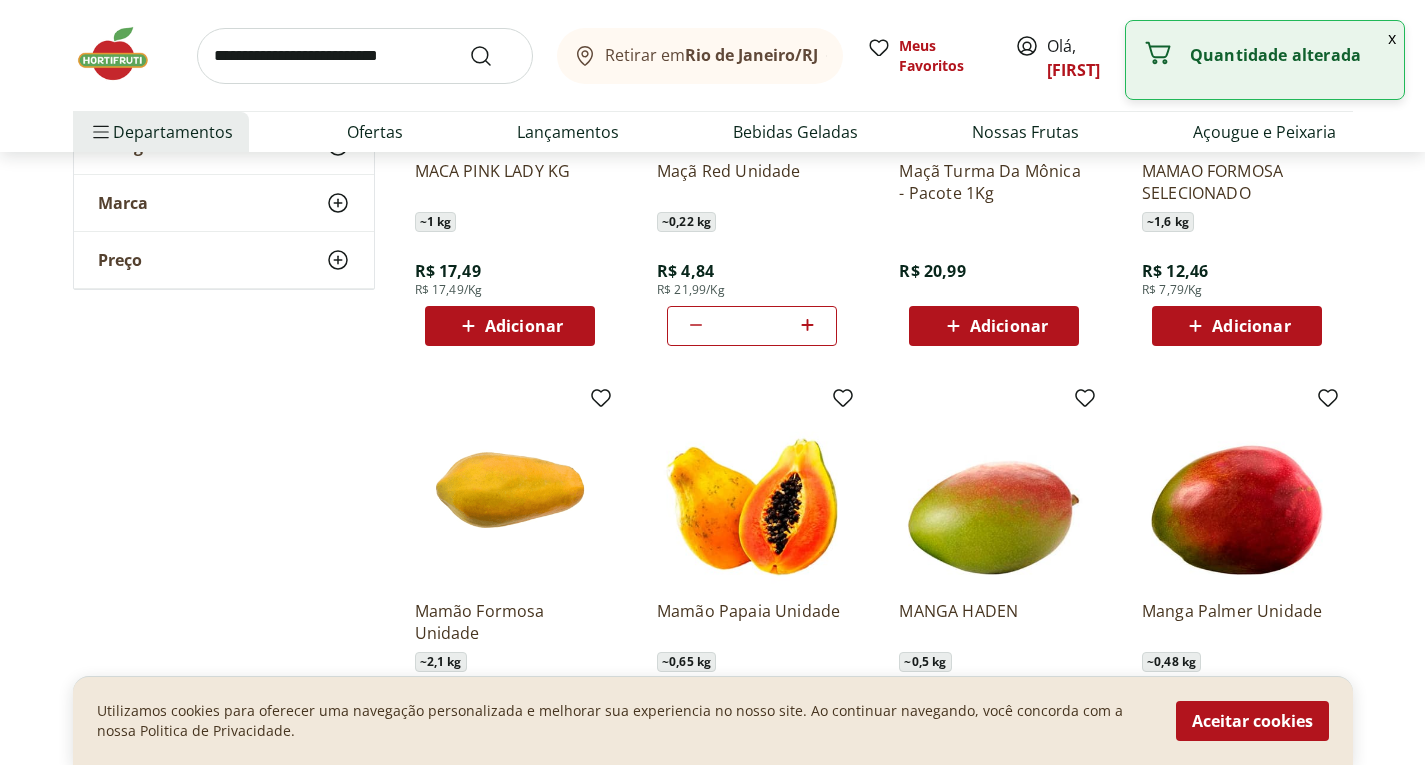 scroll, scrollTop: 5800, scrollLeft: 0, axis: vertical 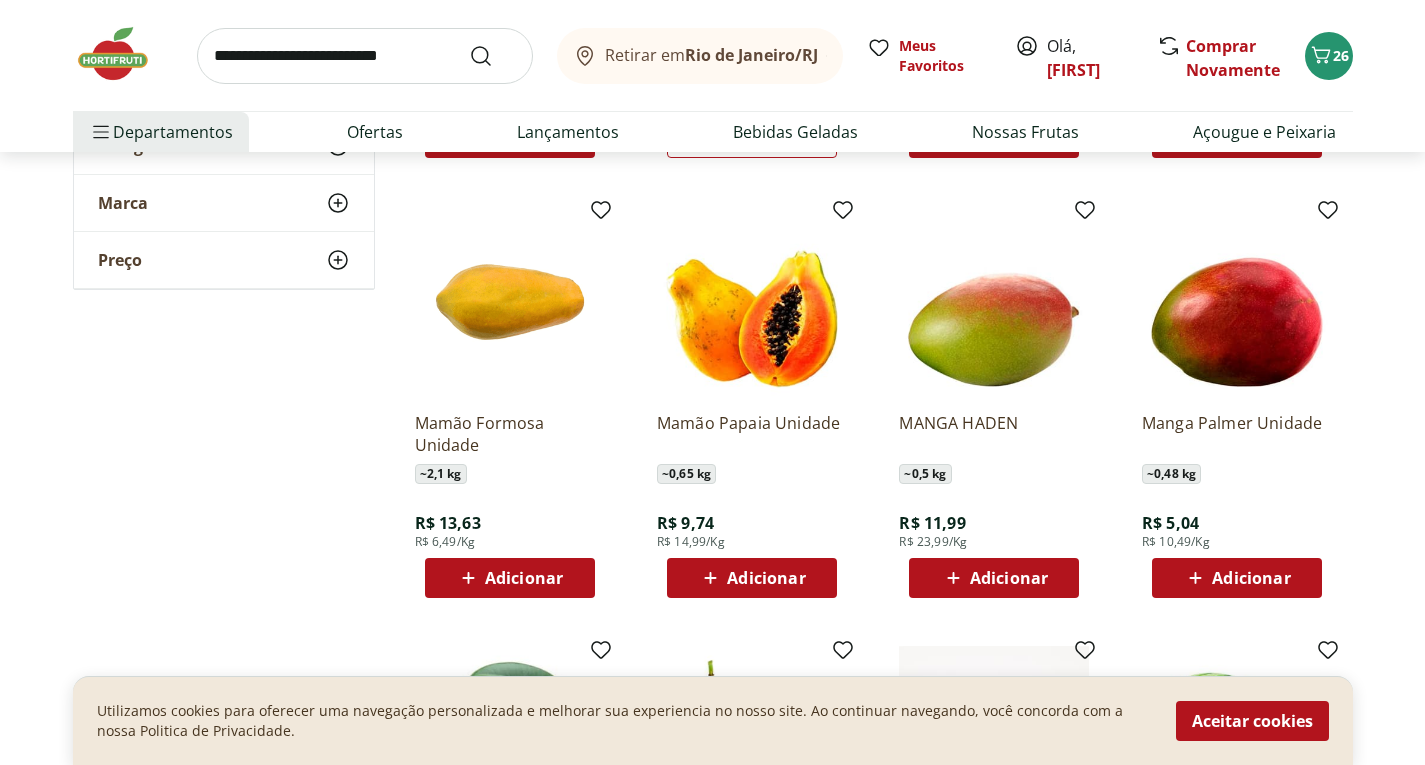 click on "Adicionar" at bounding box center [524, 578] 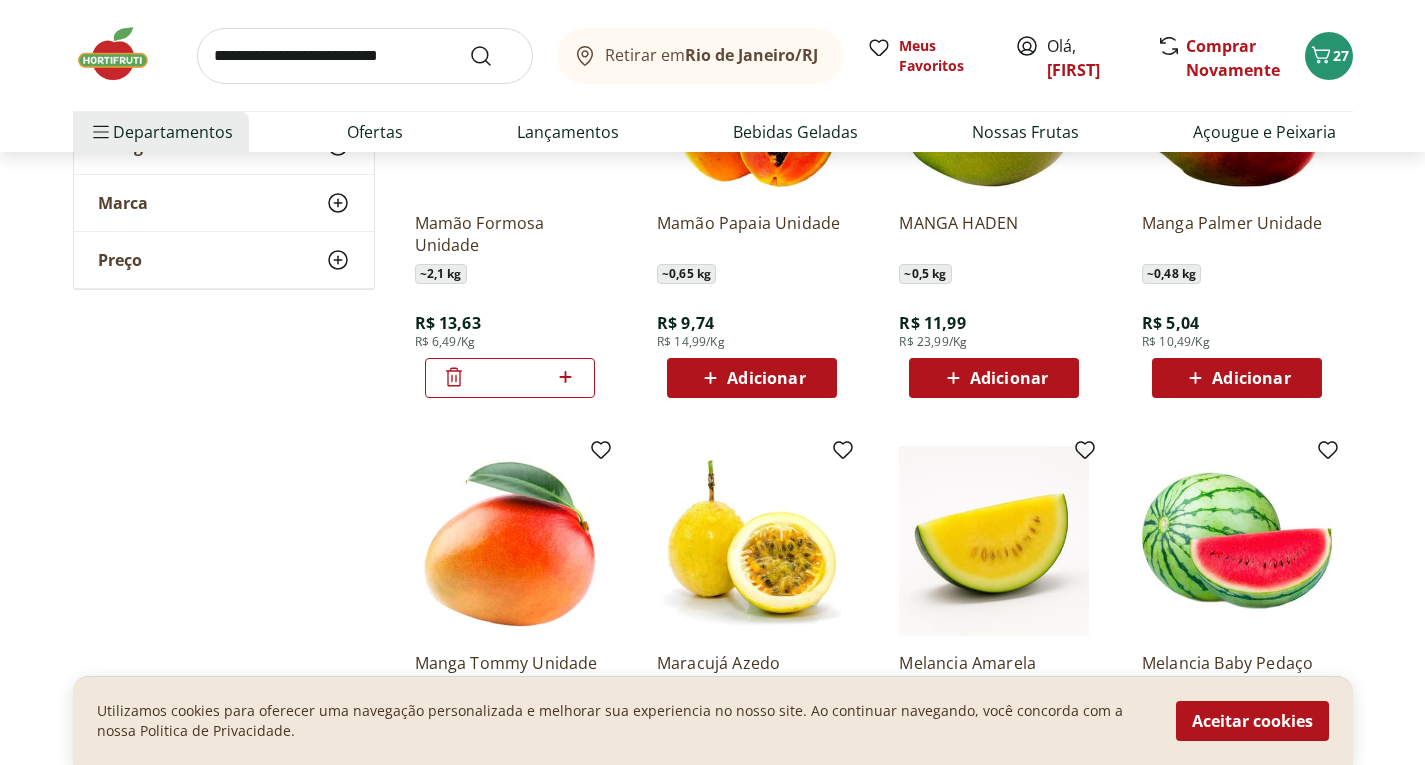 scroll, scrollTop: 5900, scrollLeft: 0, axis: vertical 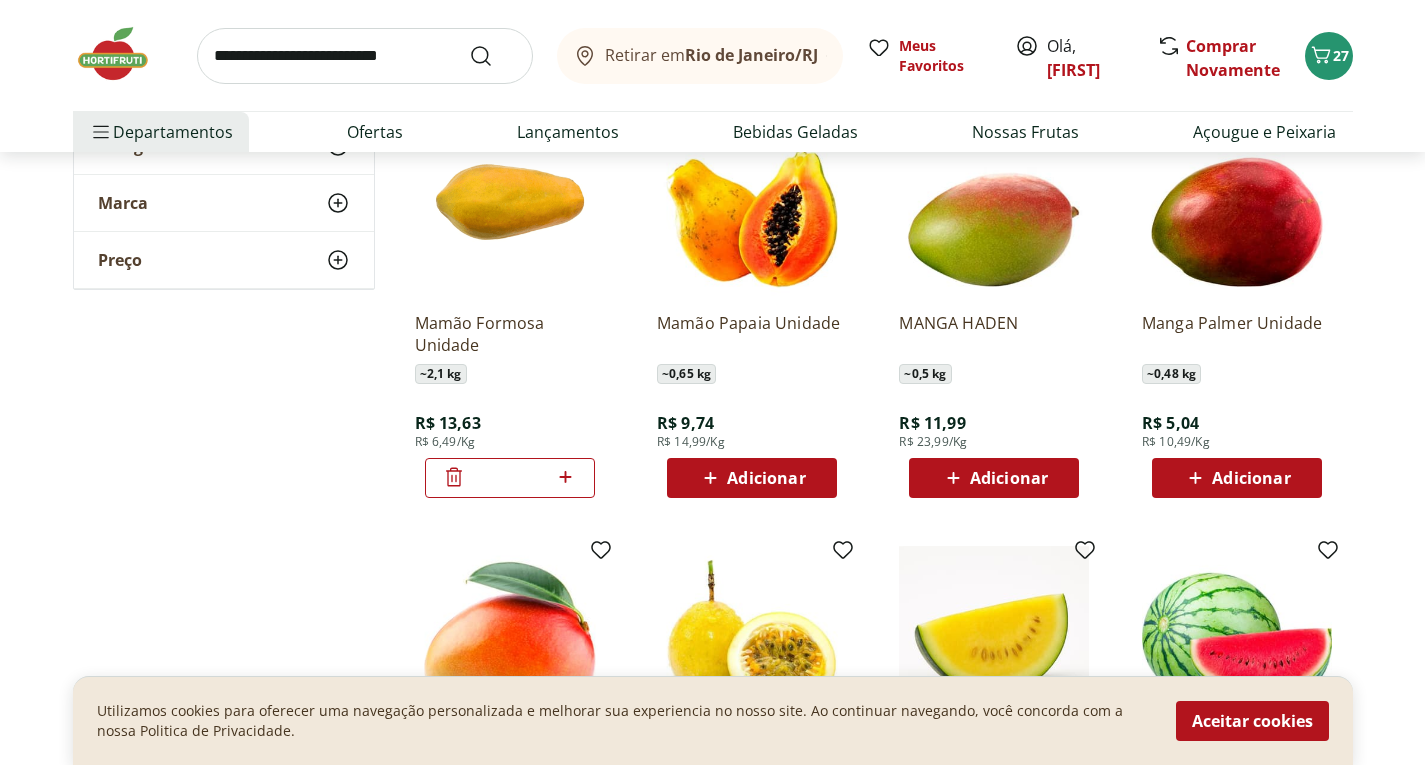 click on "Adicionar" at bounding box center [1251, 478] 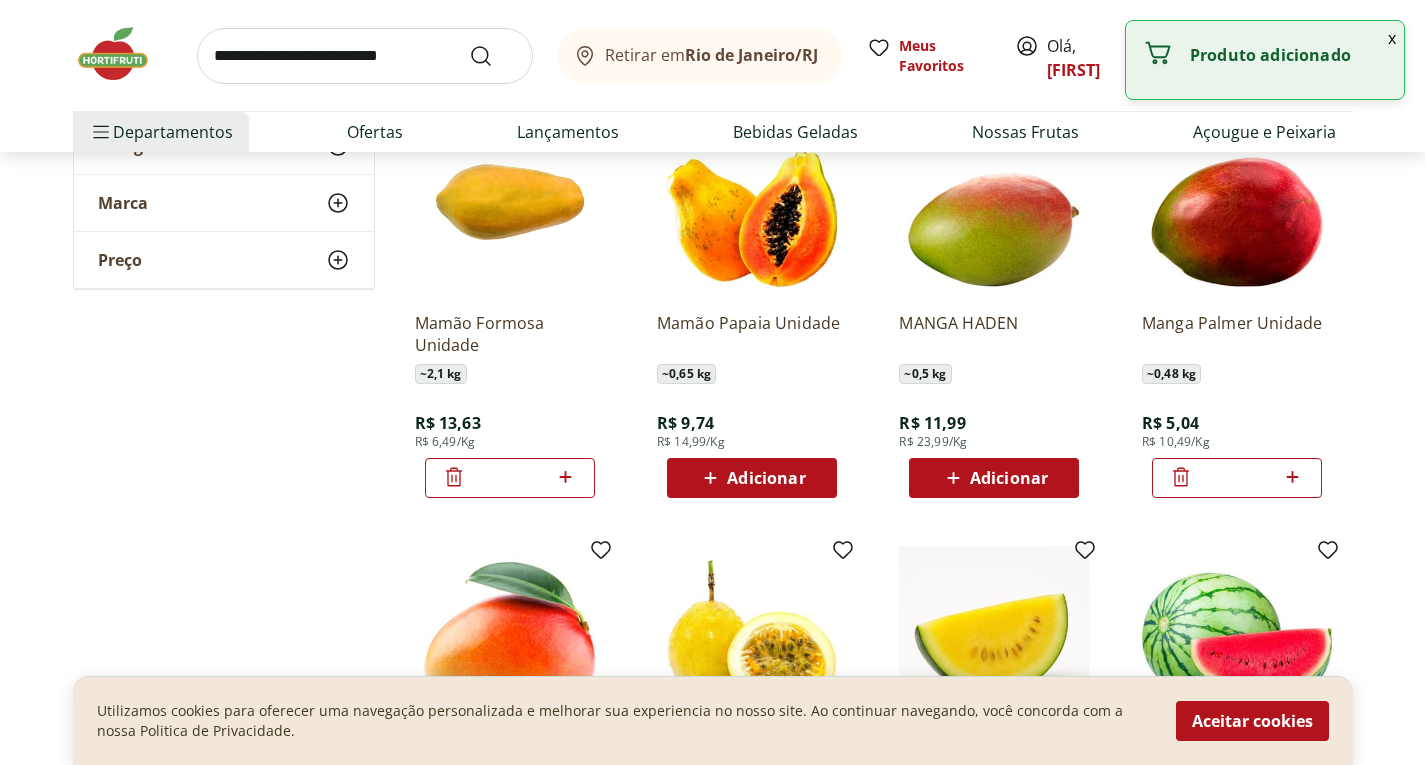 click 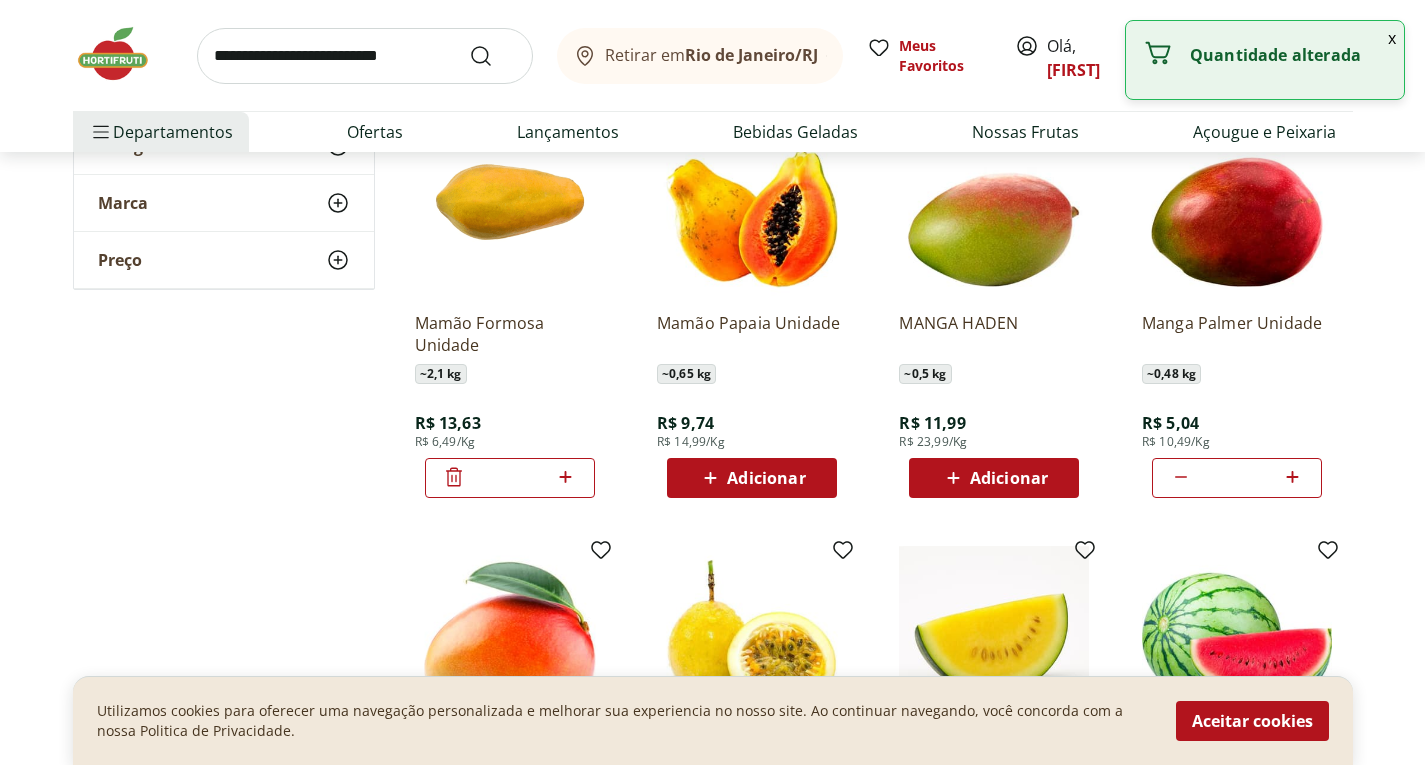 click 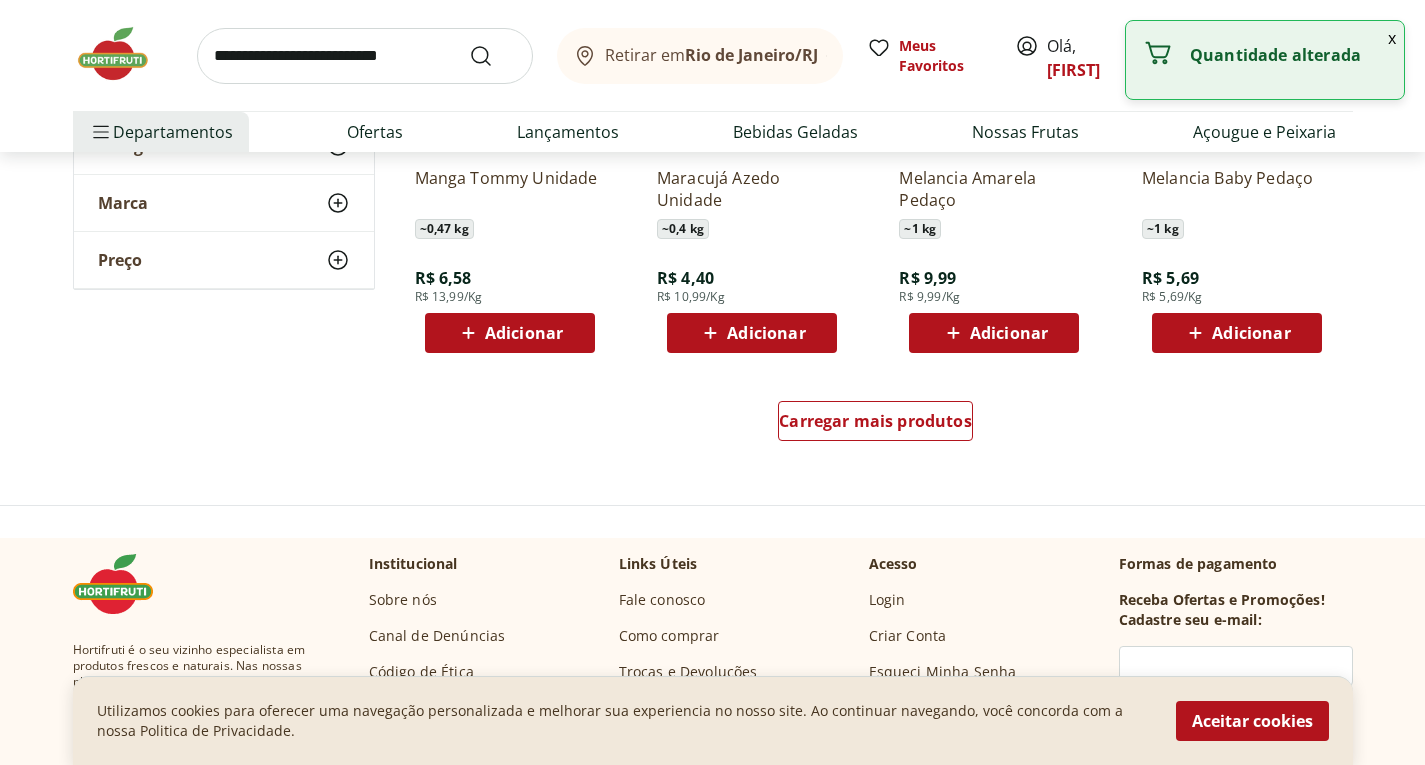 scroll, scrollTop: 6500, scrollLeft: 0, axis: vertical 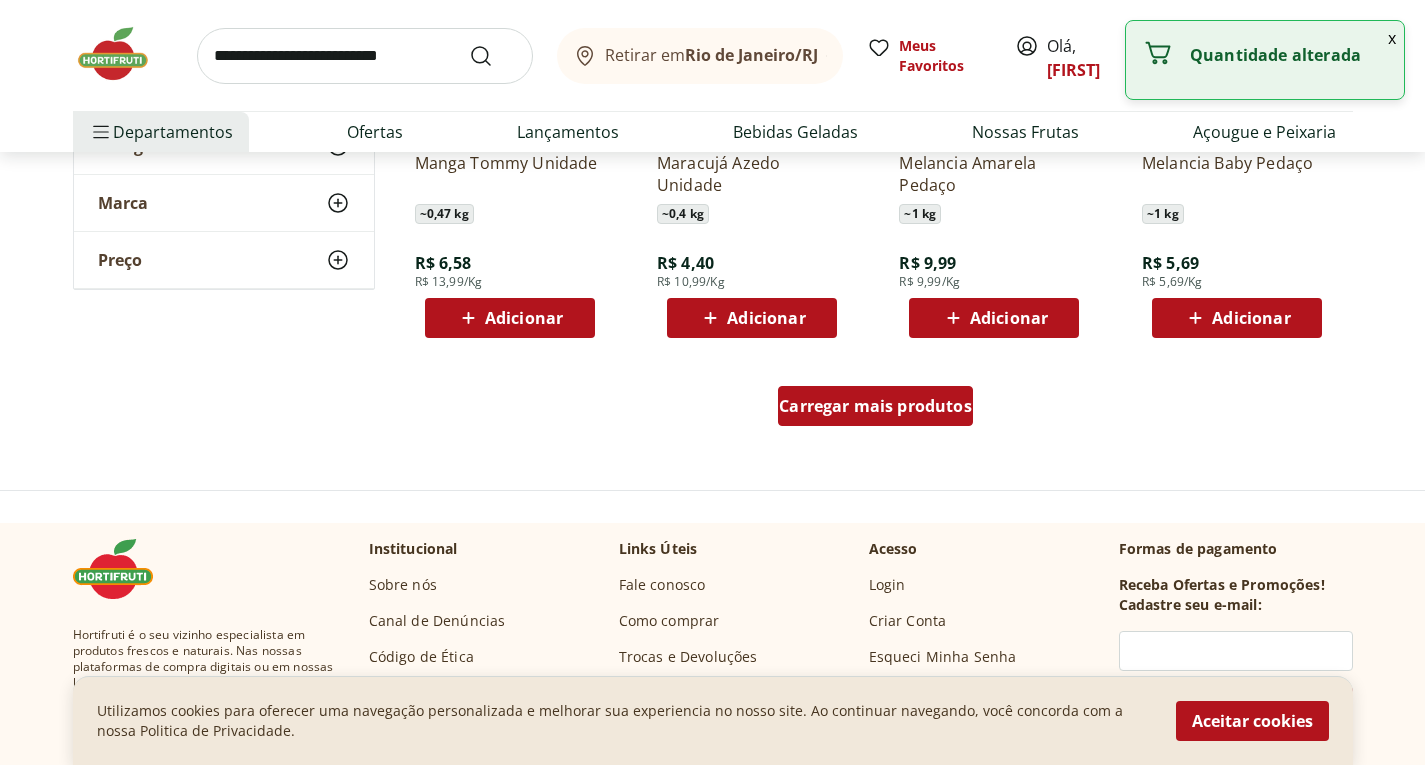 click on "Carregar mais produtos" at bounding box center (875, 406) 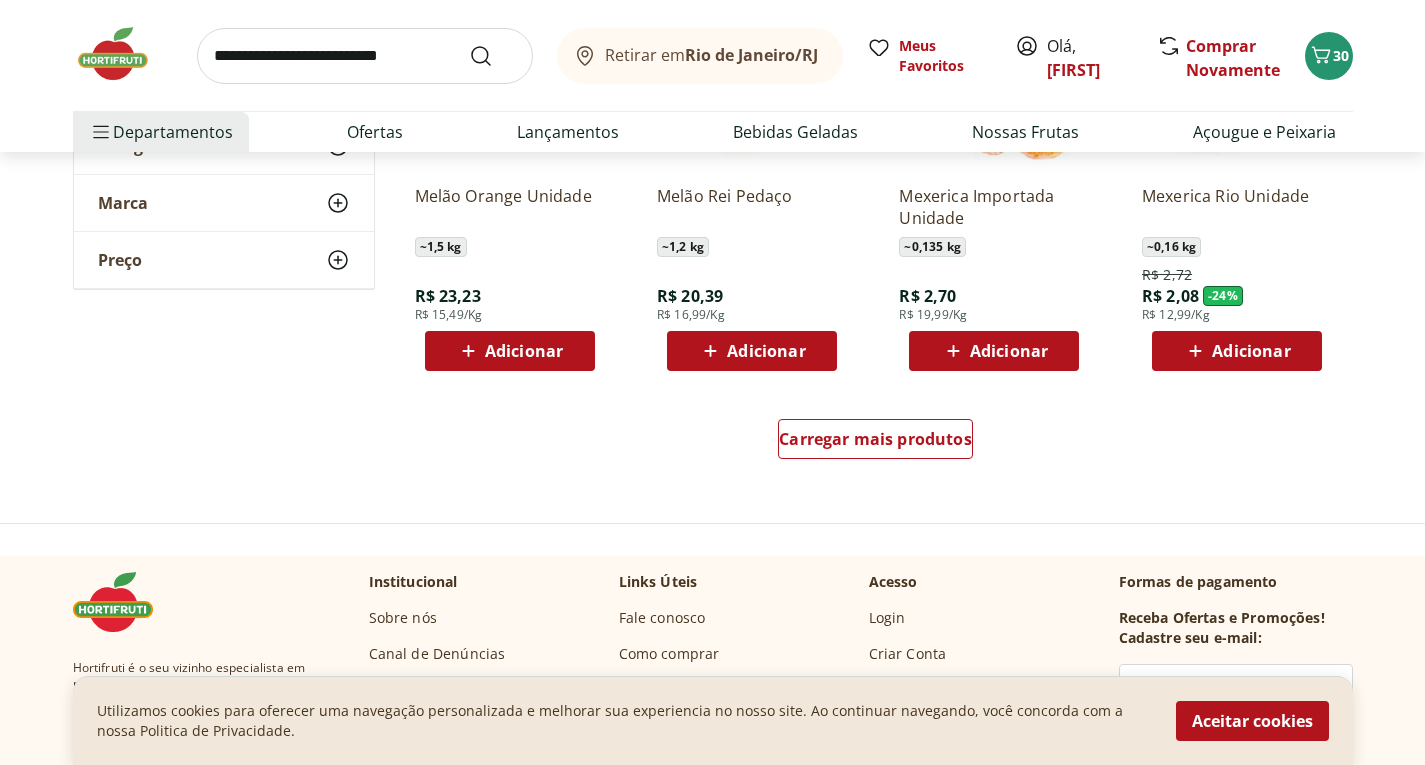 scroll, scrollTop: 7800, scrollLeft: 0, axis: vertical 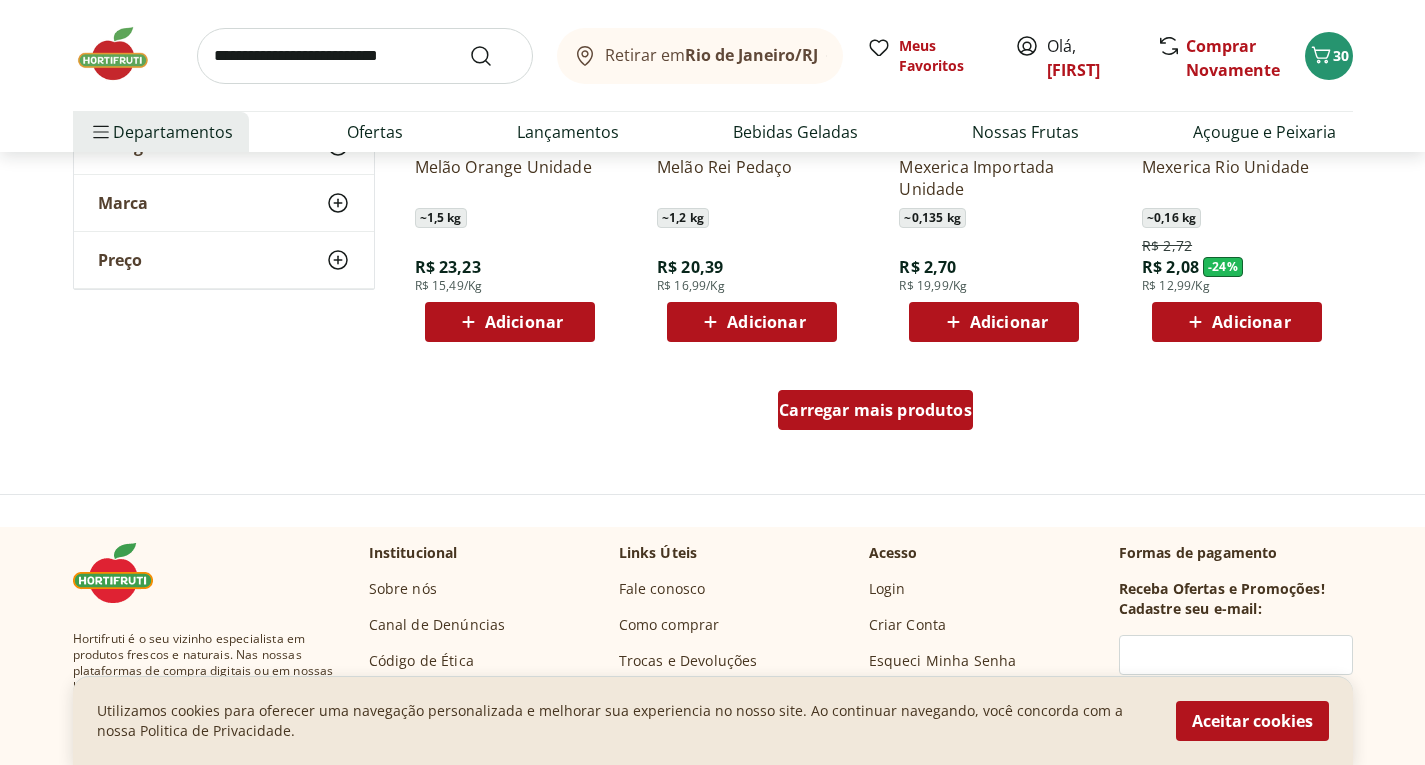 click on "Carregar mais produtos" at bounding box center [875, 410] 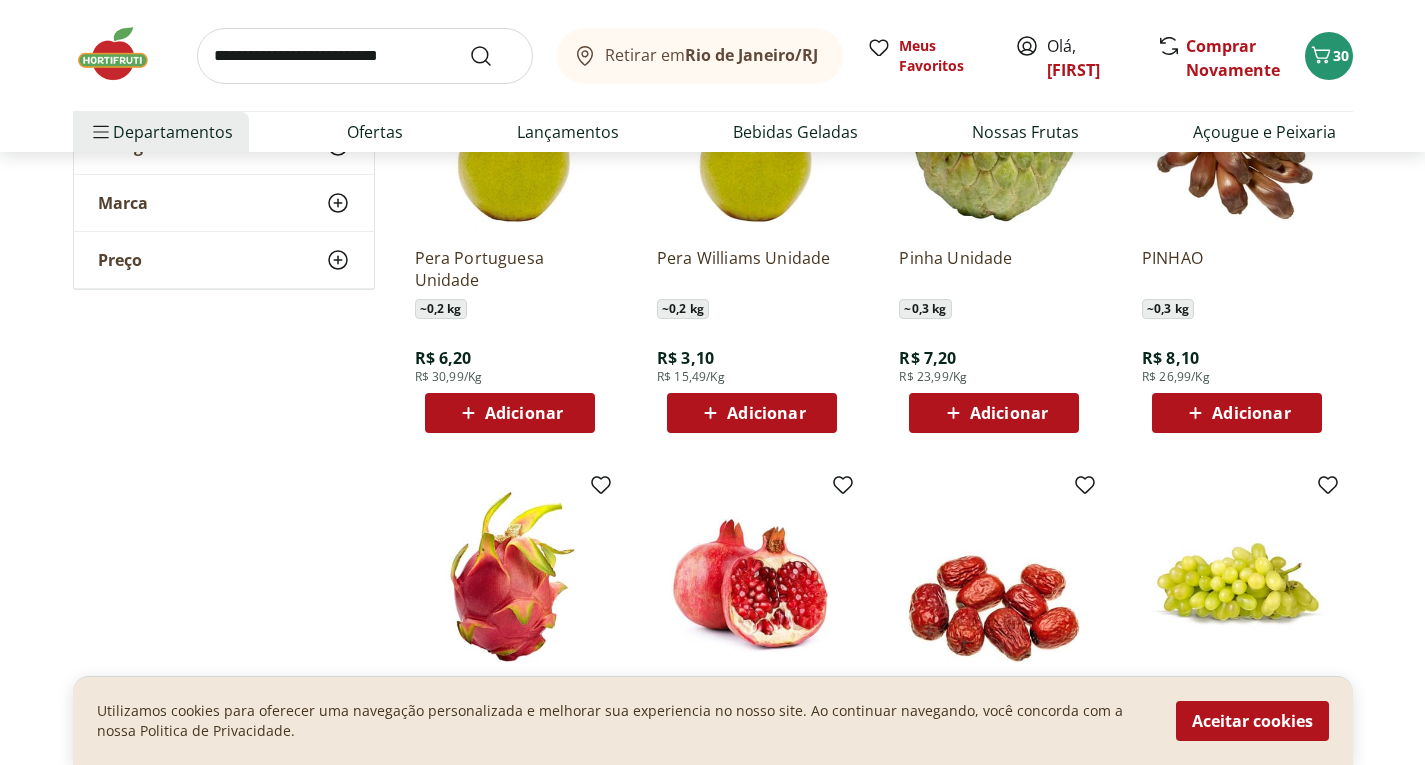 scroll, scrollTop: 8600, scrollLeft: 0, axis: vertical 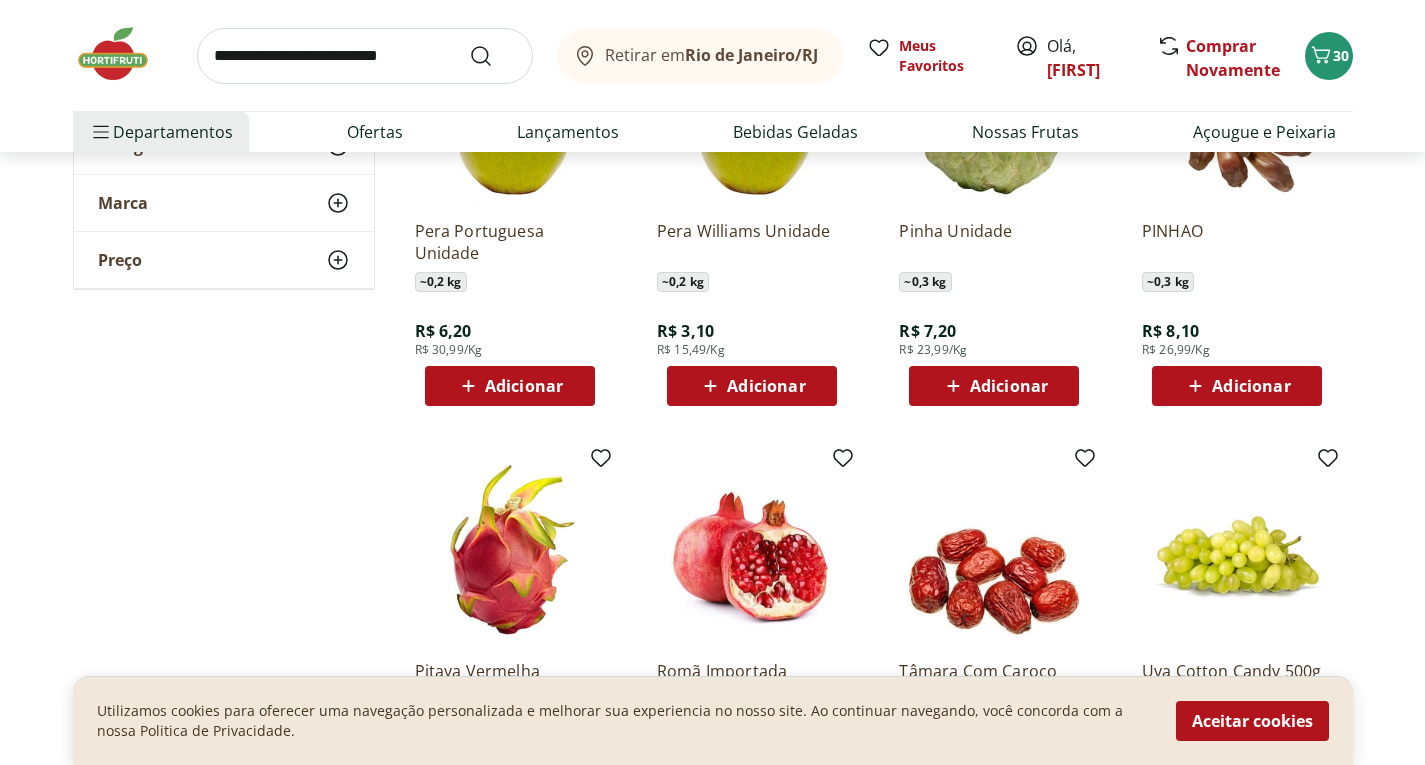click on "Adicionar" at bounding box center (752, 386) 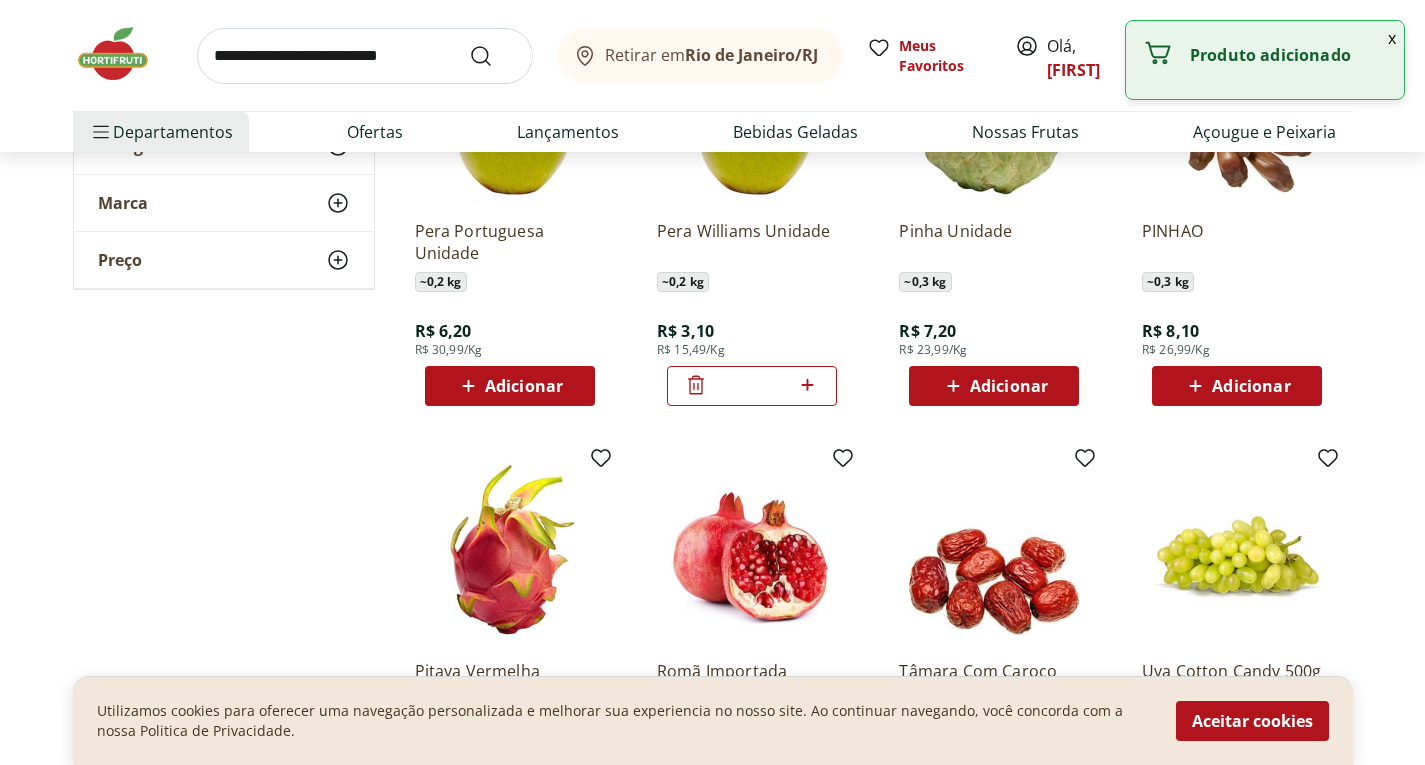 click 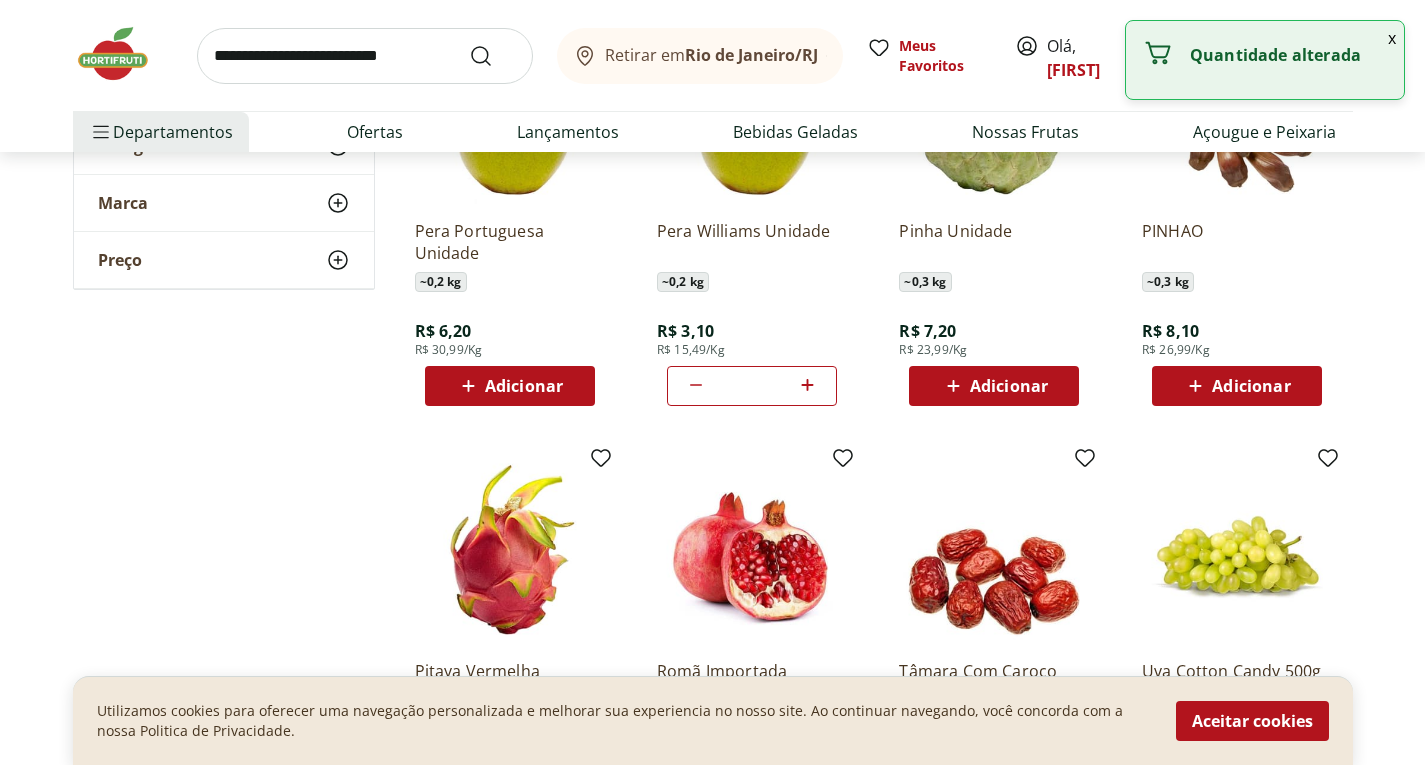 click 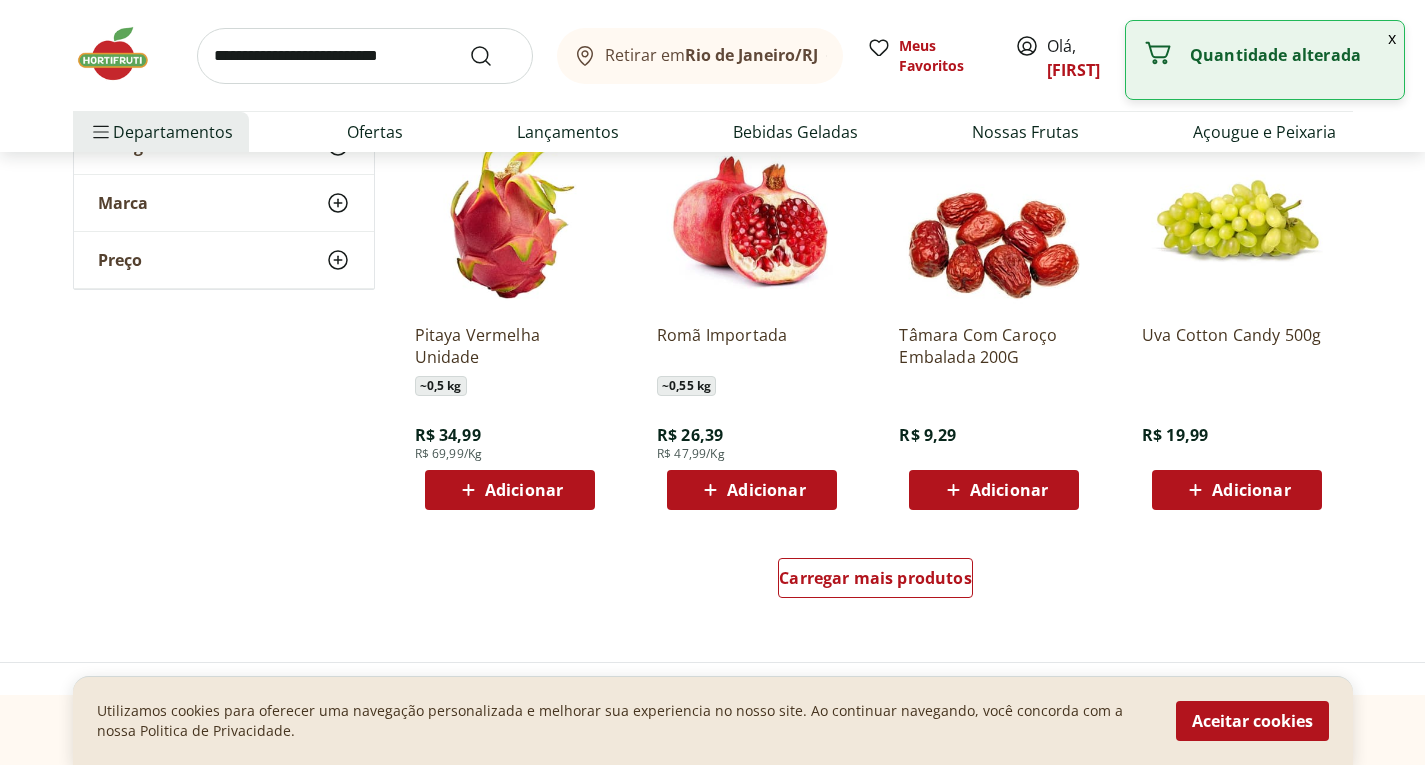 scroll, scrollTop: 8900, scrollLeft: 0, axis: vertical 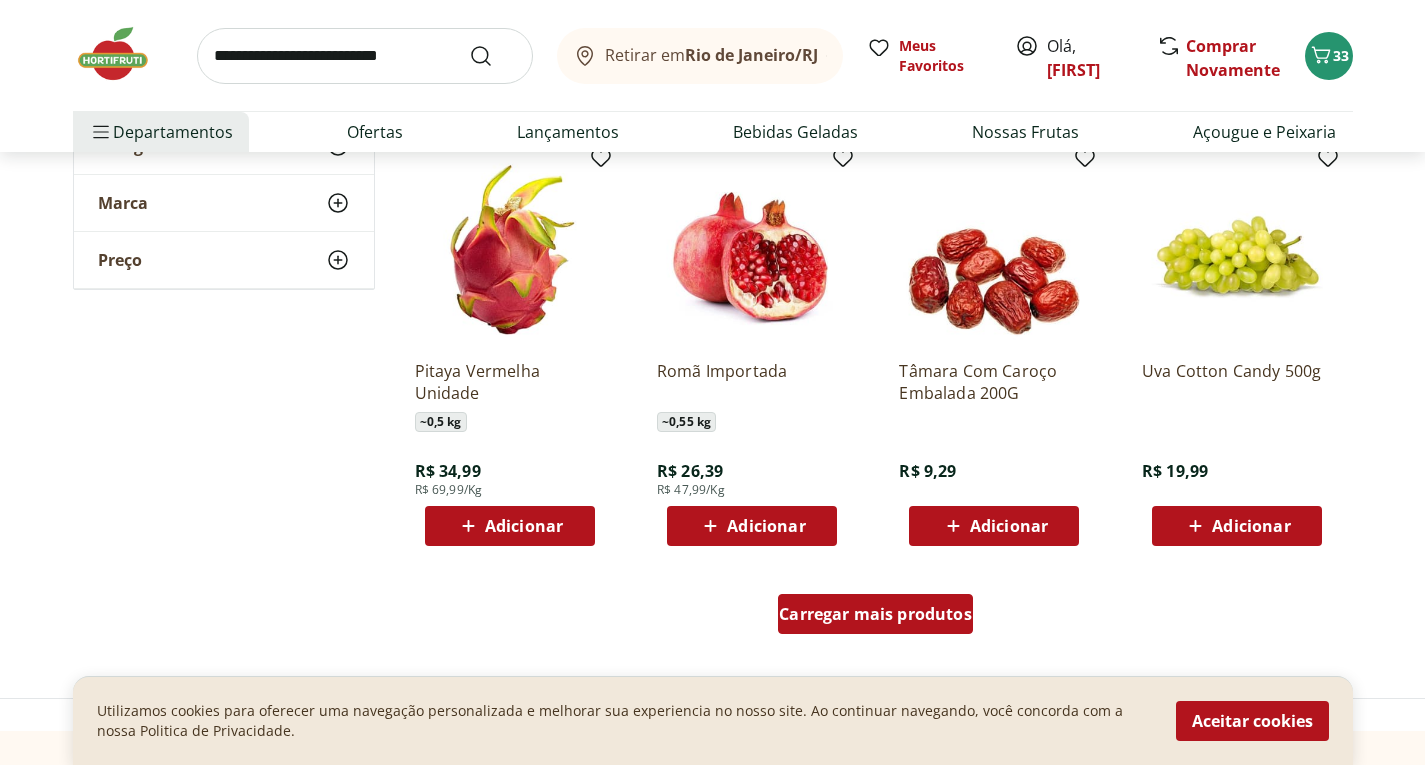 click on "Carregar mais produtos" at bounding box center [875, 614] 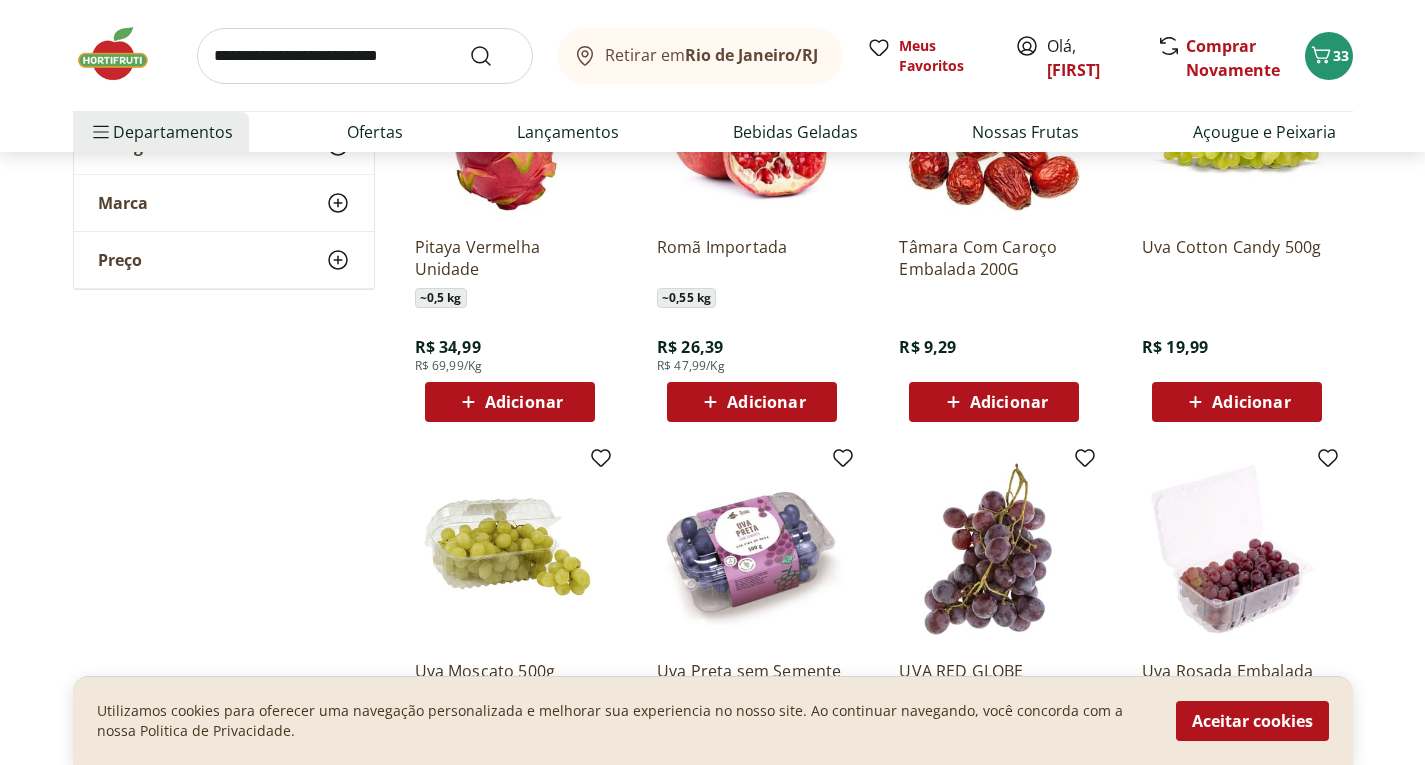 scroll, scrollTop: 9200, scrollLeft: 0, axis: vertical 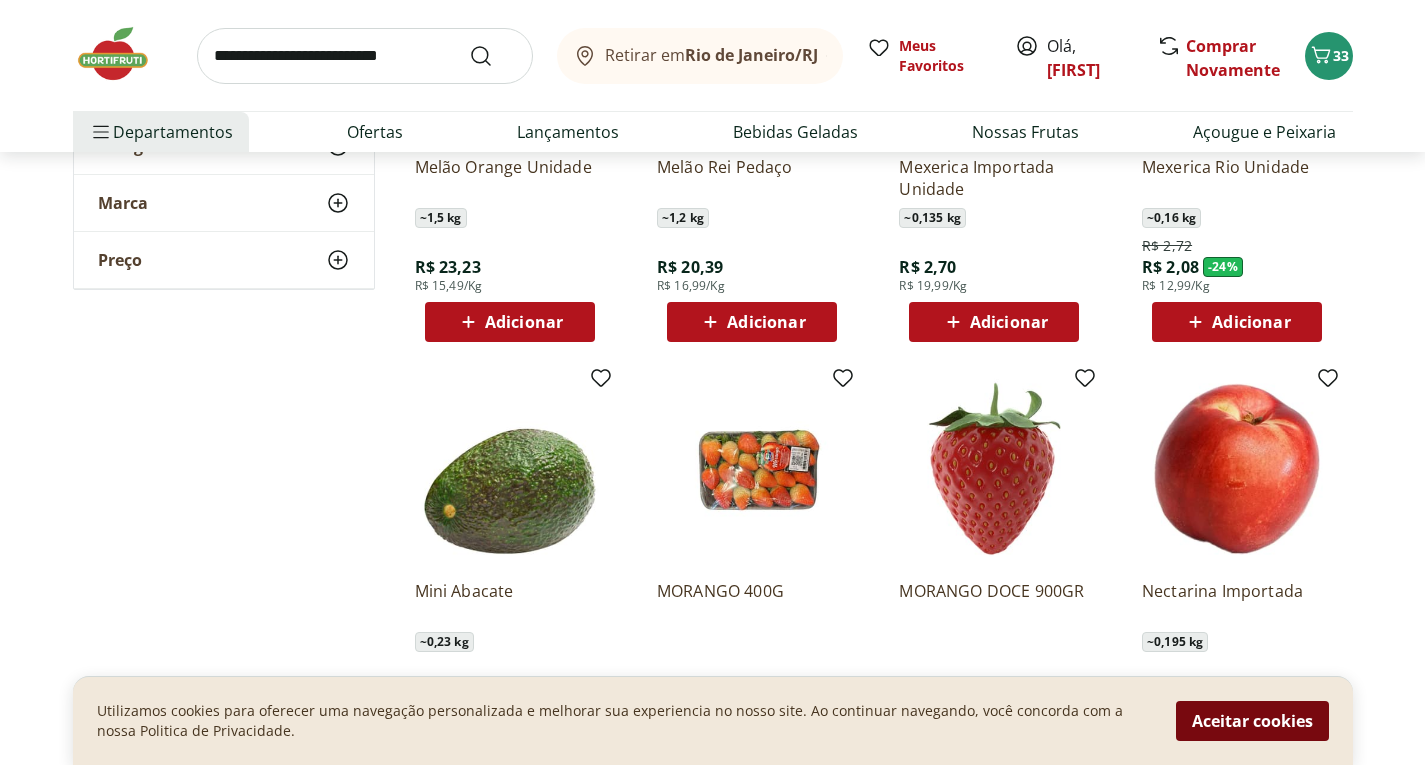 click on "Aceitar cookies" at bounding box center [1252, 721] 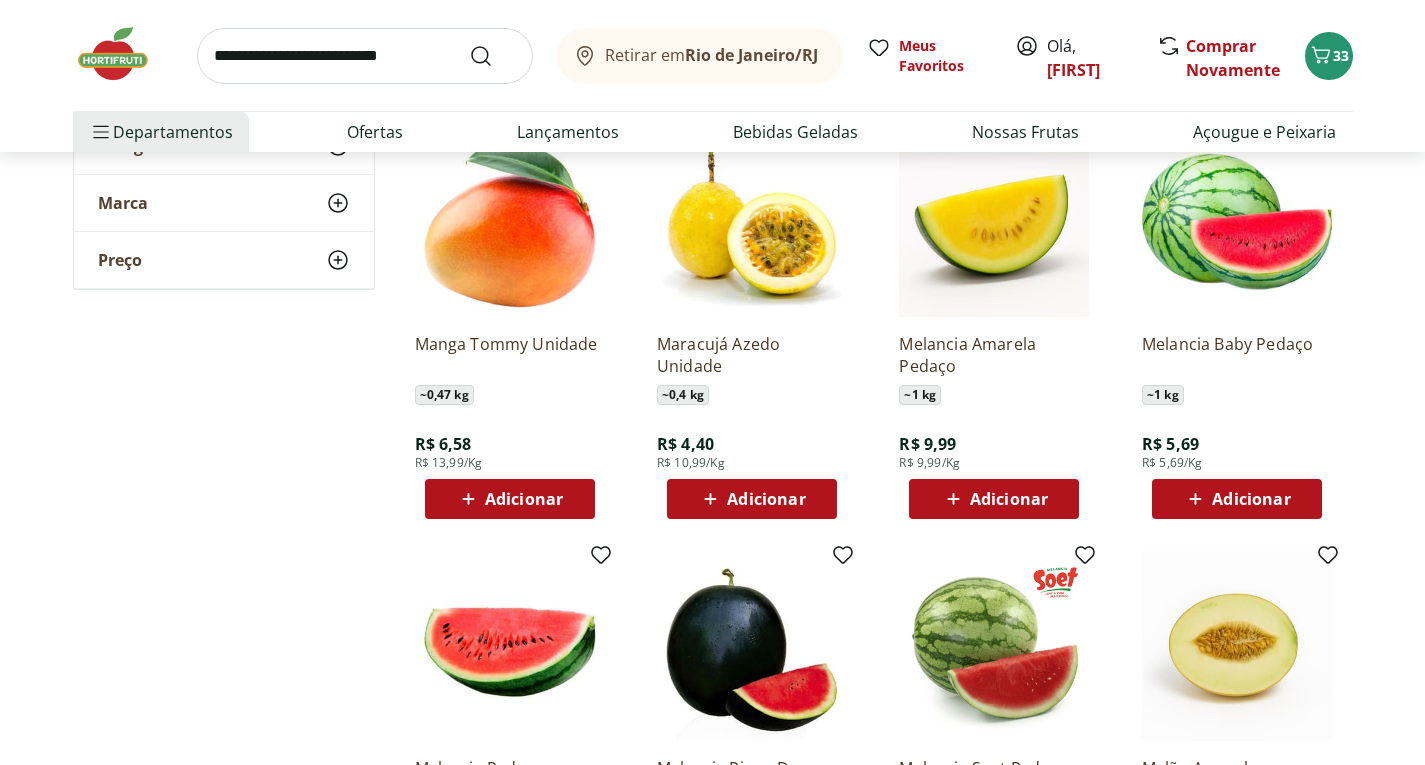 scroll, scrollTop: 6270, scrollLeft: 0, axis: vertical 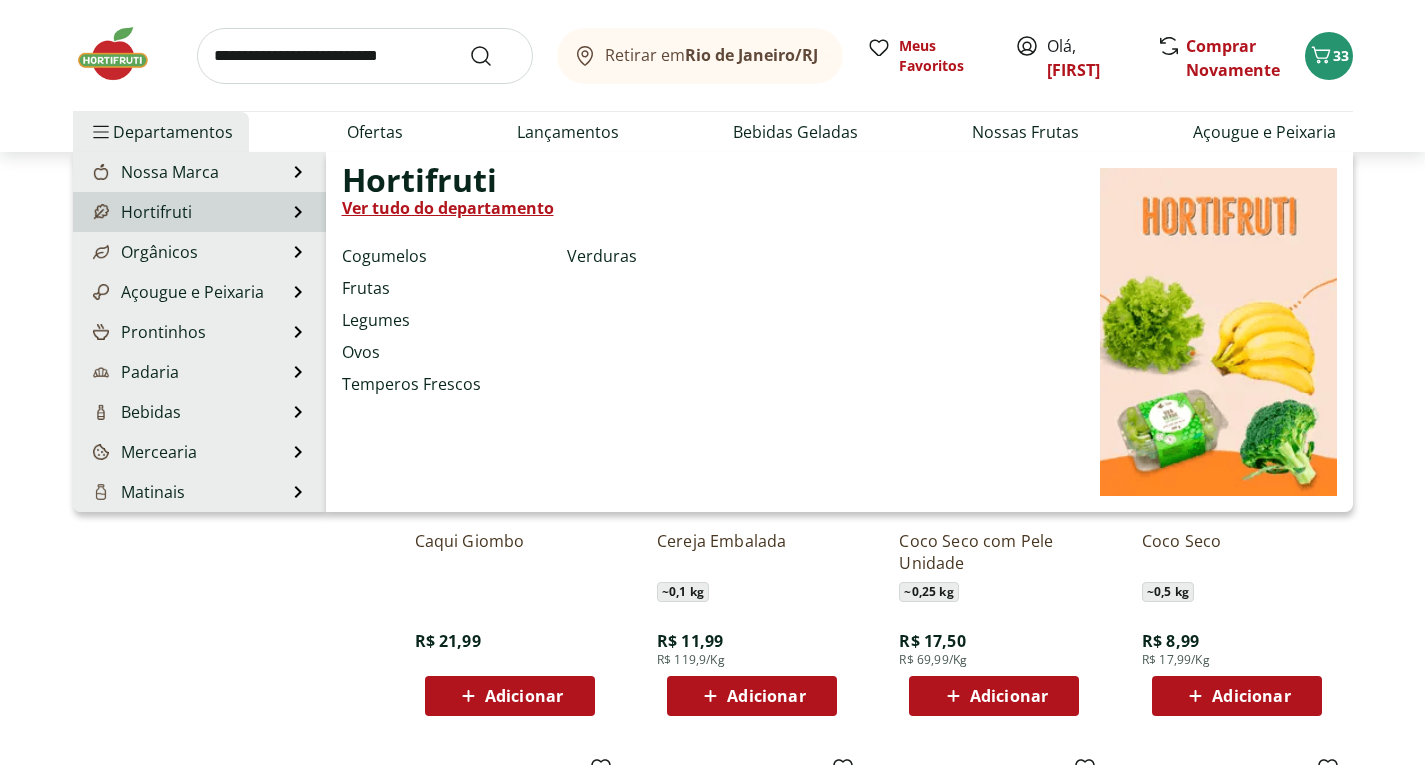 click on "Hortifruti" at bounding box center (140, 212) 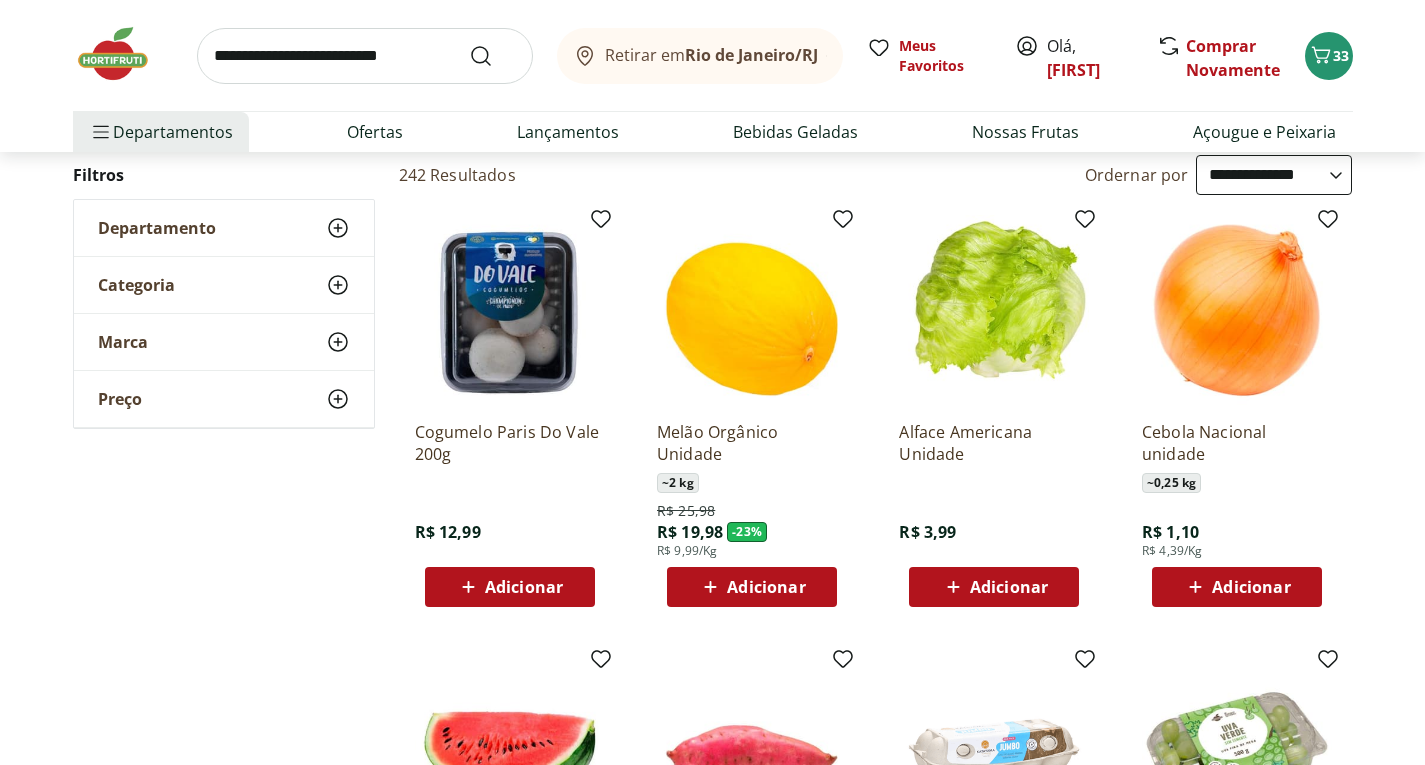 scroll, scrollTop: 100, scrollLeft: 0, axis: vertical 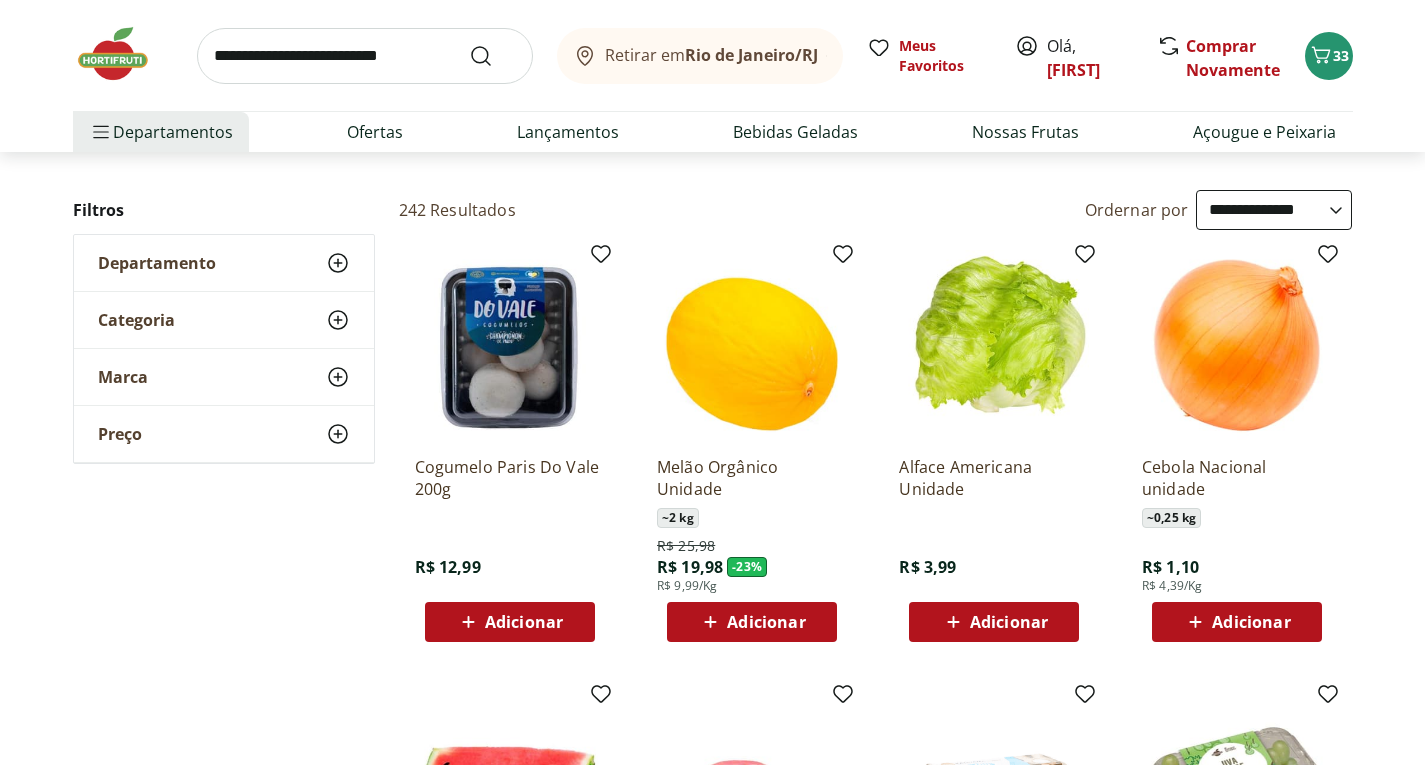 click 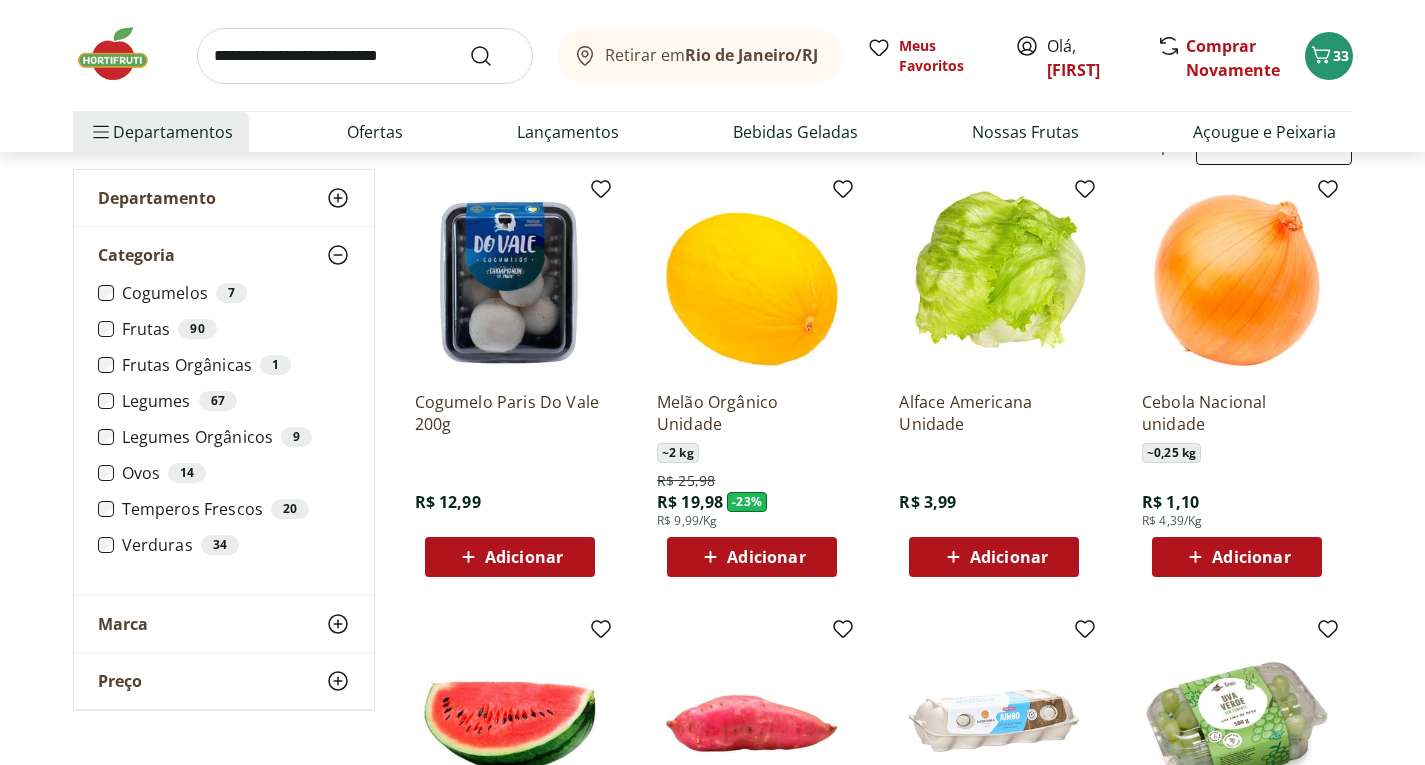 scroll, scrollTop: 200, scrollLeft: 0, axis: vertical 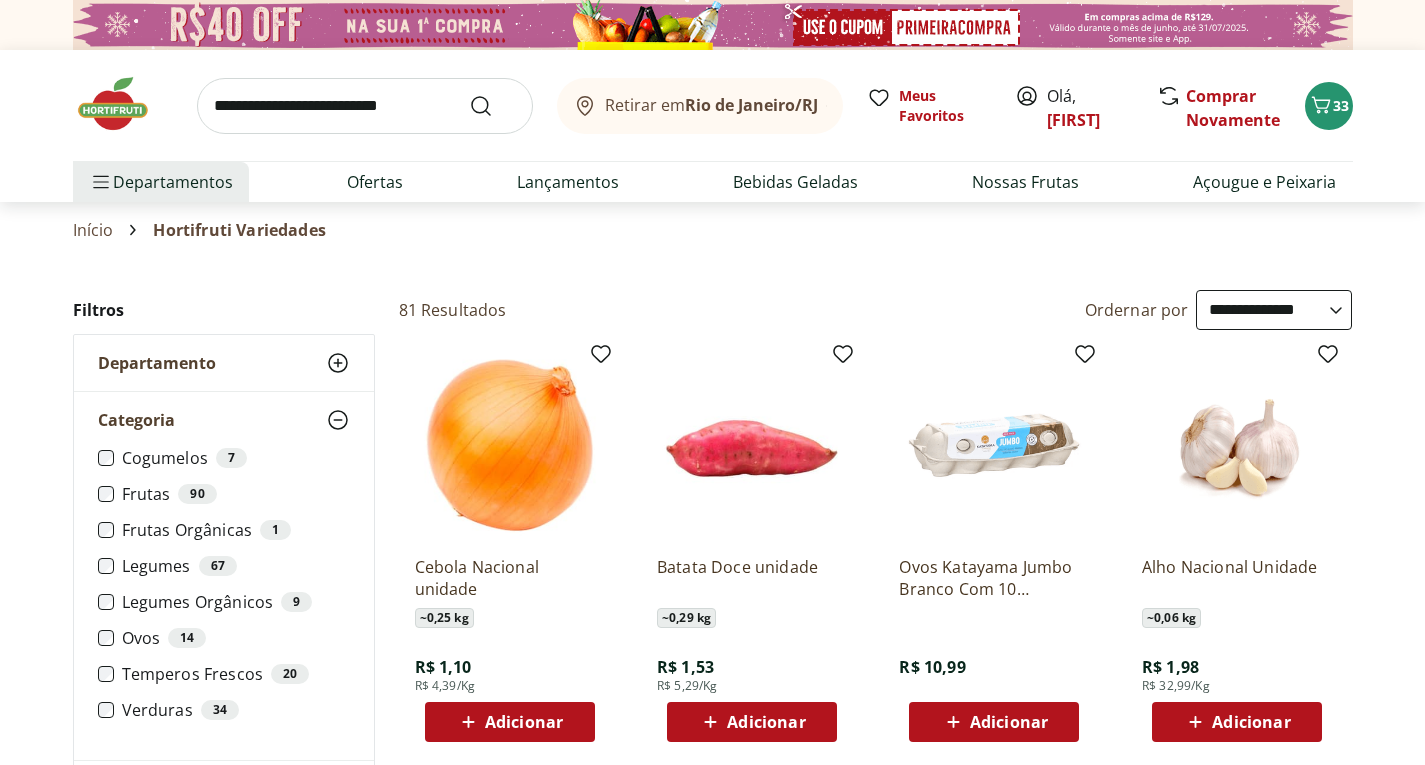 click on "**********" at bounding box center [1274, 310] 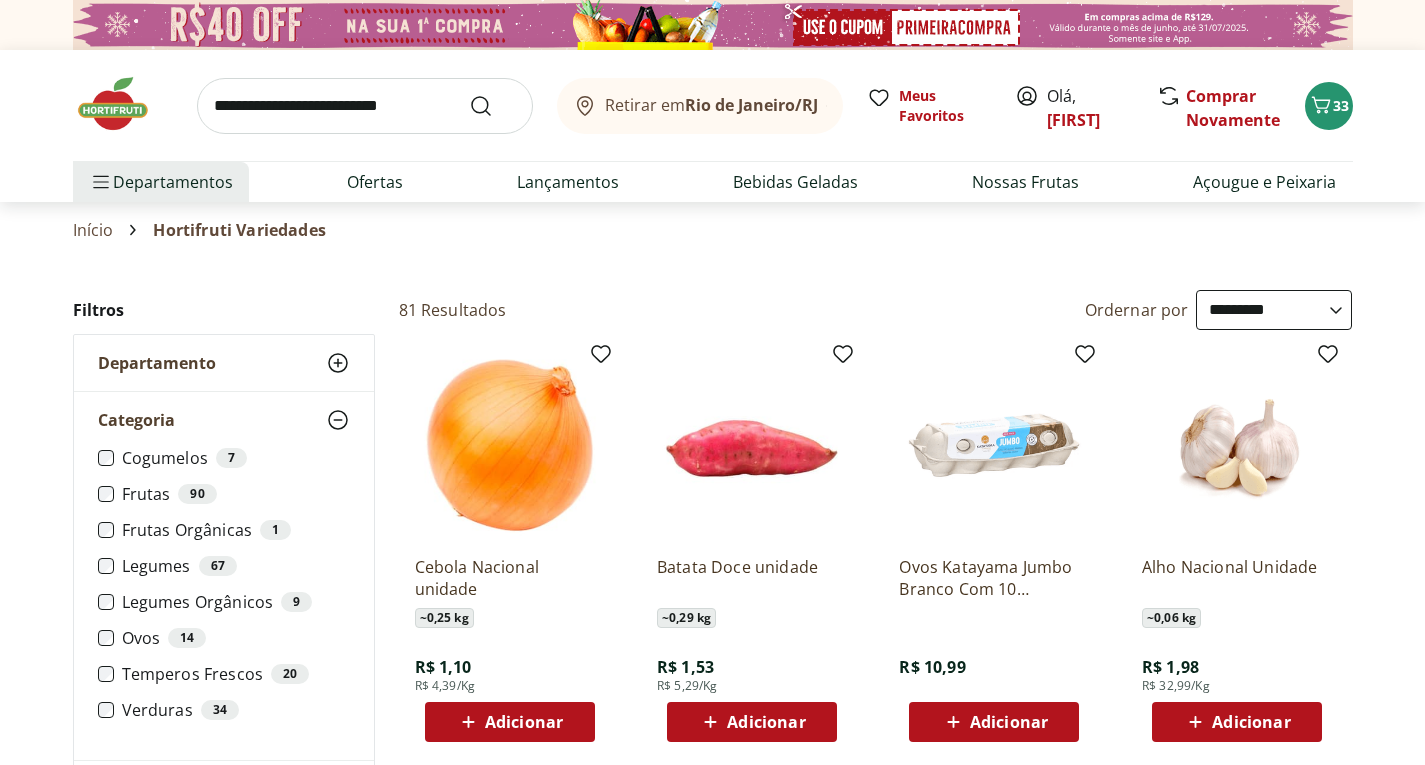 click on "**********" at bounding box center (1274, 310) 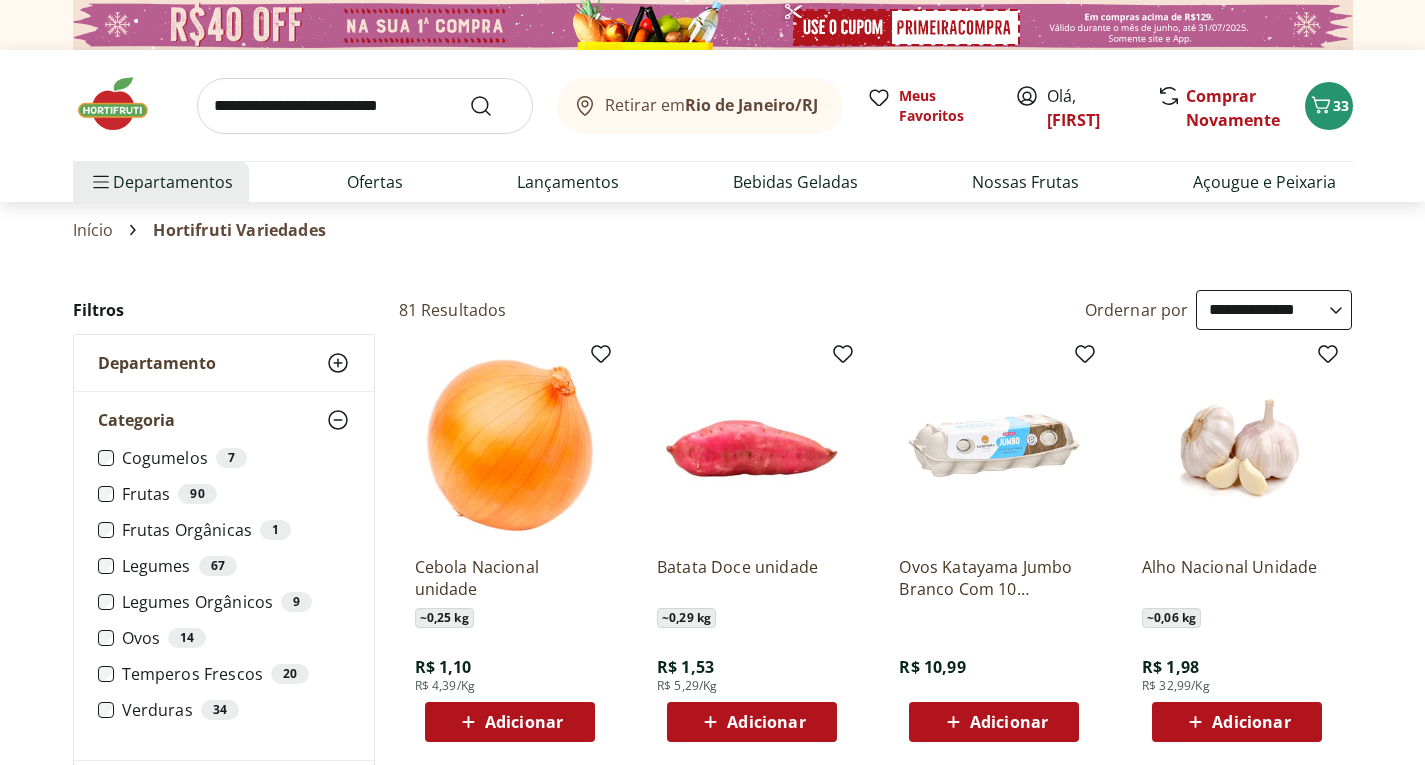 select on "********" 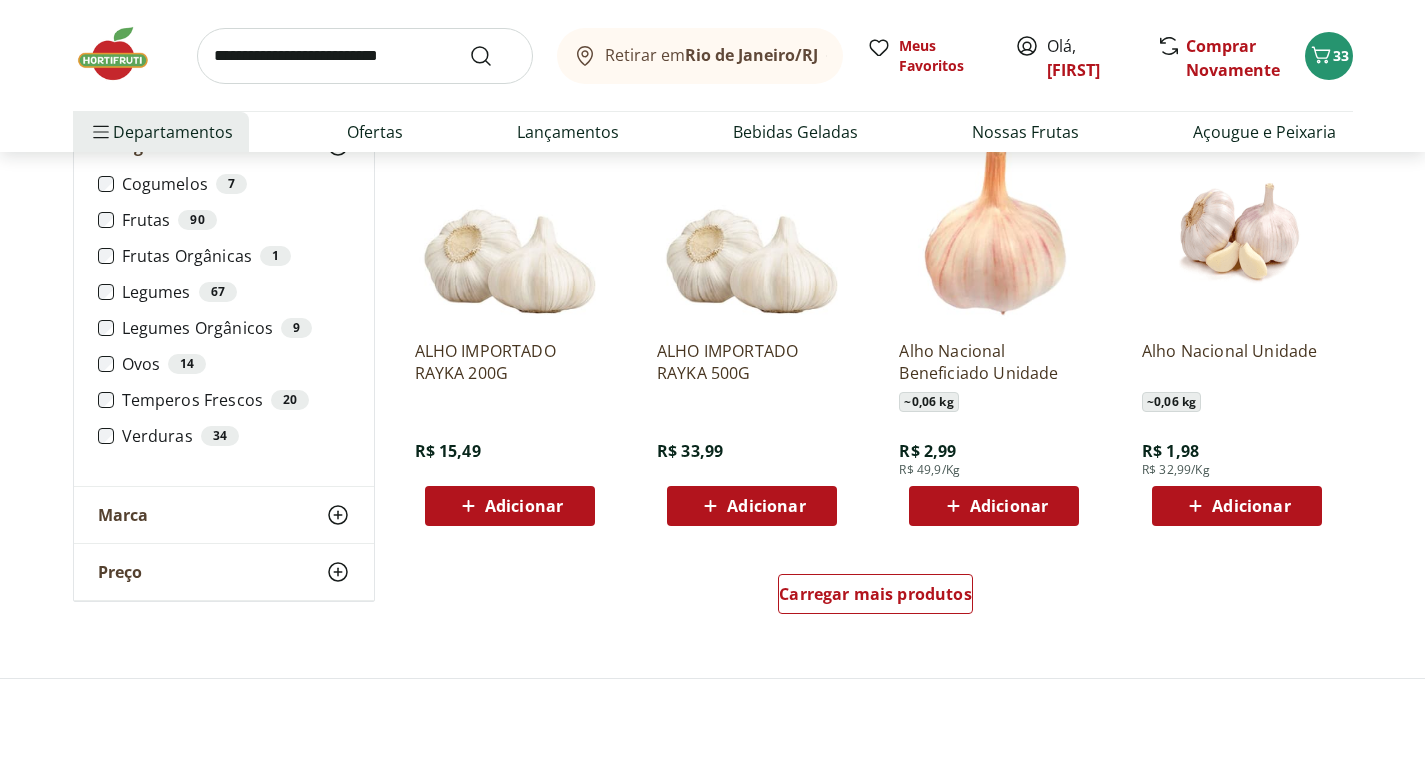 scroll, scrollTop: 1100, scrollLeft: 0, axis: vertical 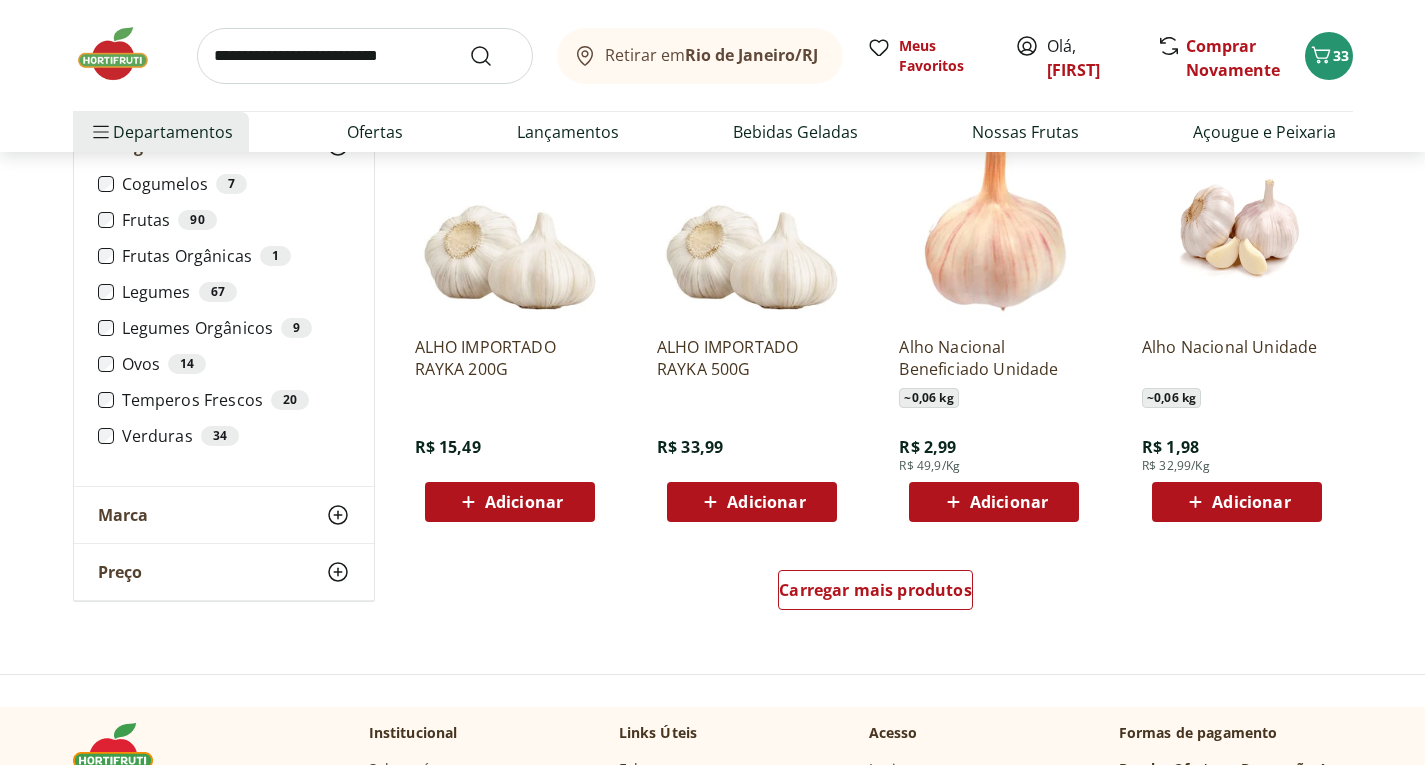 click on "Adicionar" at bounding box center (1251, 502) 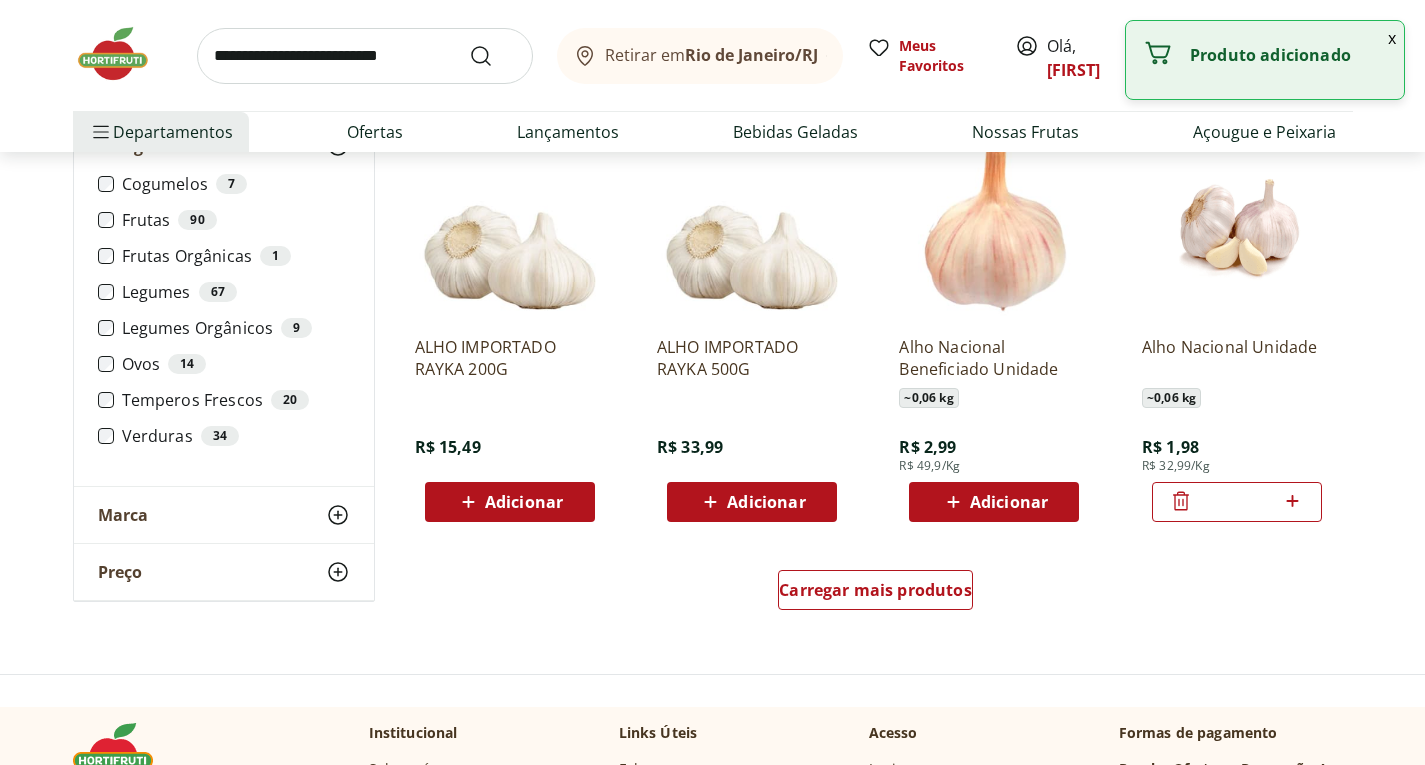 click 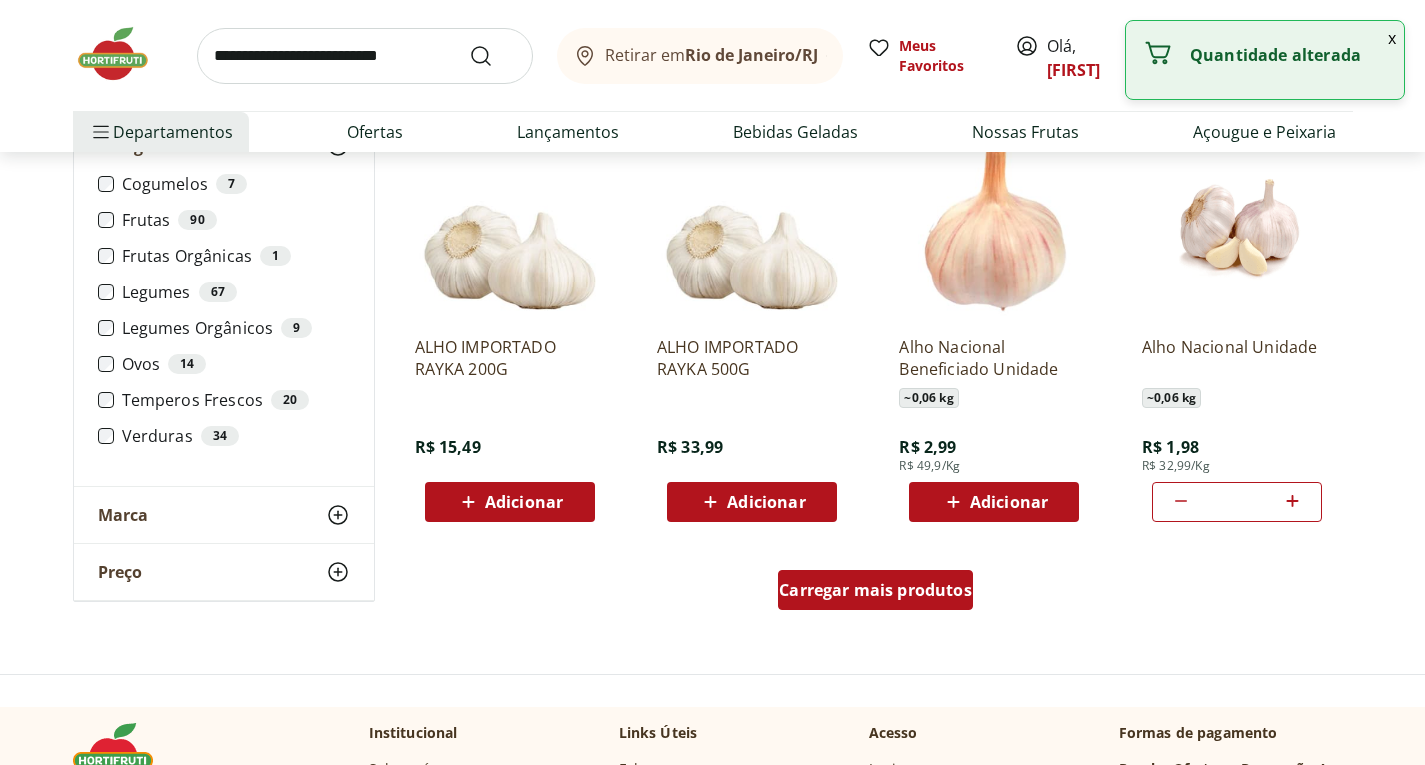 click on "Carregar mais produtos" at bounding box center [875, 590] 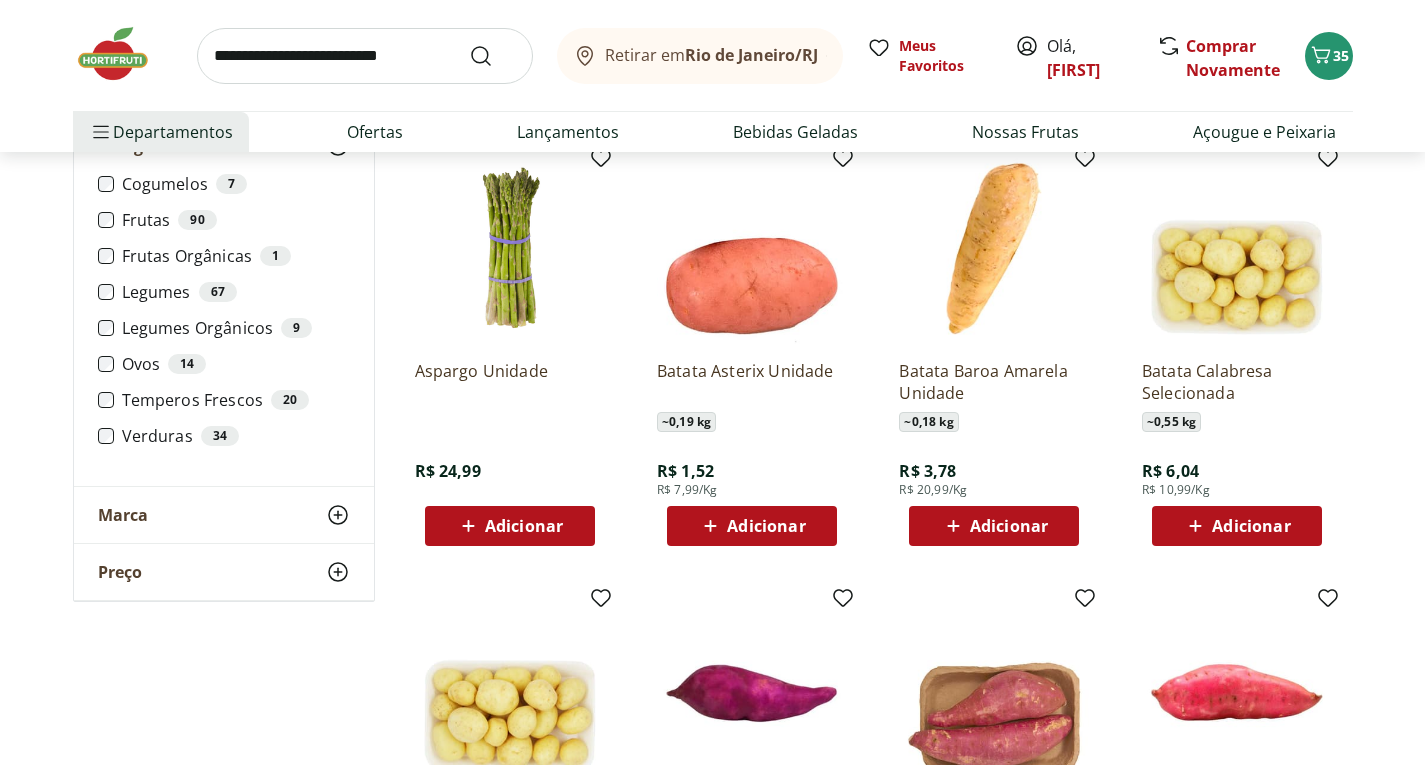 scroll, scrollTop: 1600, scrollLeft: 0, axis: vertical 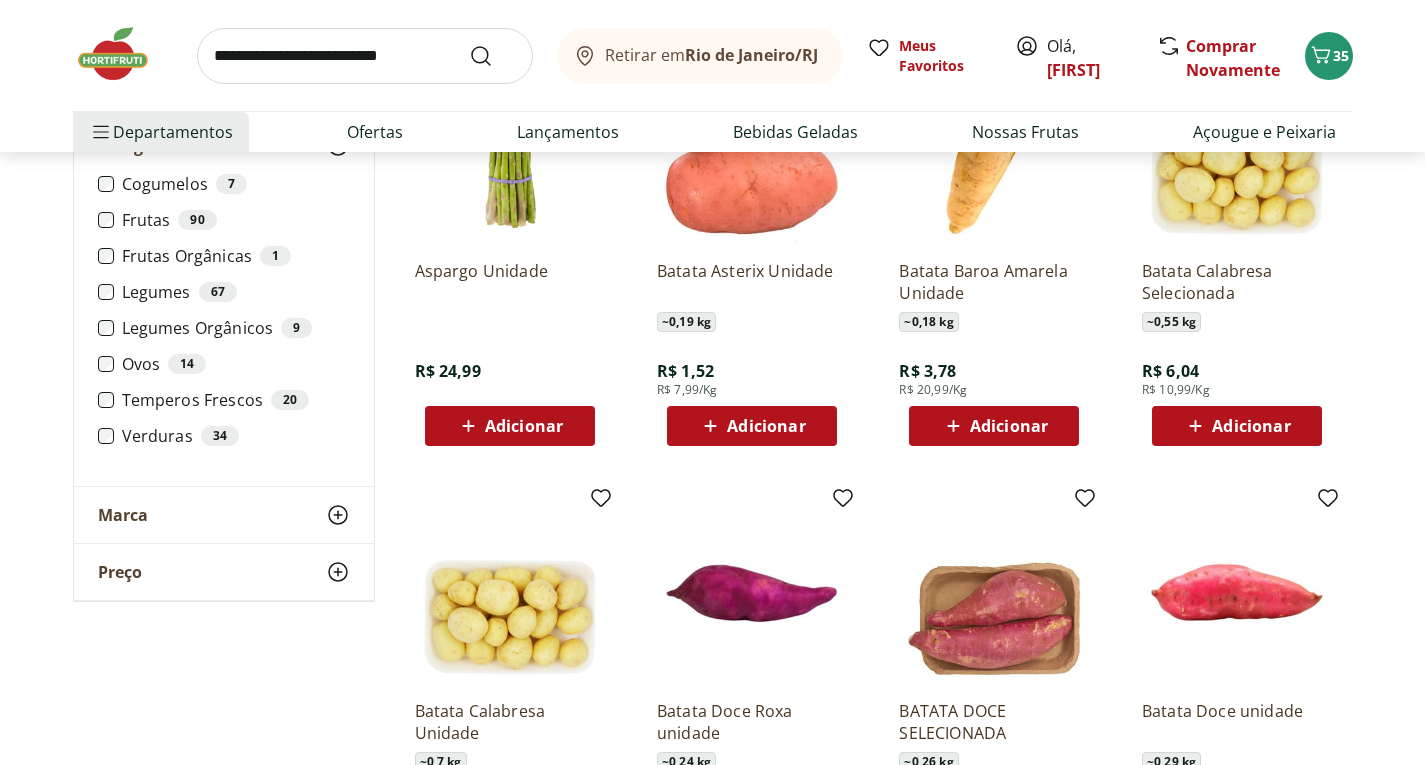 click on "Adicionar" at bounding box center (1009, 426) 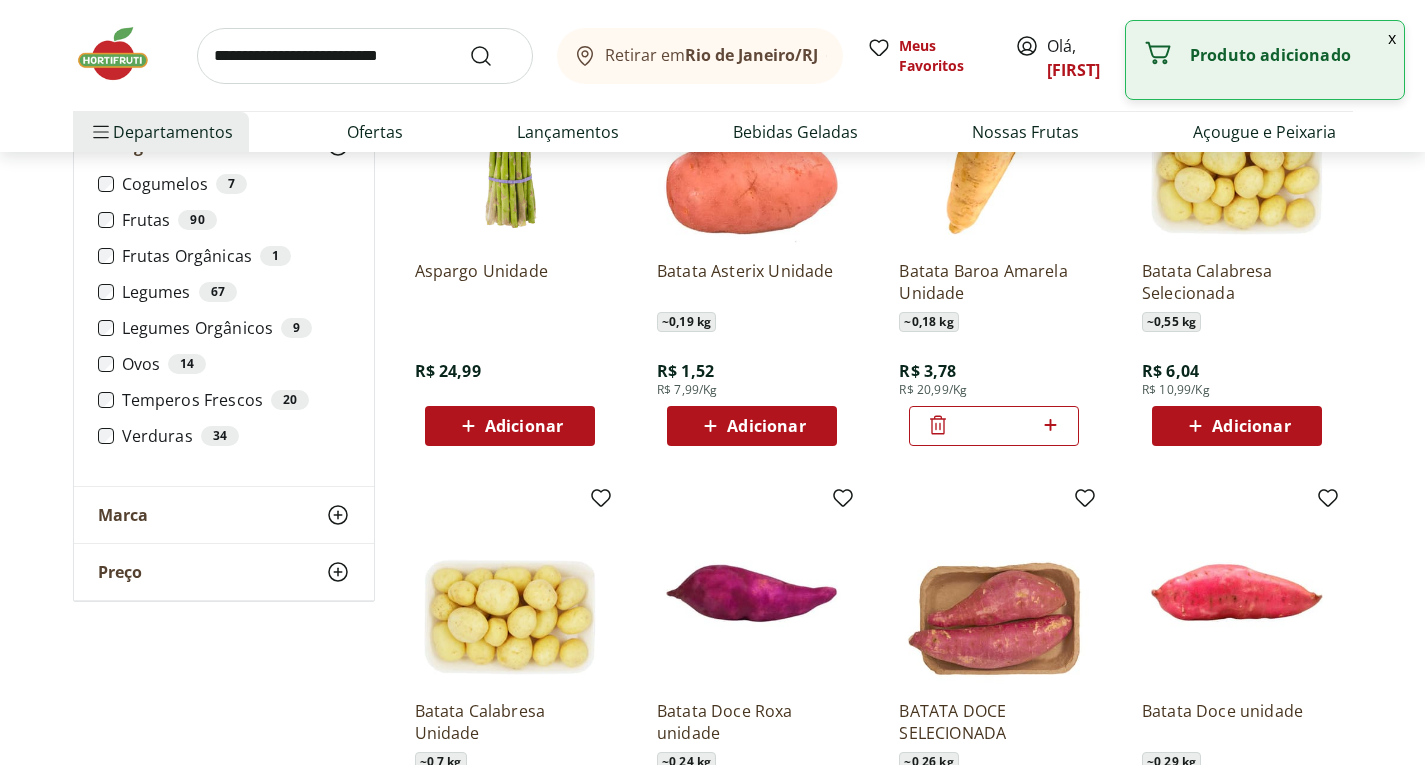 click 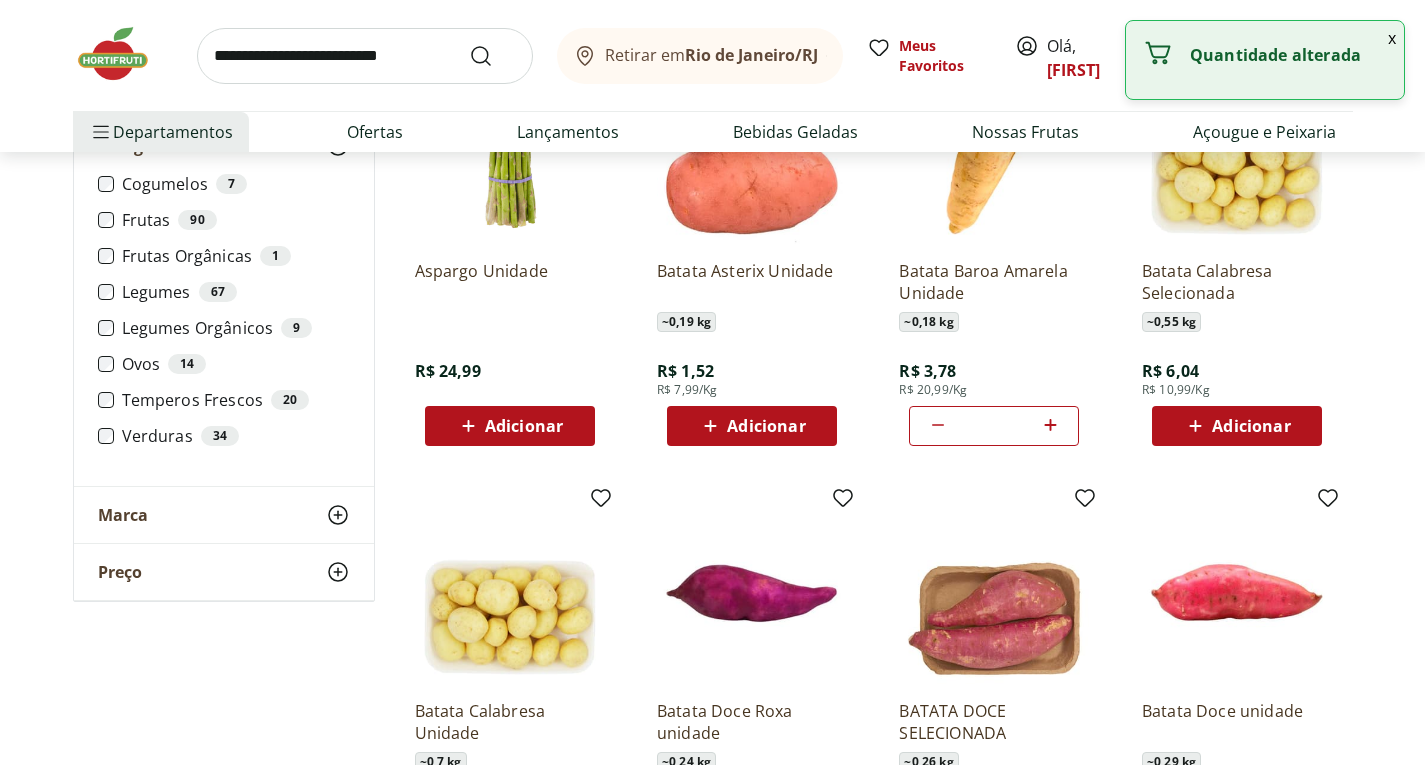 click 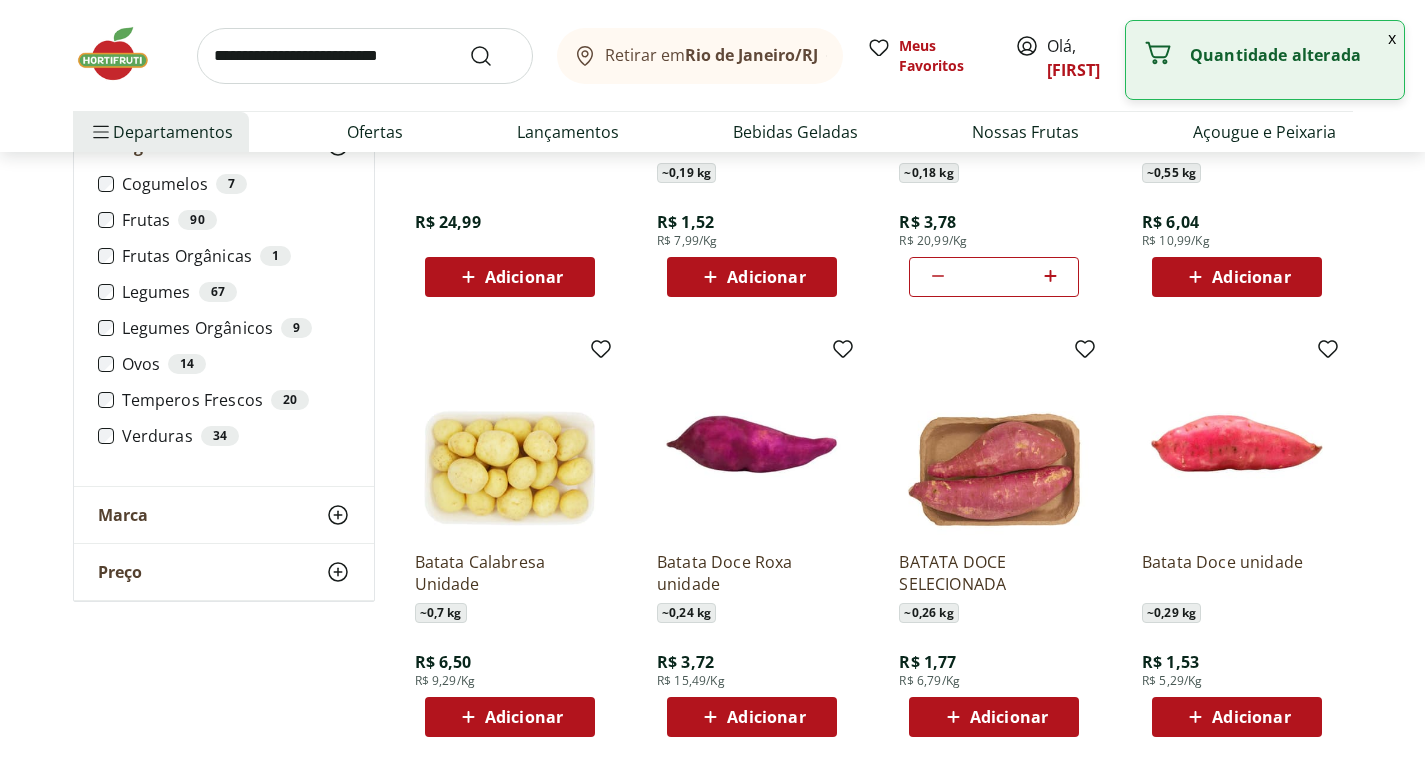 scroll, scrollTop: 2000, scrollLeft: 0, axis: vertical 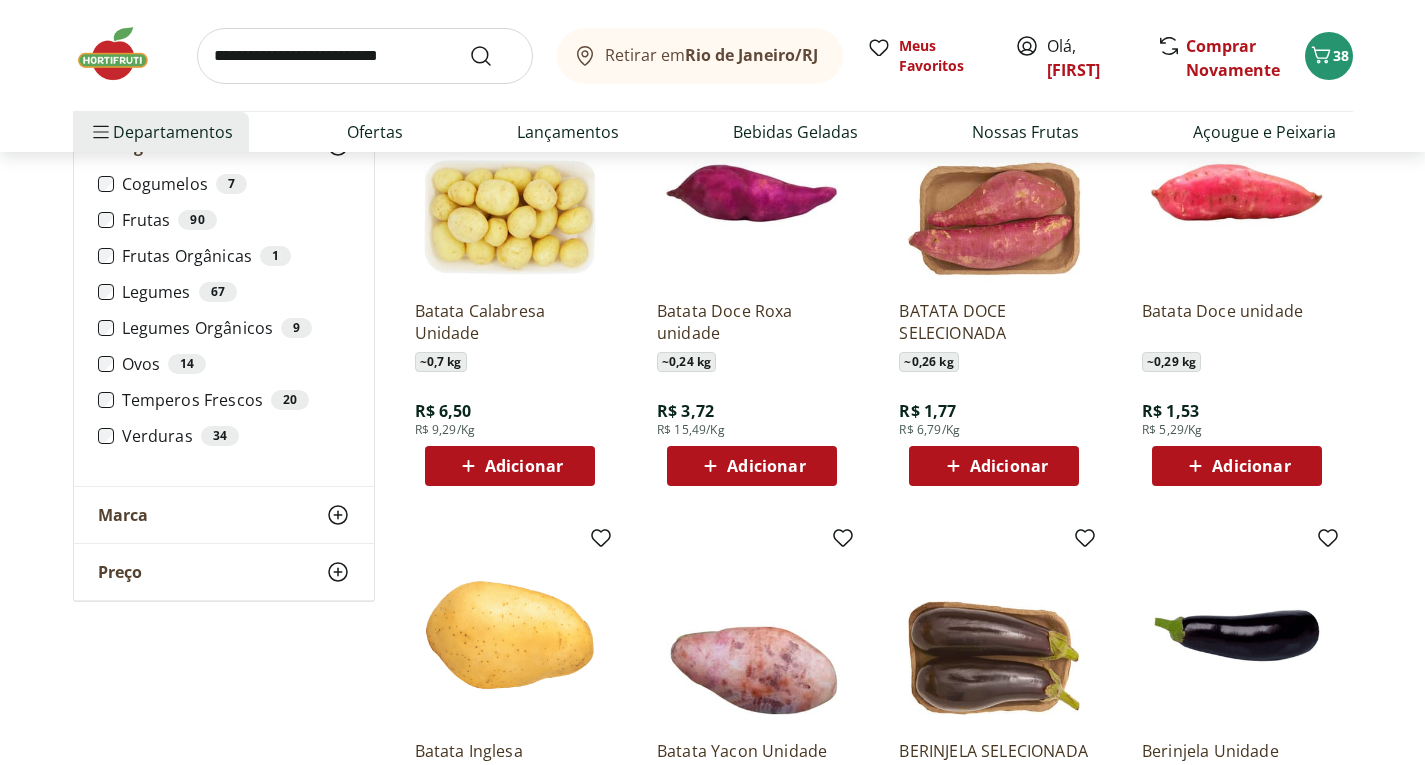 click on "Adicionar" at bounding box center (1009, 466) 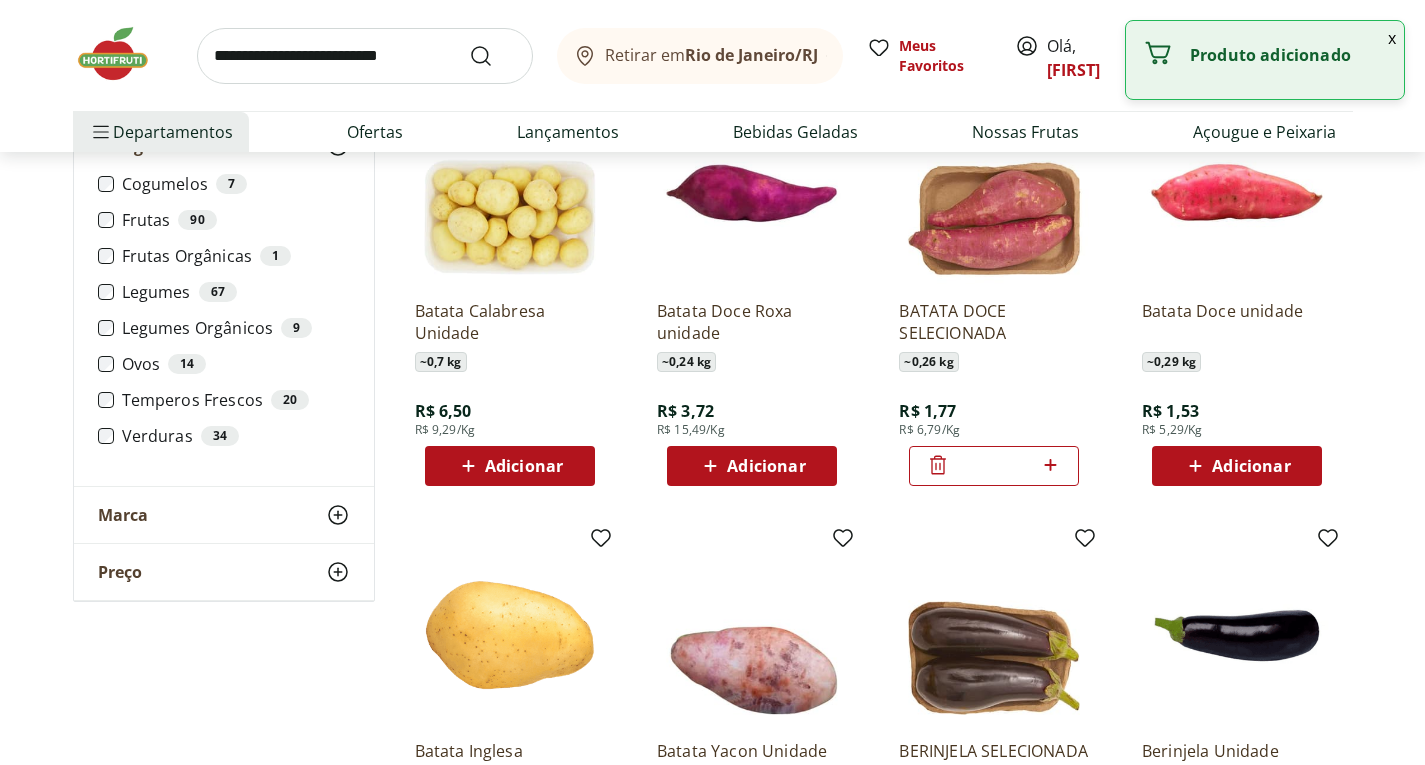 click 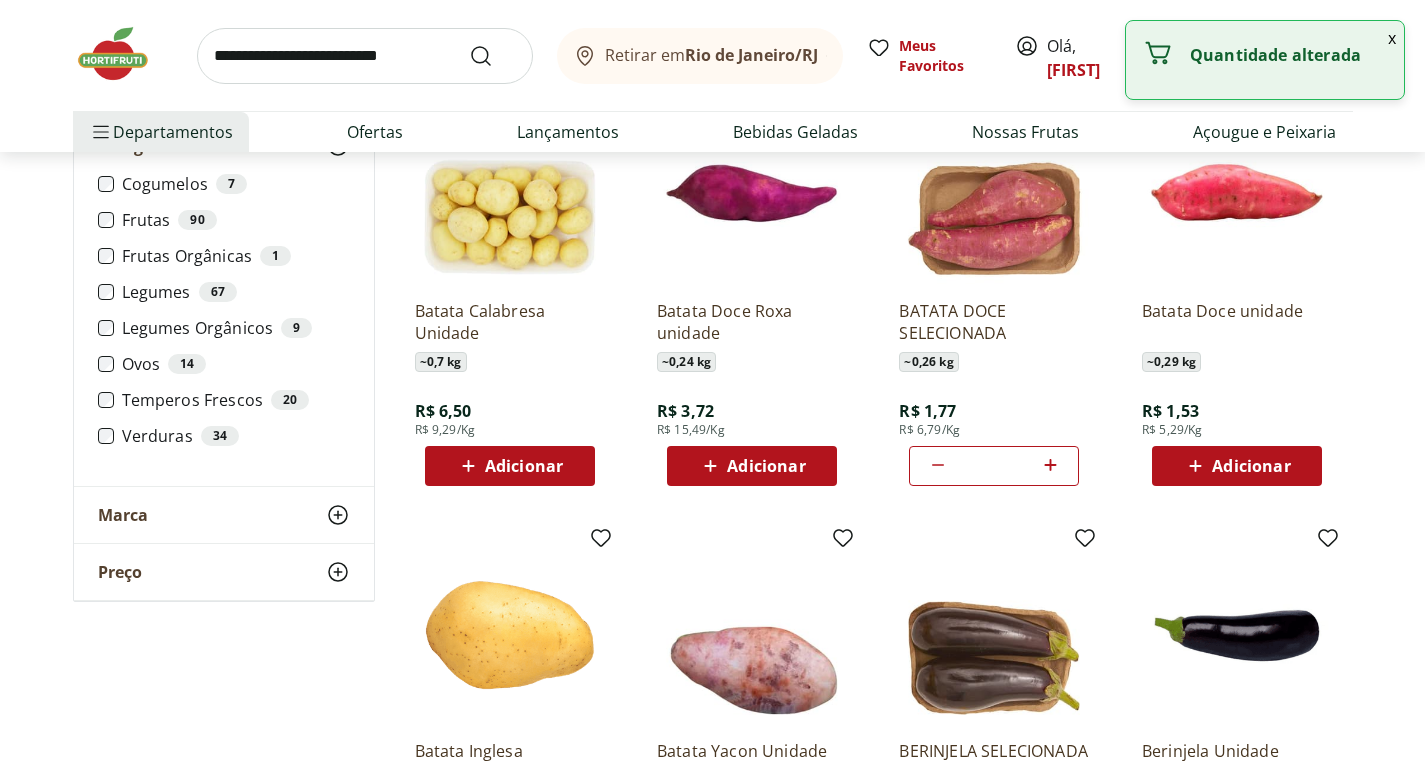 click 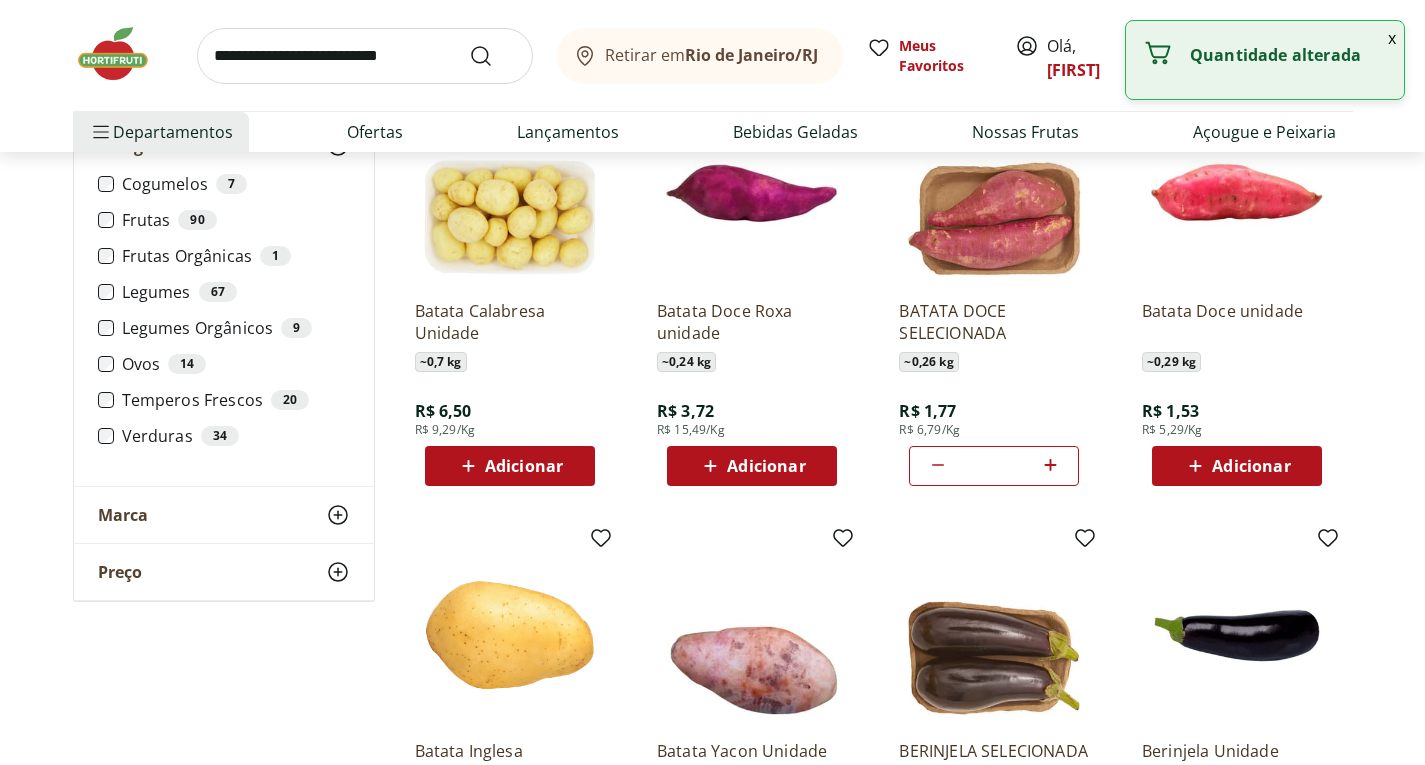 click 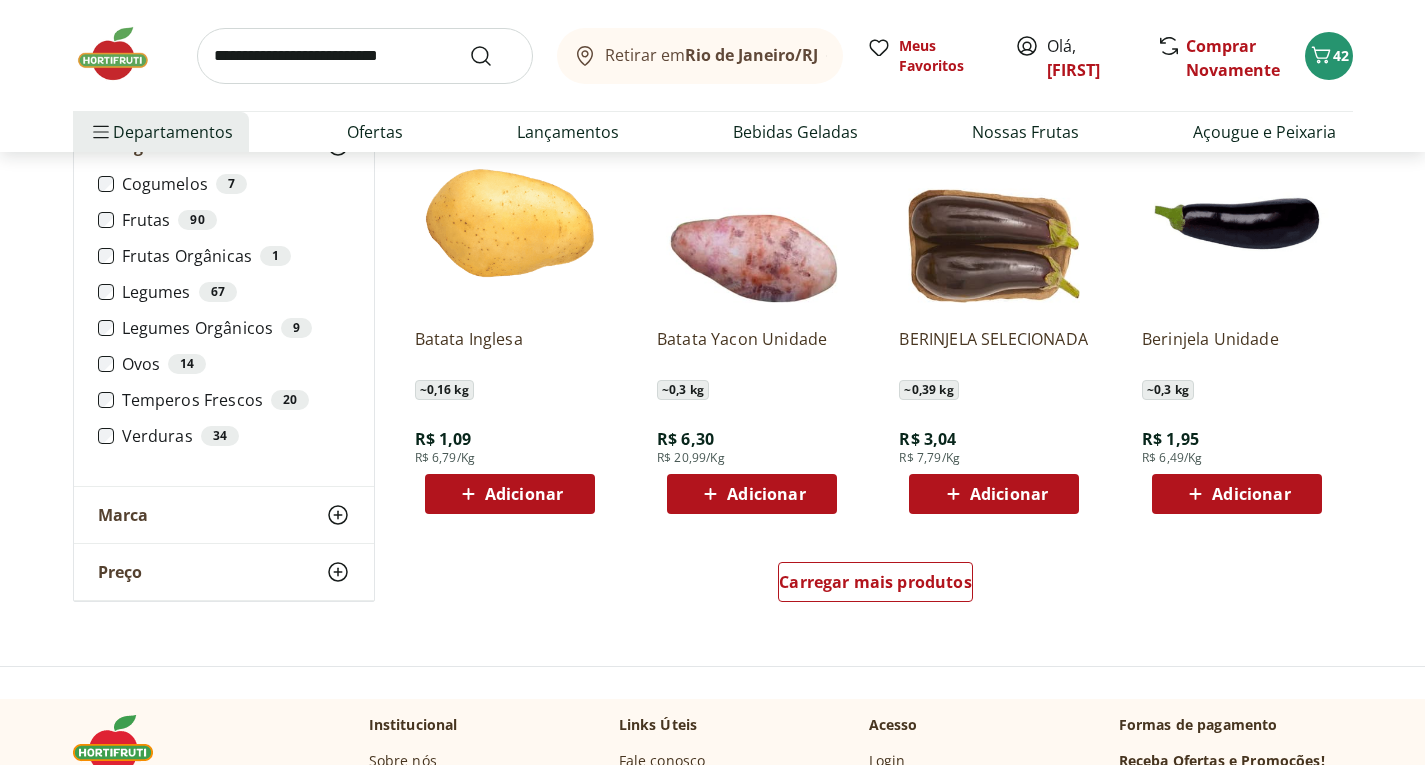 scroll, scrollTop: 2600, scrollLeft: 0, axis: vertical 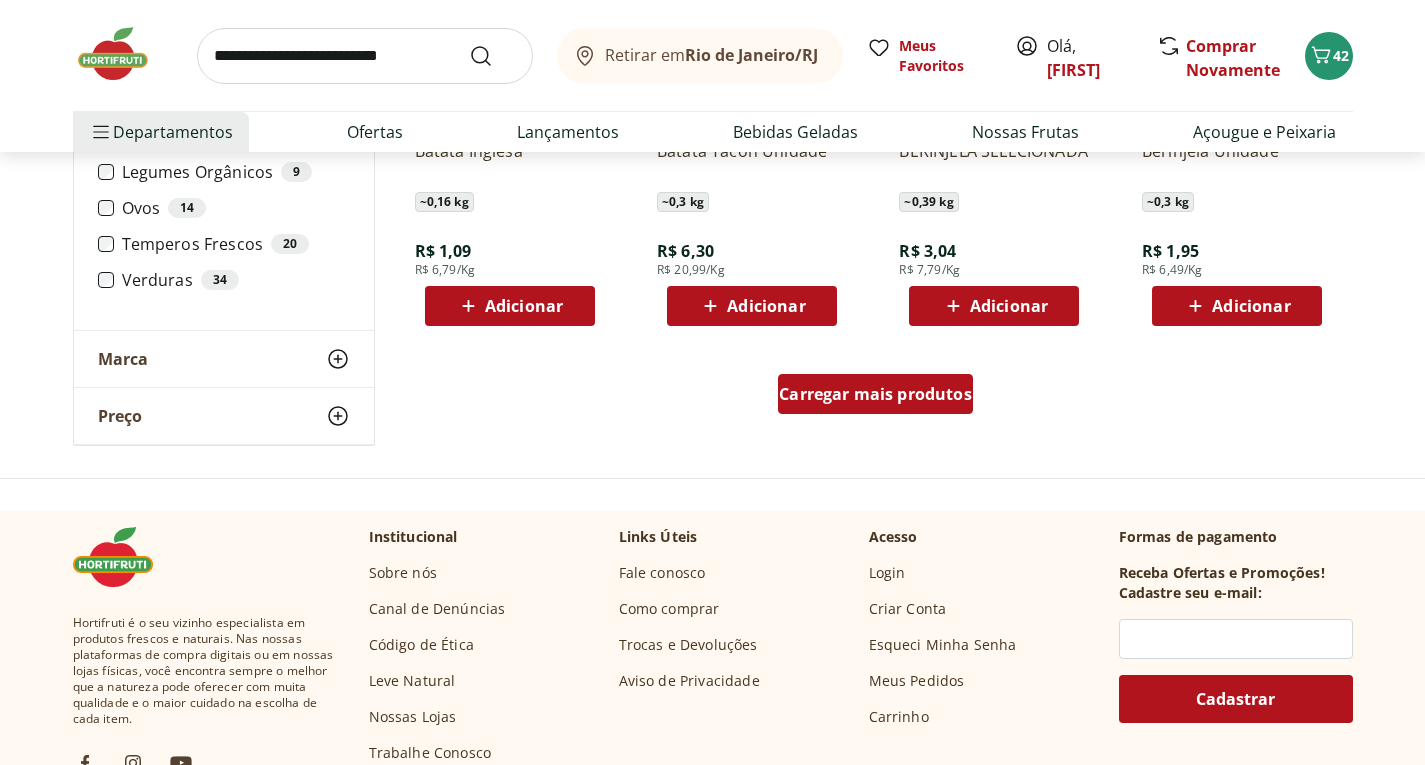 click on "Carregar mais produtos" at bounding box center [875, 394] 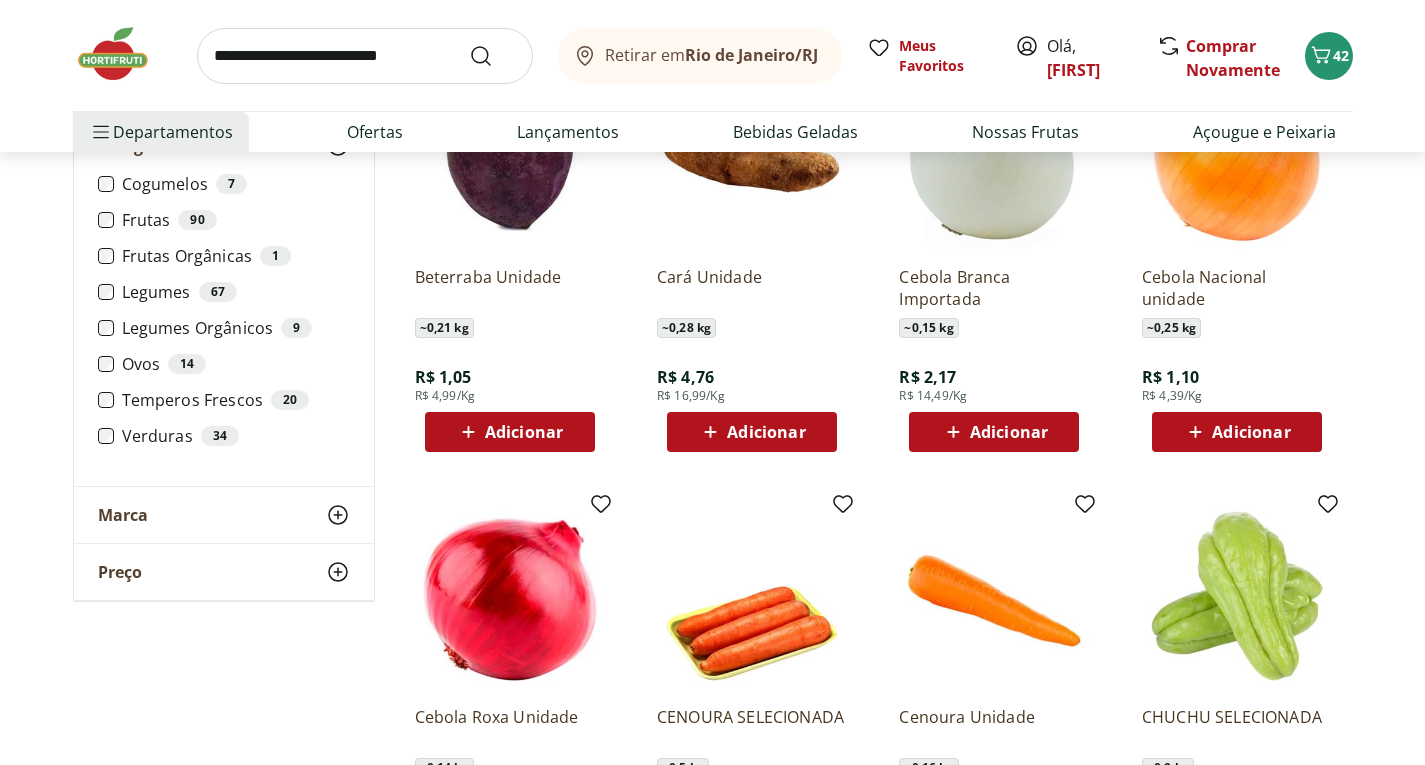 scroll, scrollTop: 2900, scrollLeft: 0, axis: vertical 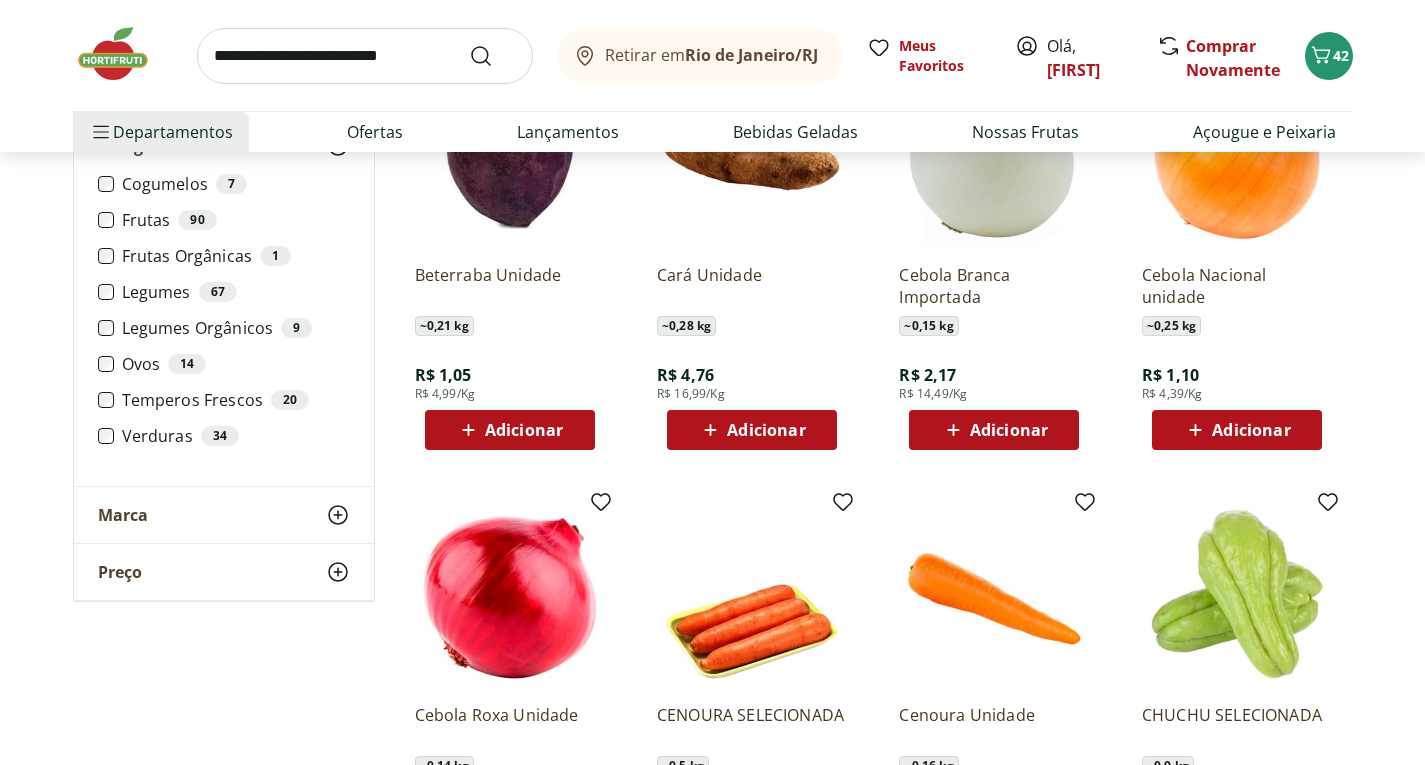 click 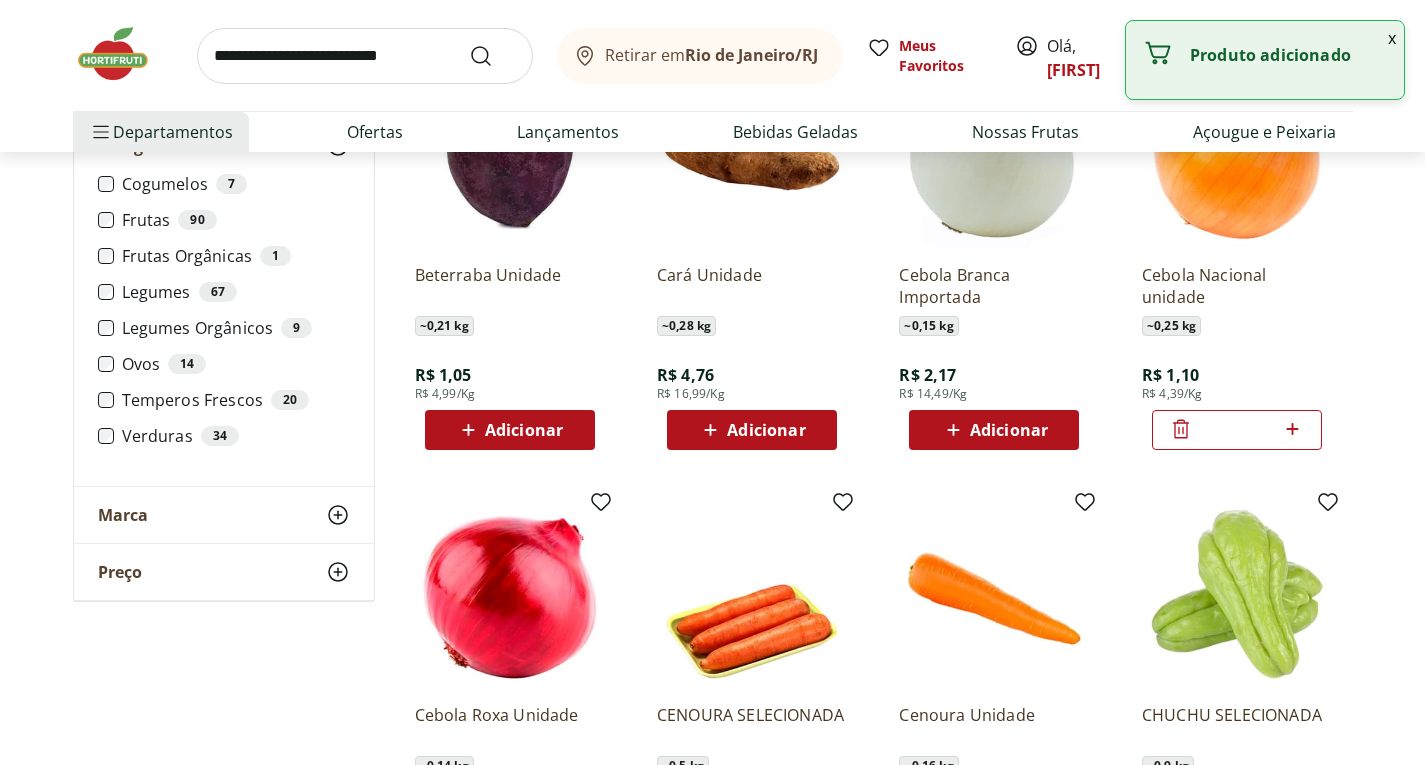 click 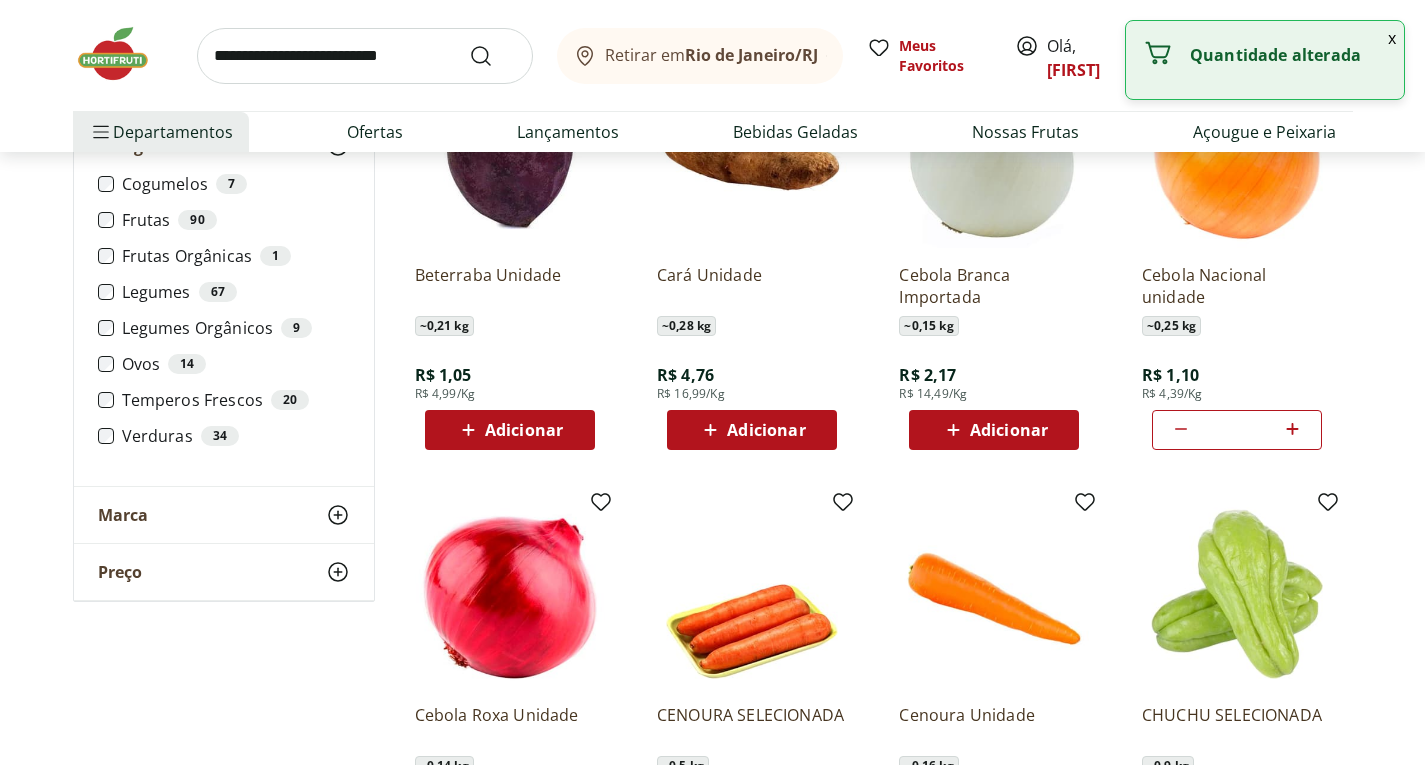 click 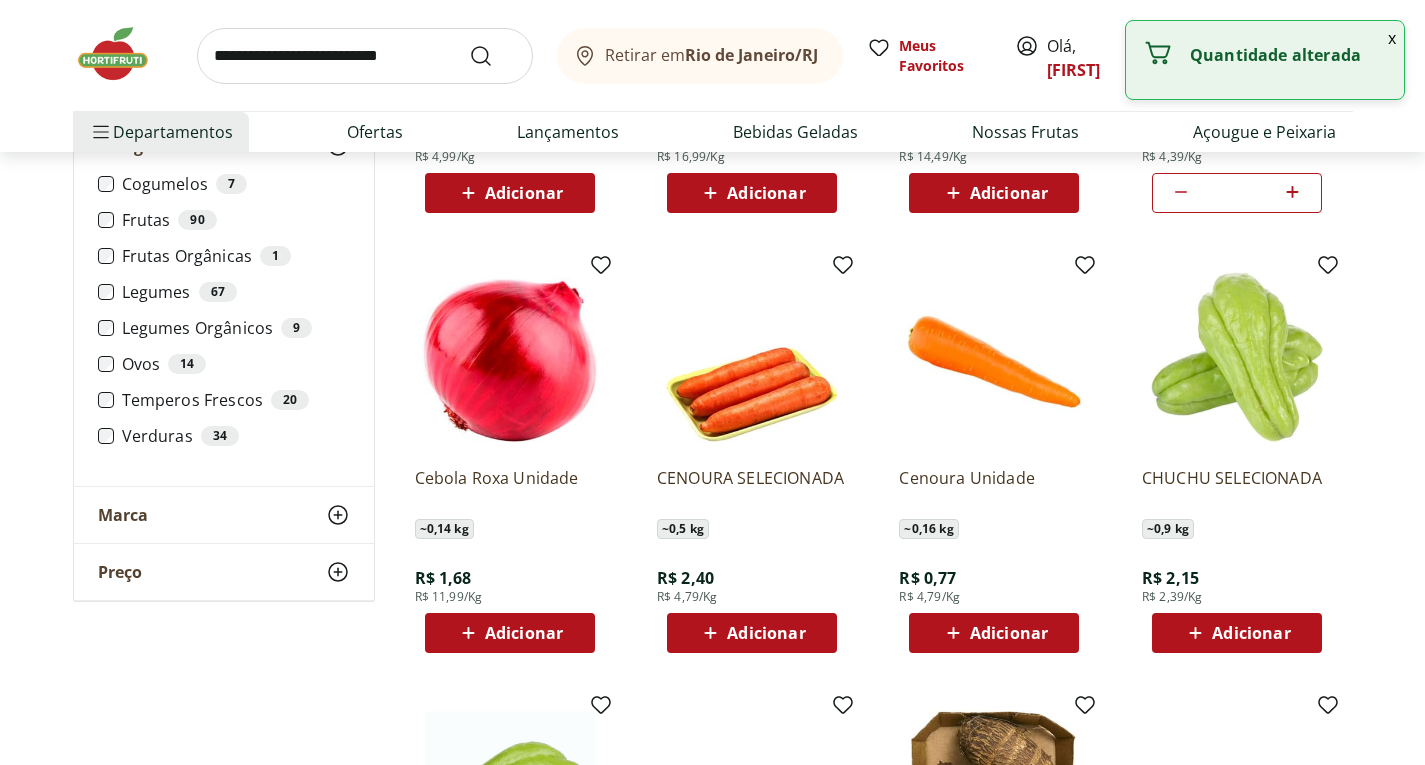 scroll, scrollTop: 3300, scrollLeft: 0, axis: vertical 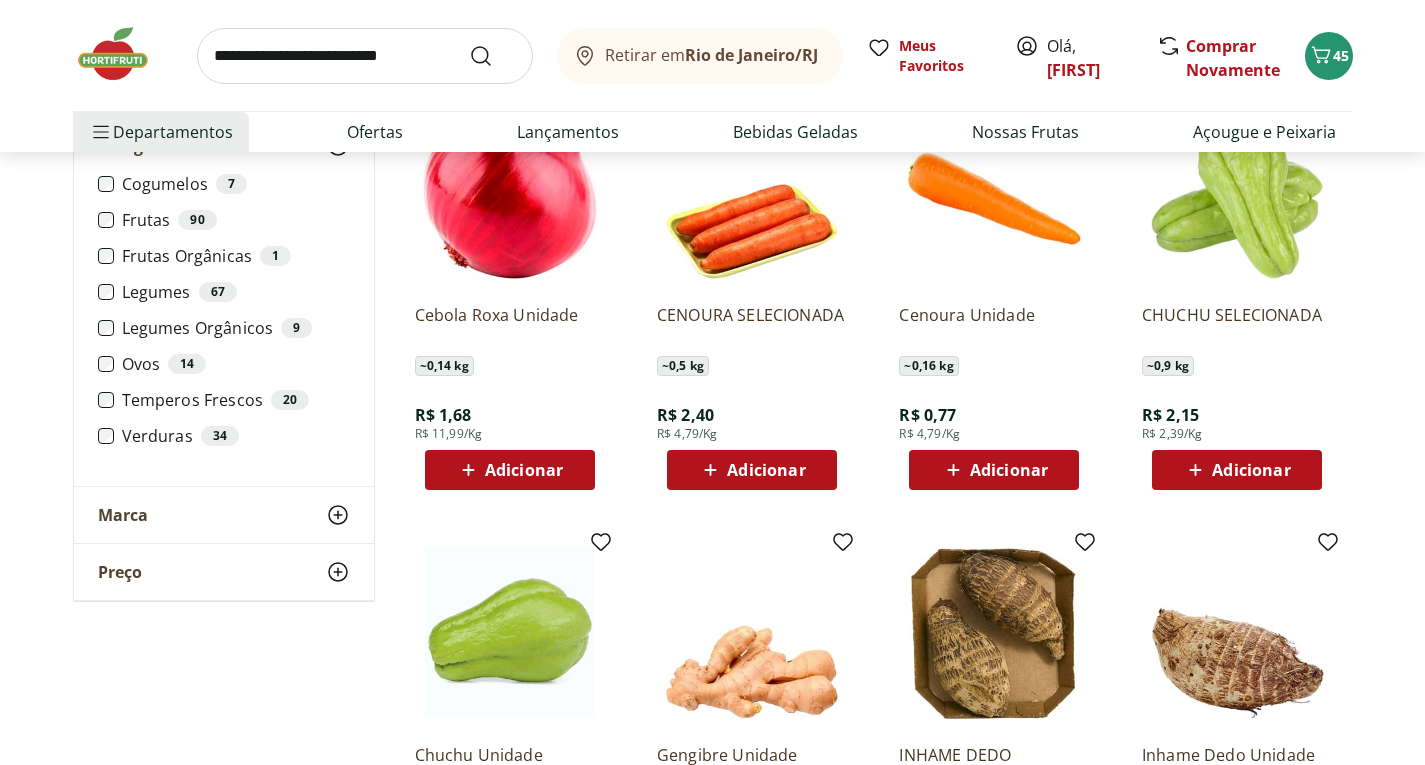 click on "Adicionar" at bounding box center [766, 470] 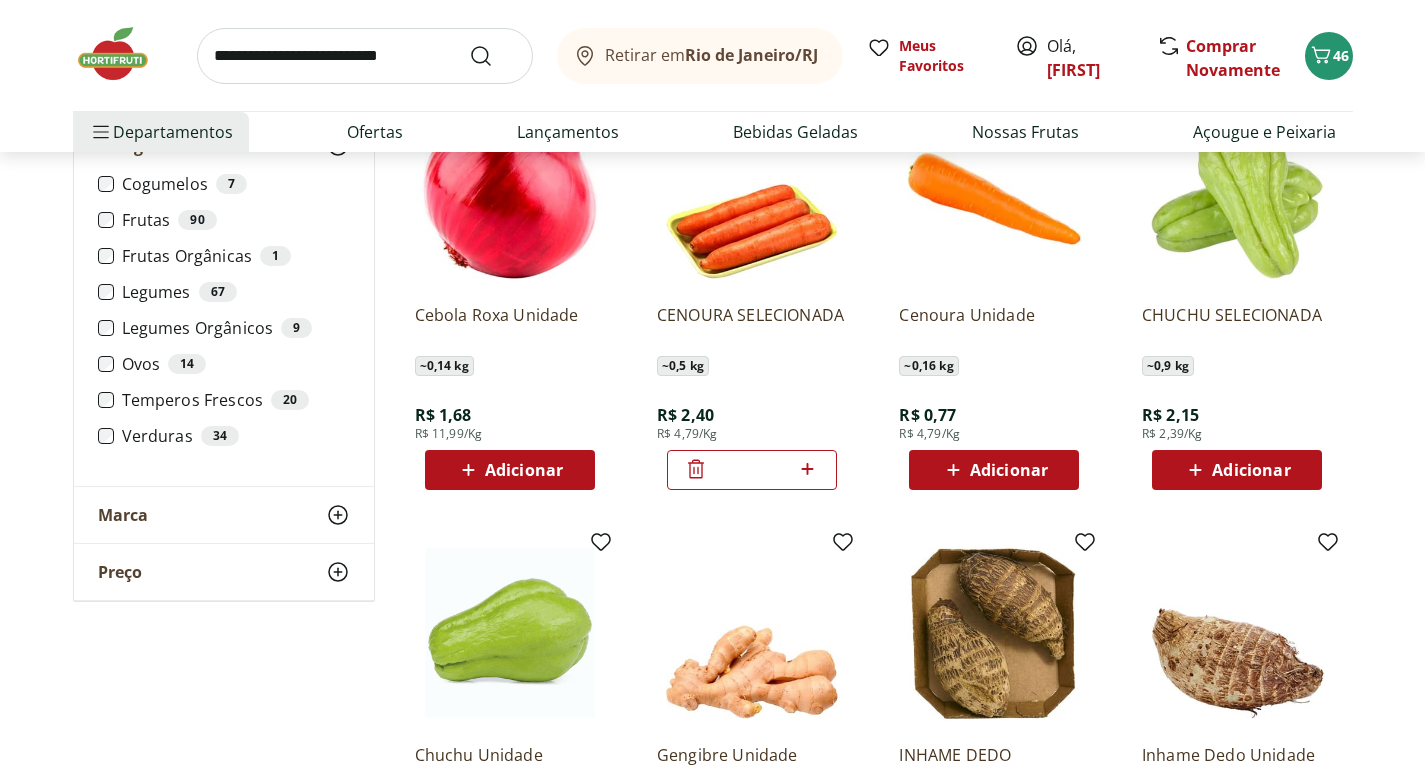 click 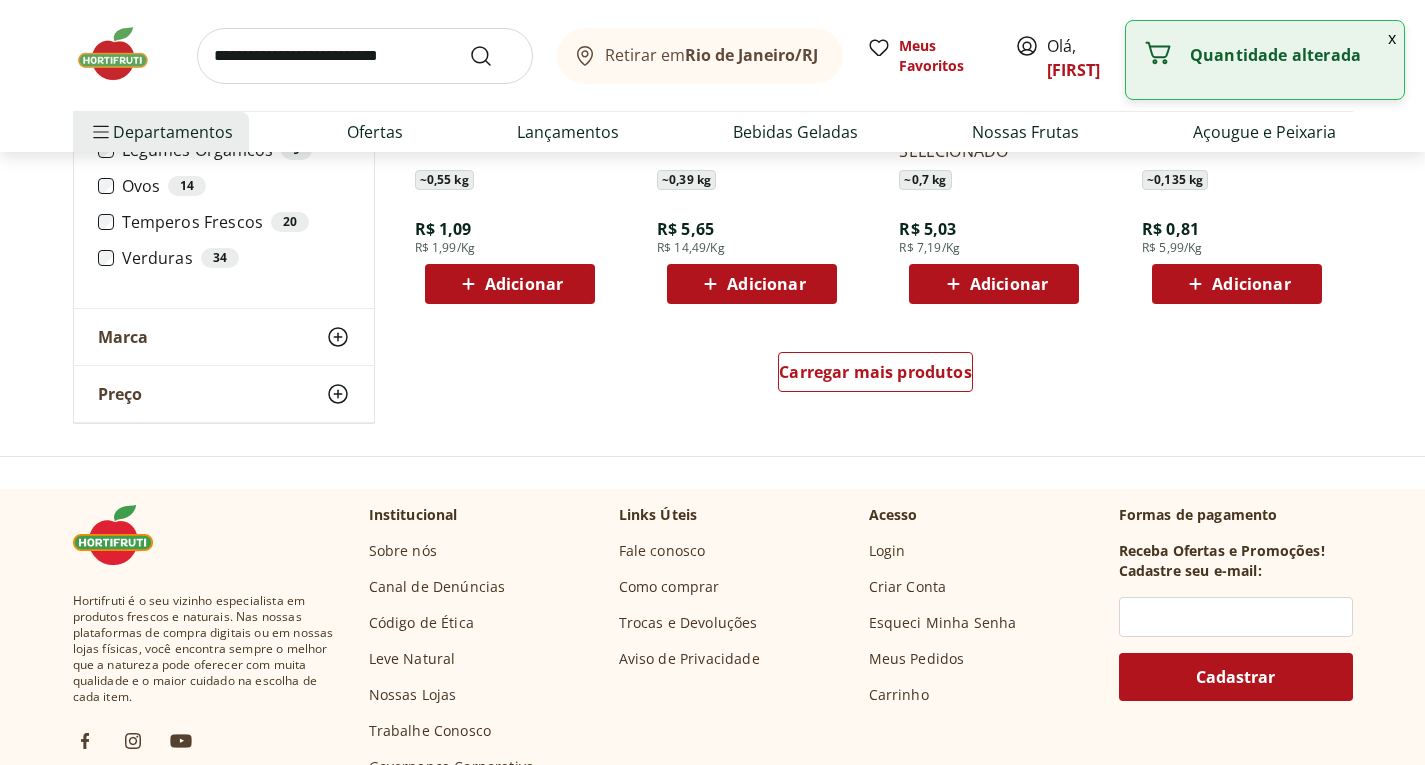 scroll, scrollTop: 4000, scrollLeft: 0, axis: vertical 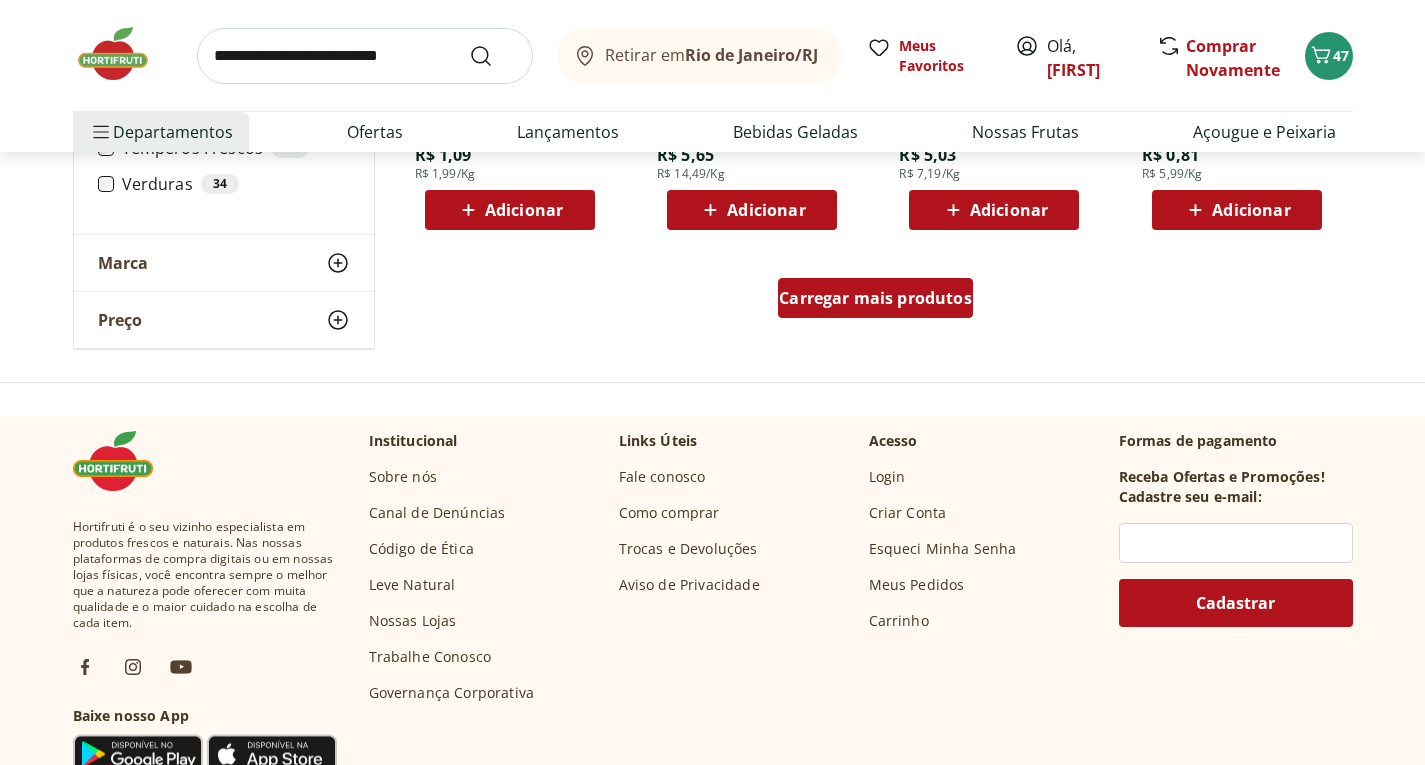 click on "Carregar mais produtos" at bounding box center [875, 298] 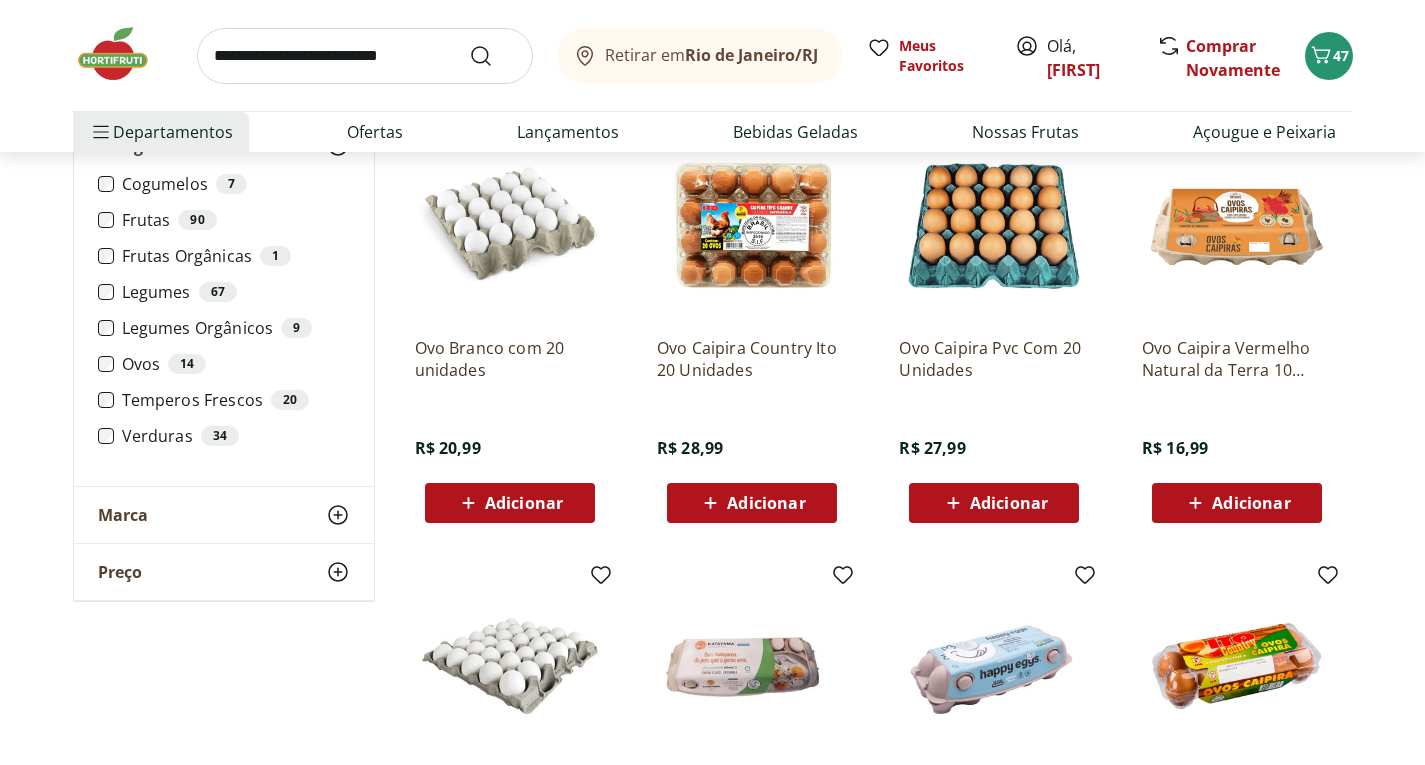 scroll, scrollTop: 4600, scrollLeft: 0, axis: vertical 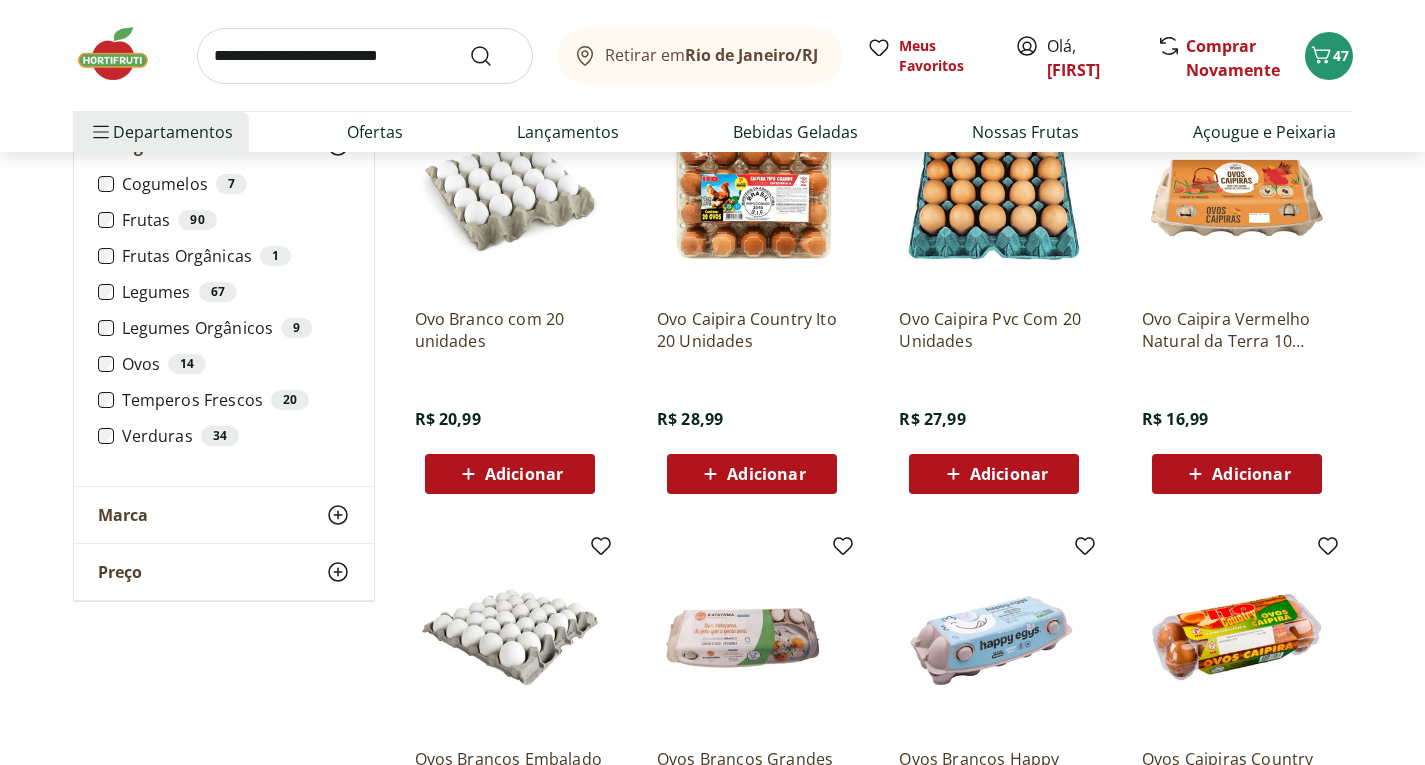 click 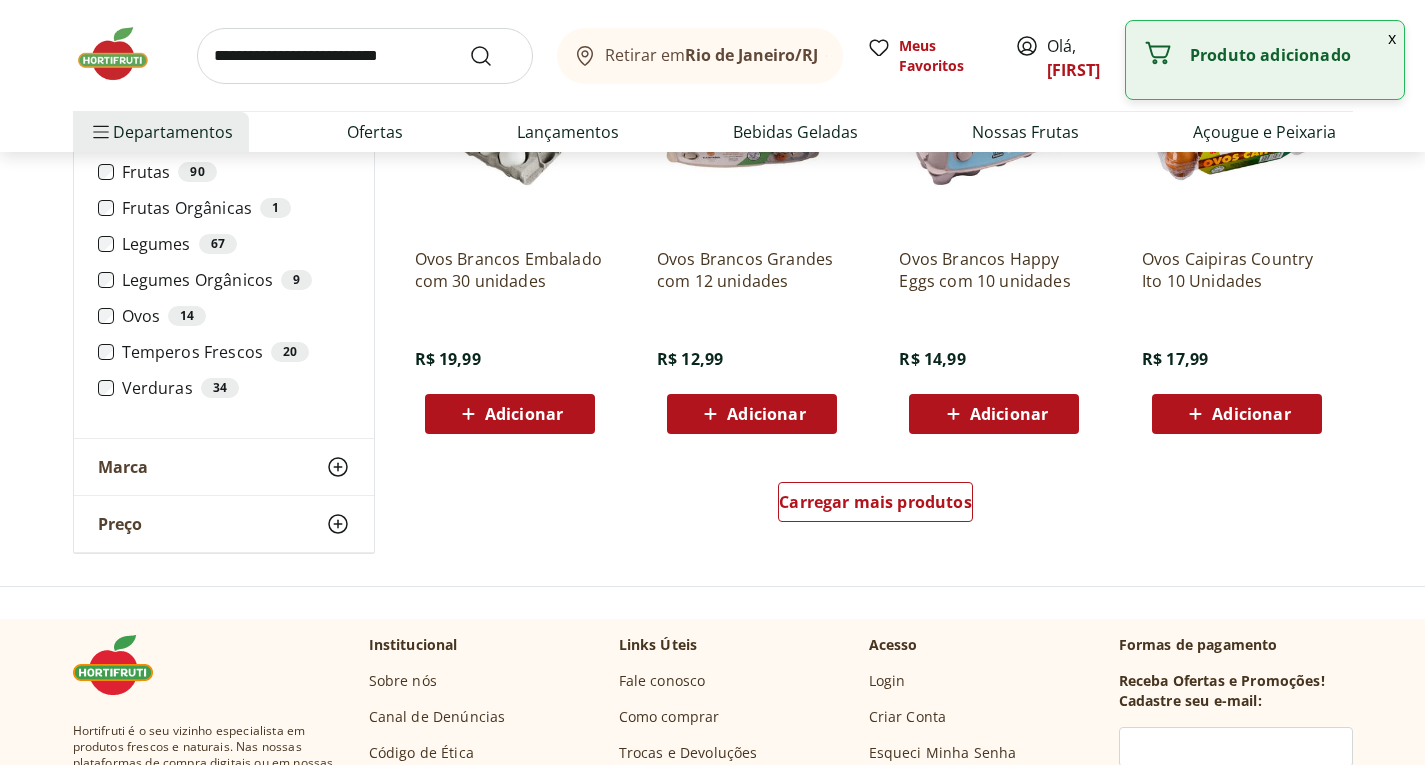 scroll, scrollTop: 5200, scrollLeft: 0, axis: vertical 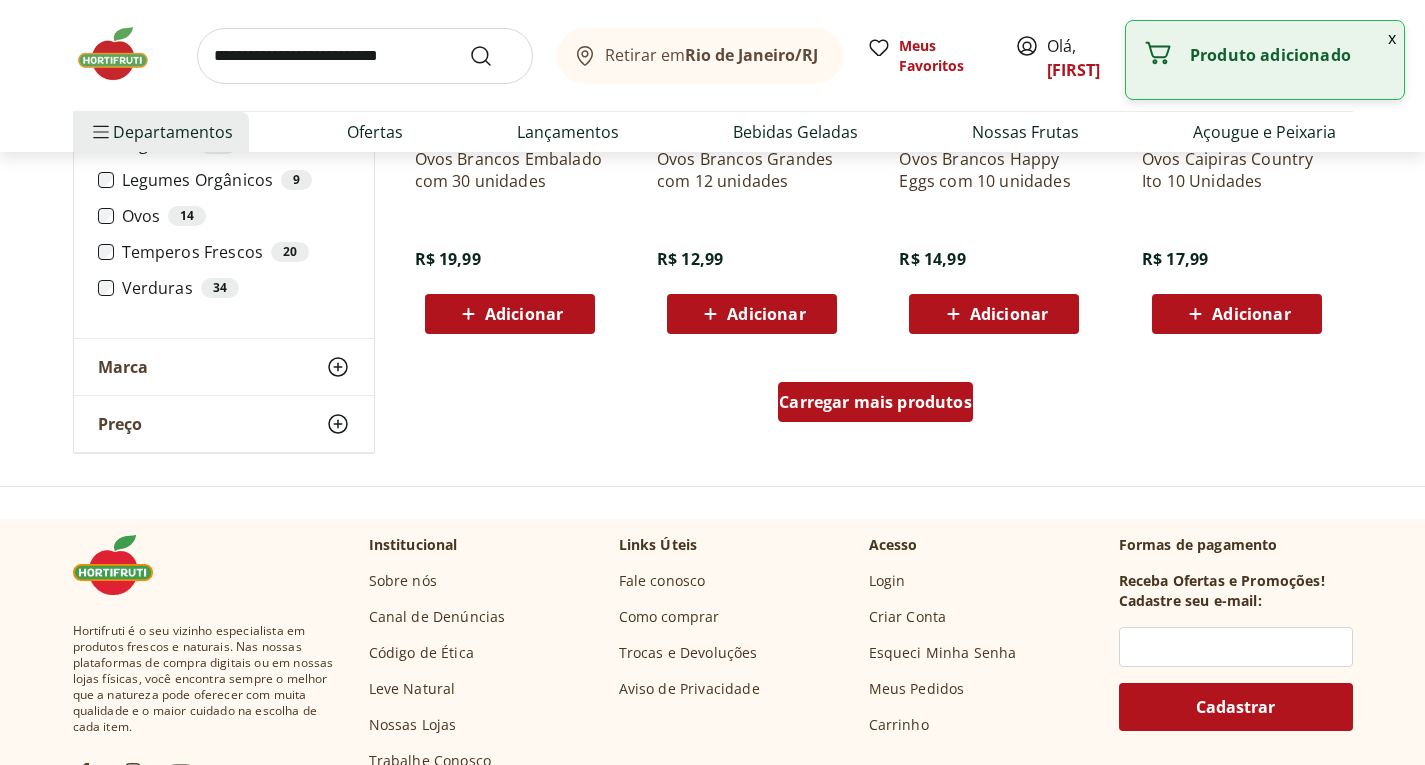 click on "Carregar mais produtos" at bounding box center [875, 402] 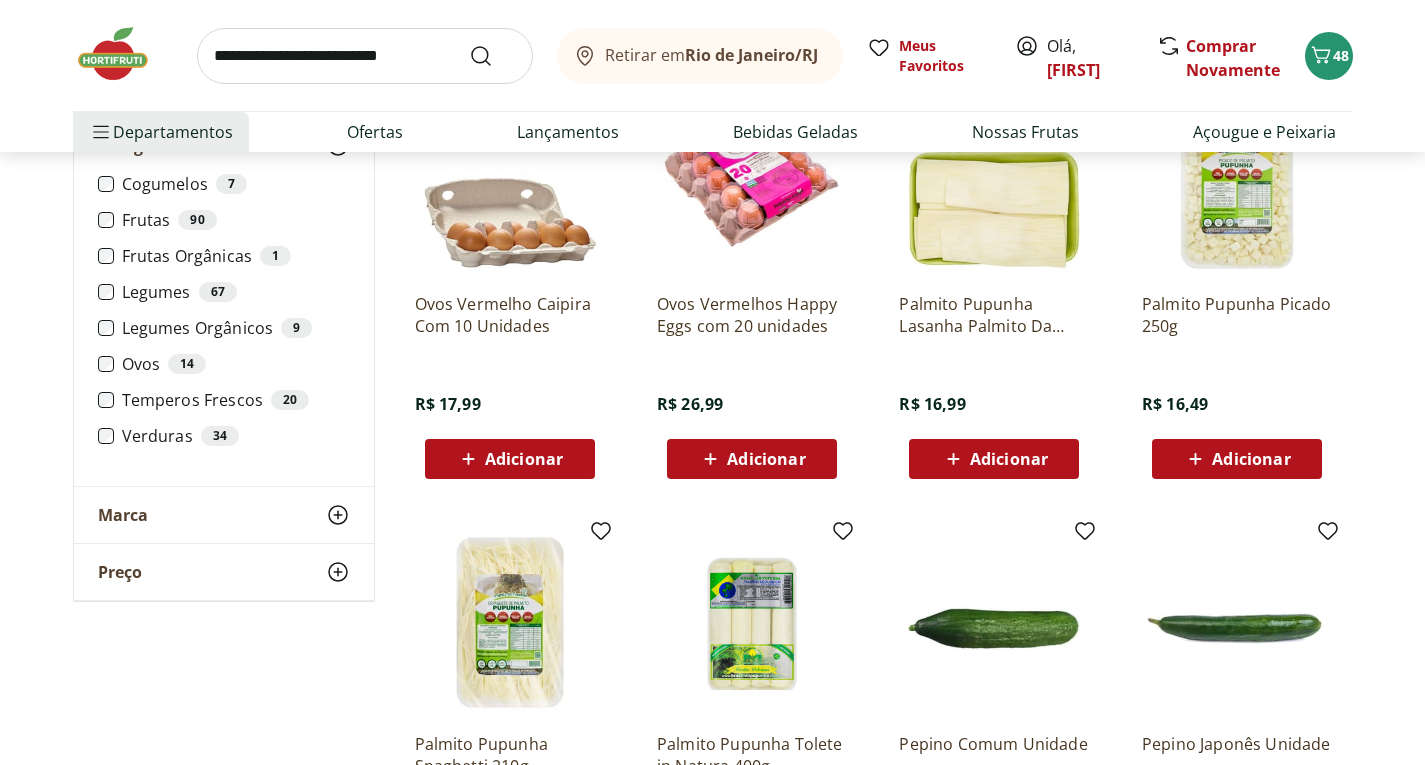 scroll, scrollTop: 6100, scrollLeft: 0, axis: vertical 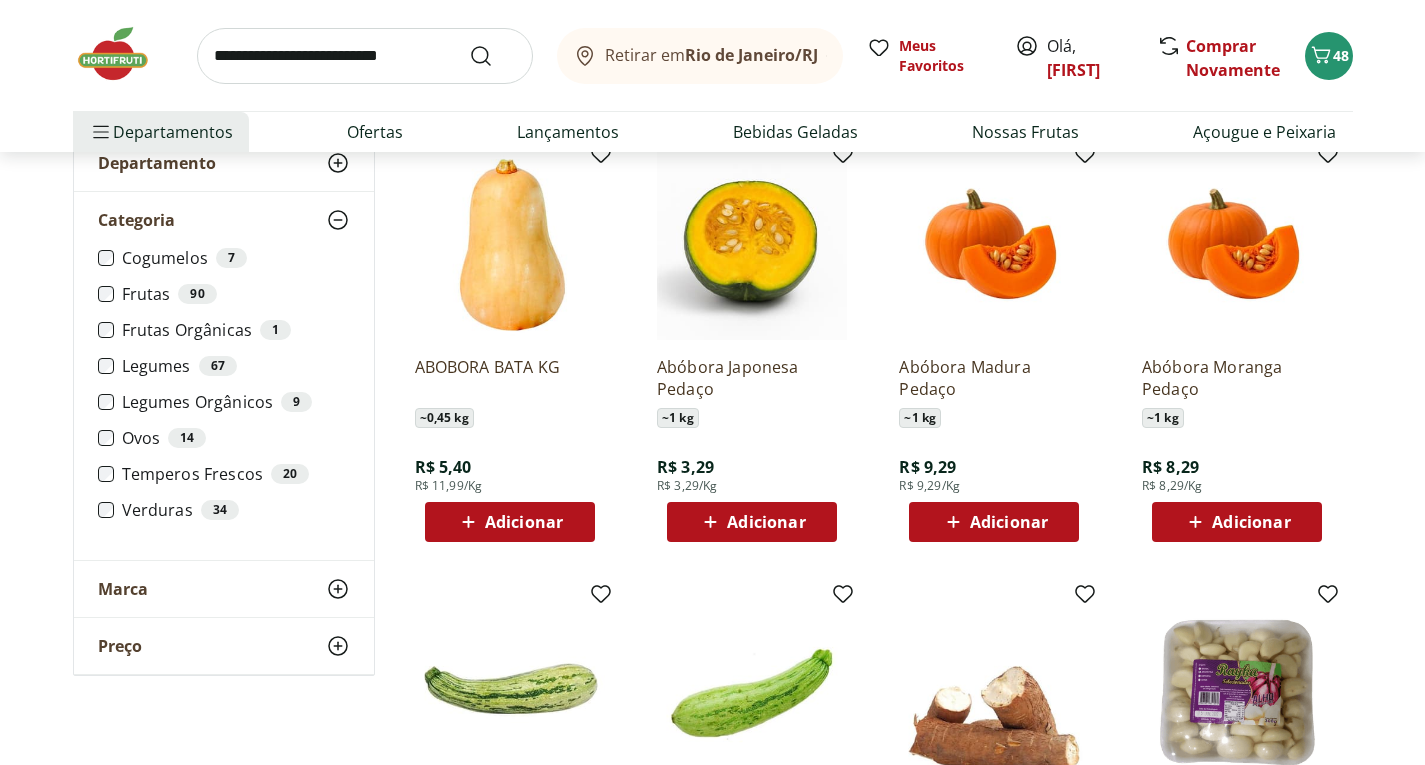 click on "Adicionar" at bounding box center (1009, 522) 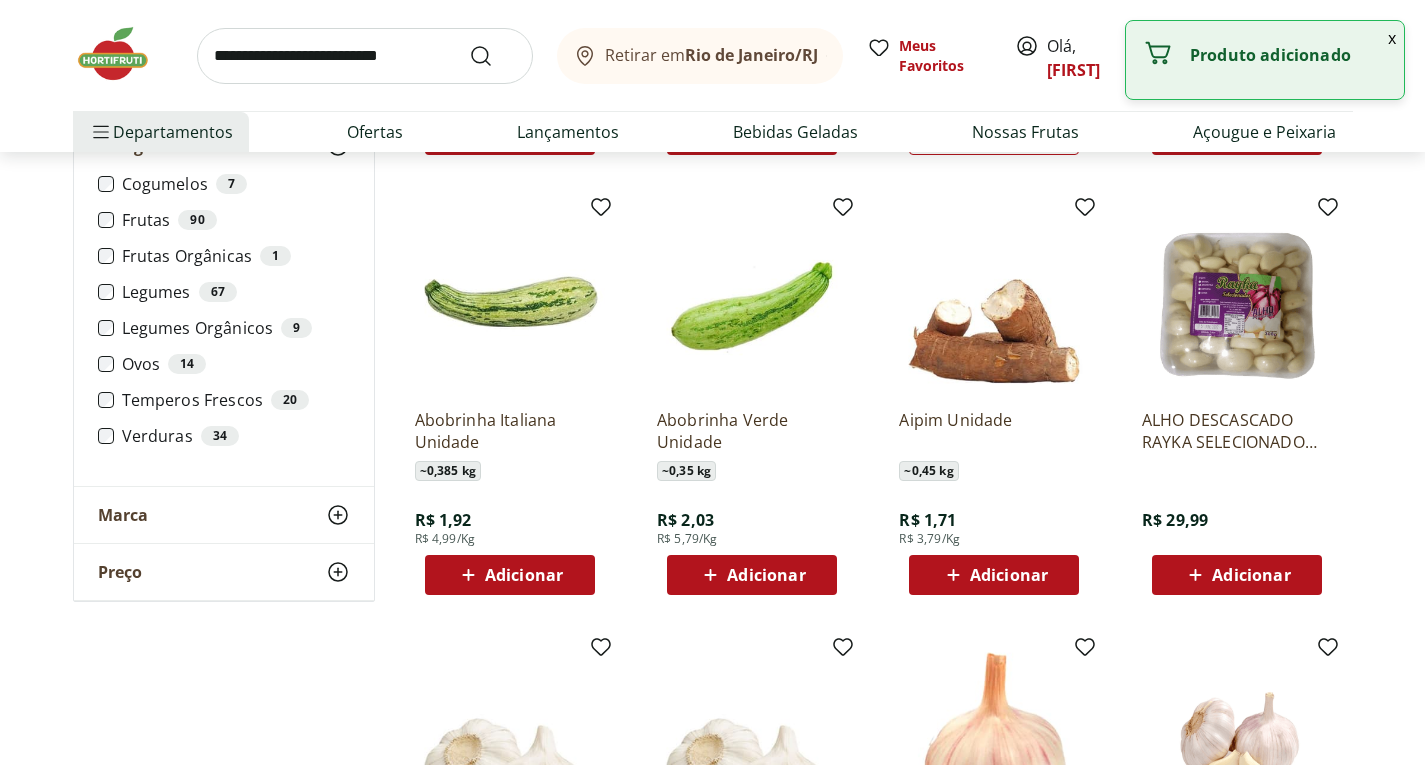 scroll, scrollTop: 600, scrollLeft: 0, axis: vertical 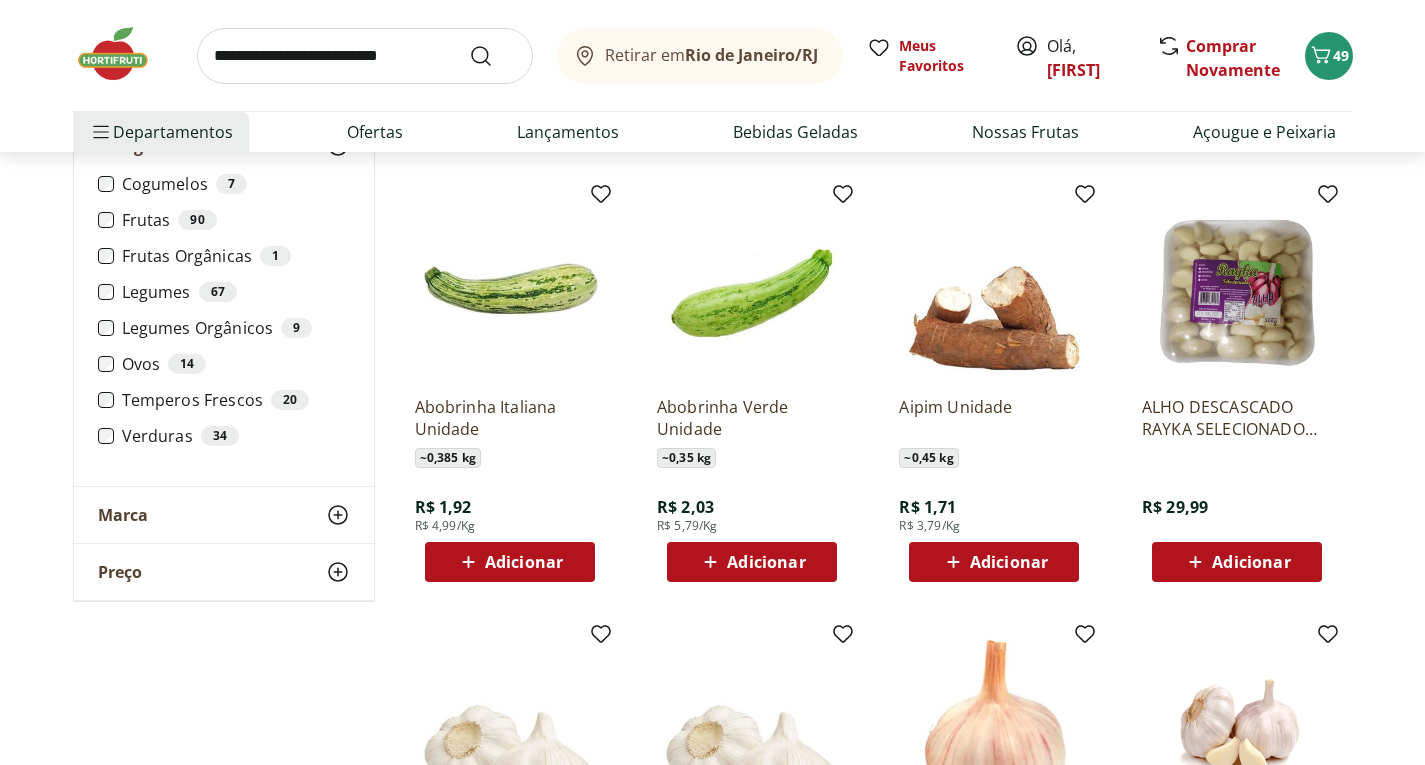 click on "Adicionar" at bounding box center (1009, 562) 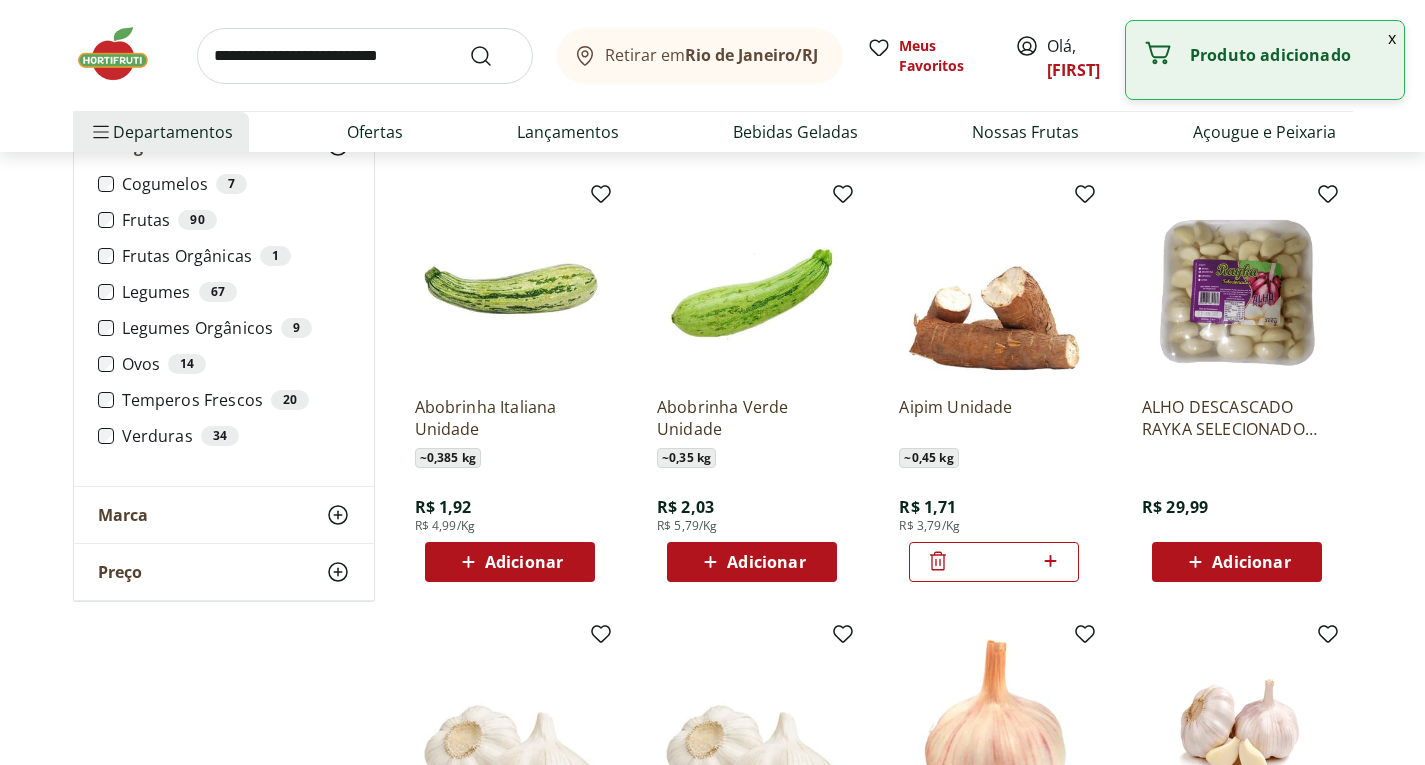 click 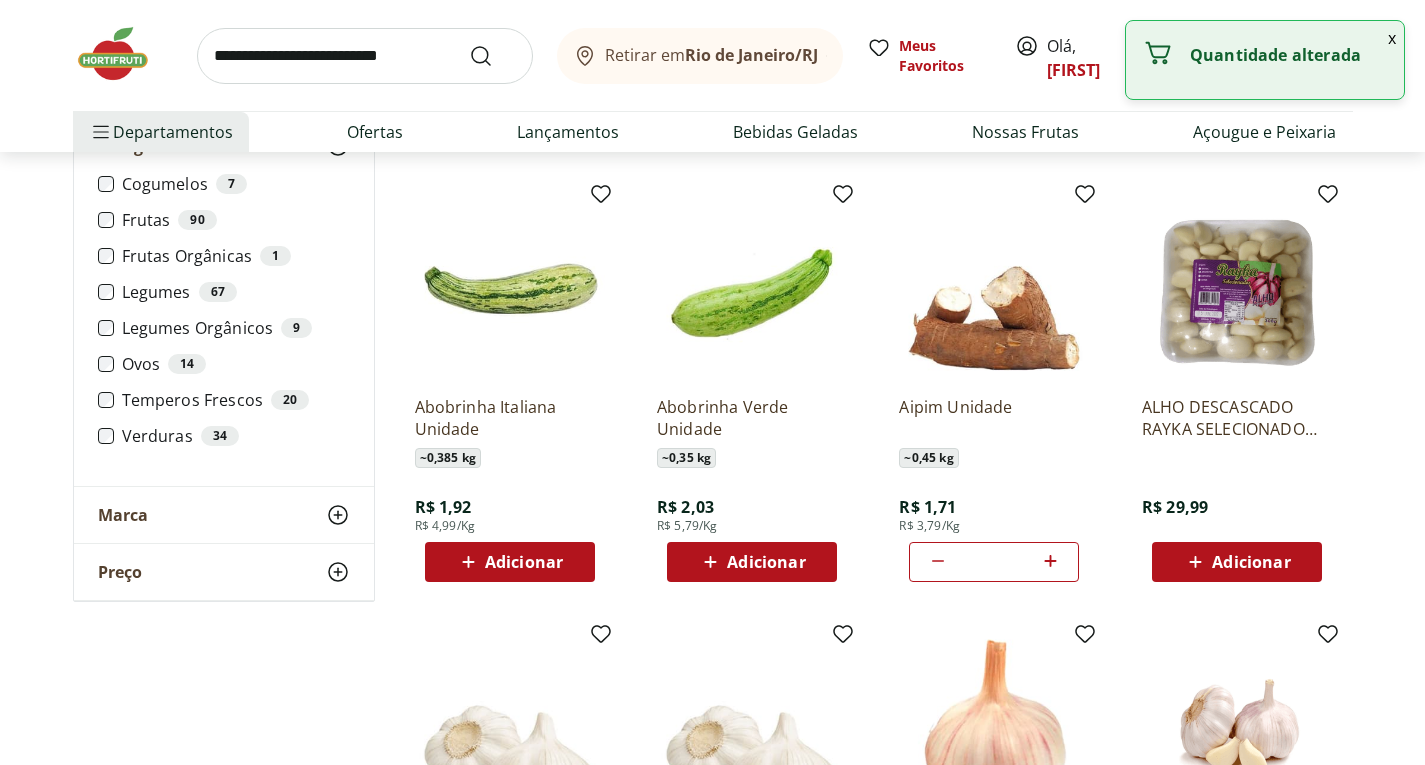 click 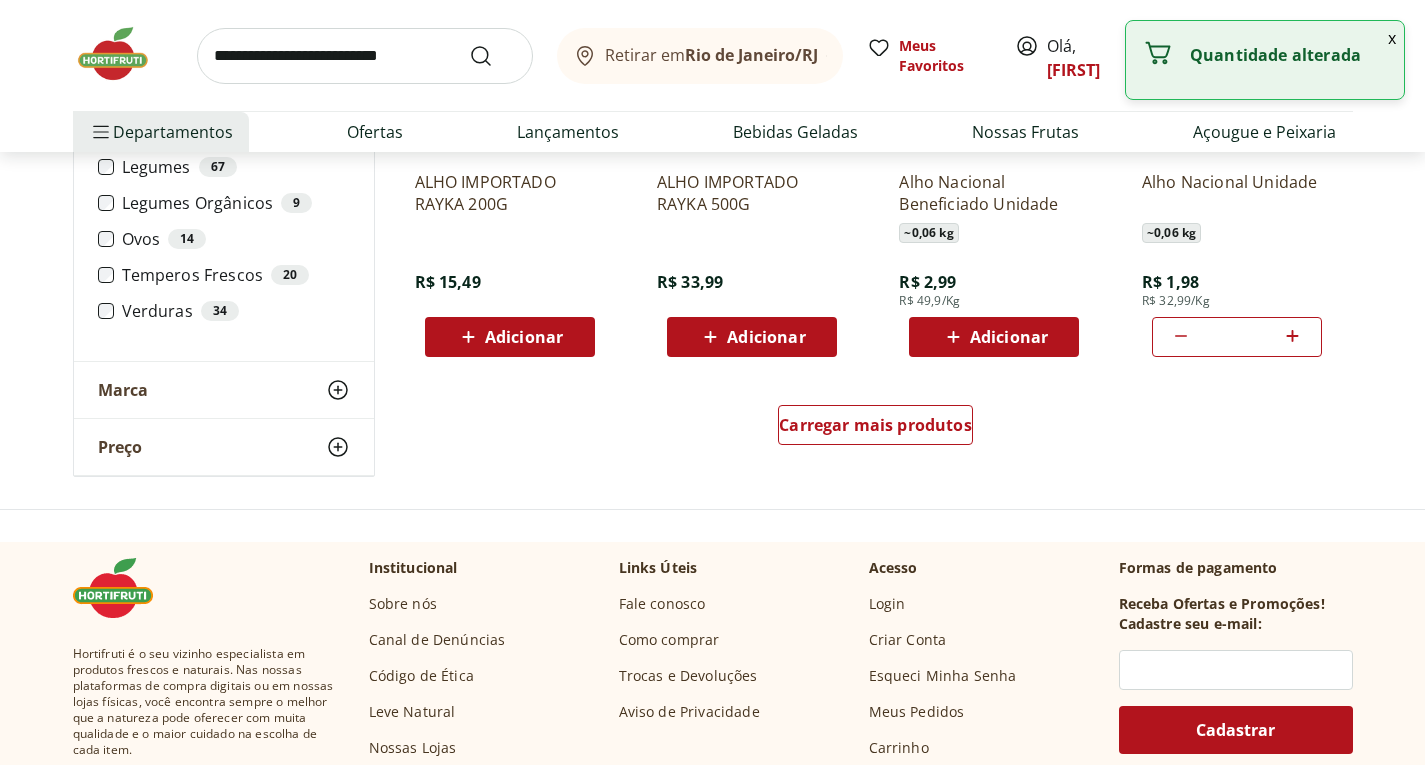scroll, scrollTop: 1500, scrollLeft: 0, axis: vertical 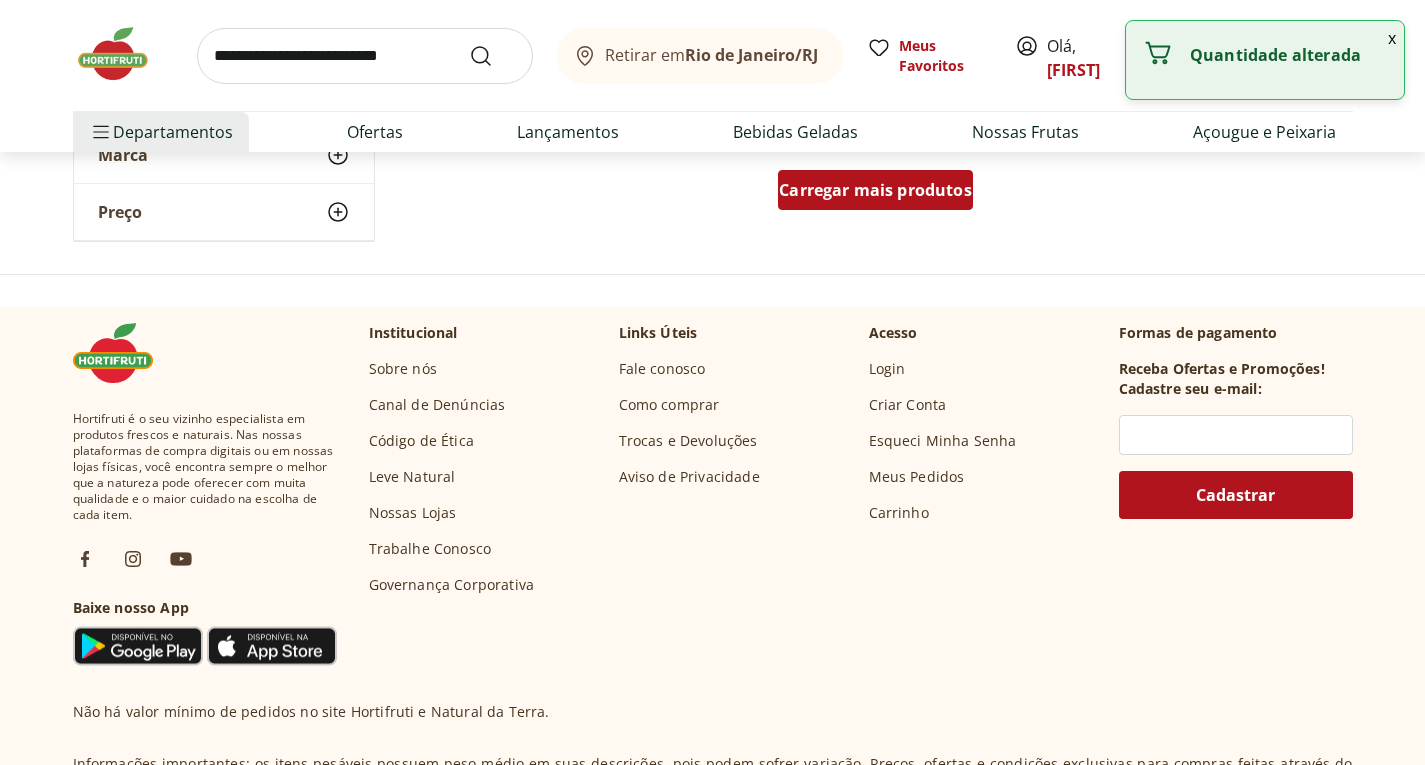 click on "Carregar mais produtos" at bounding box center [875, 190] 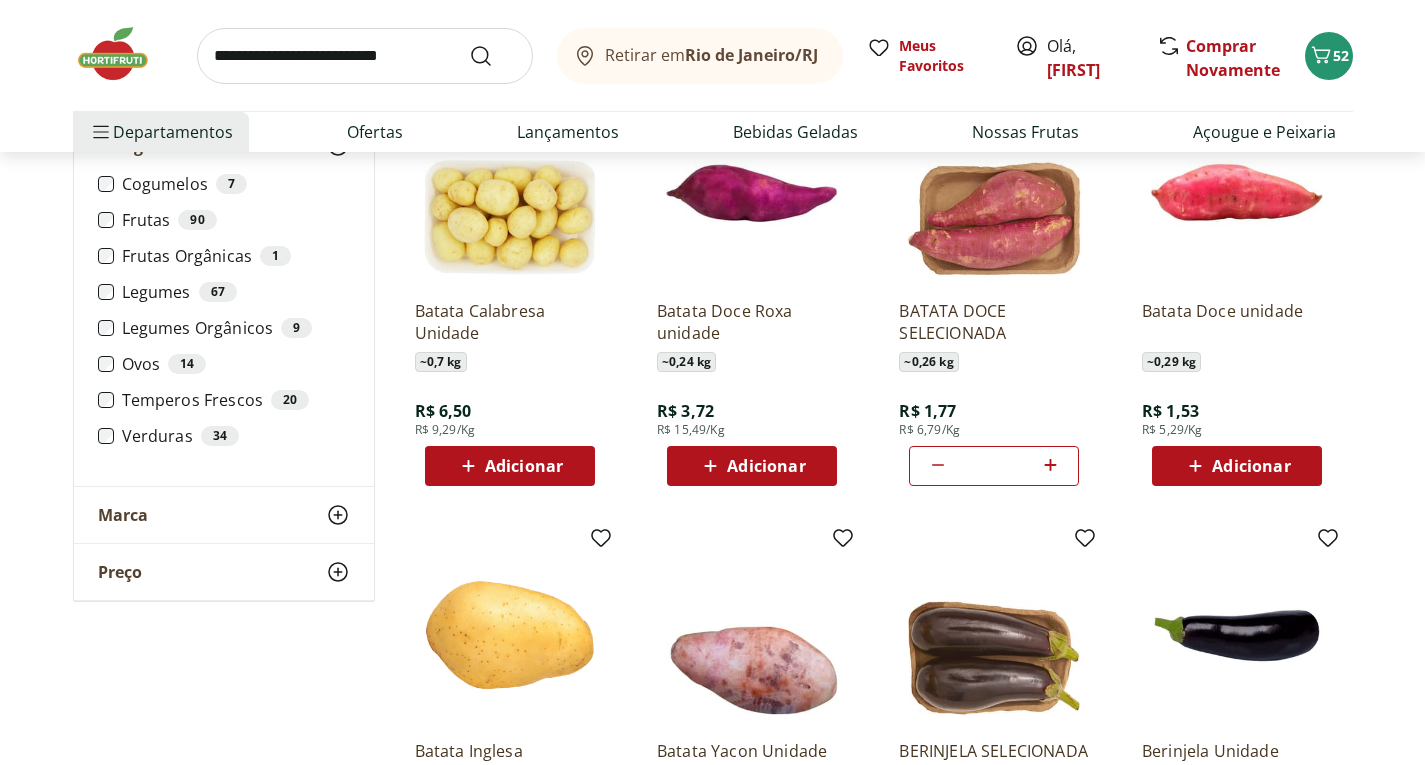 scroll, scrollTop: 2400, scrollLeft: 0, axis: vertical 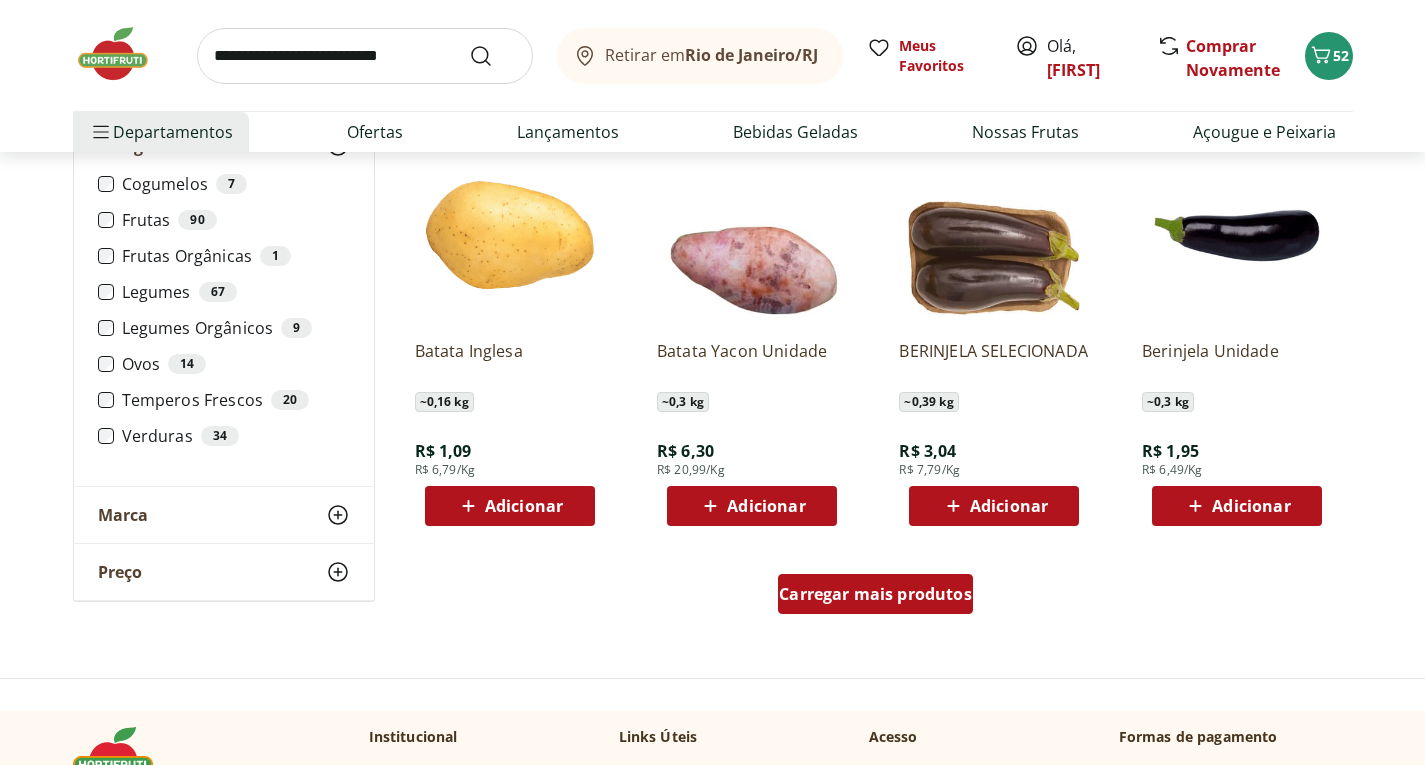 click on "Carregar mais produtos" at bounding box center (875, 594) 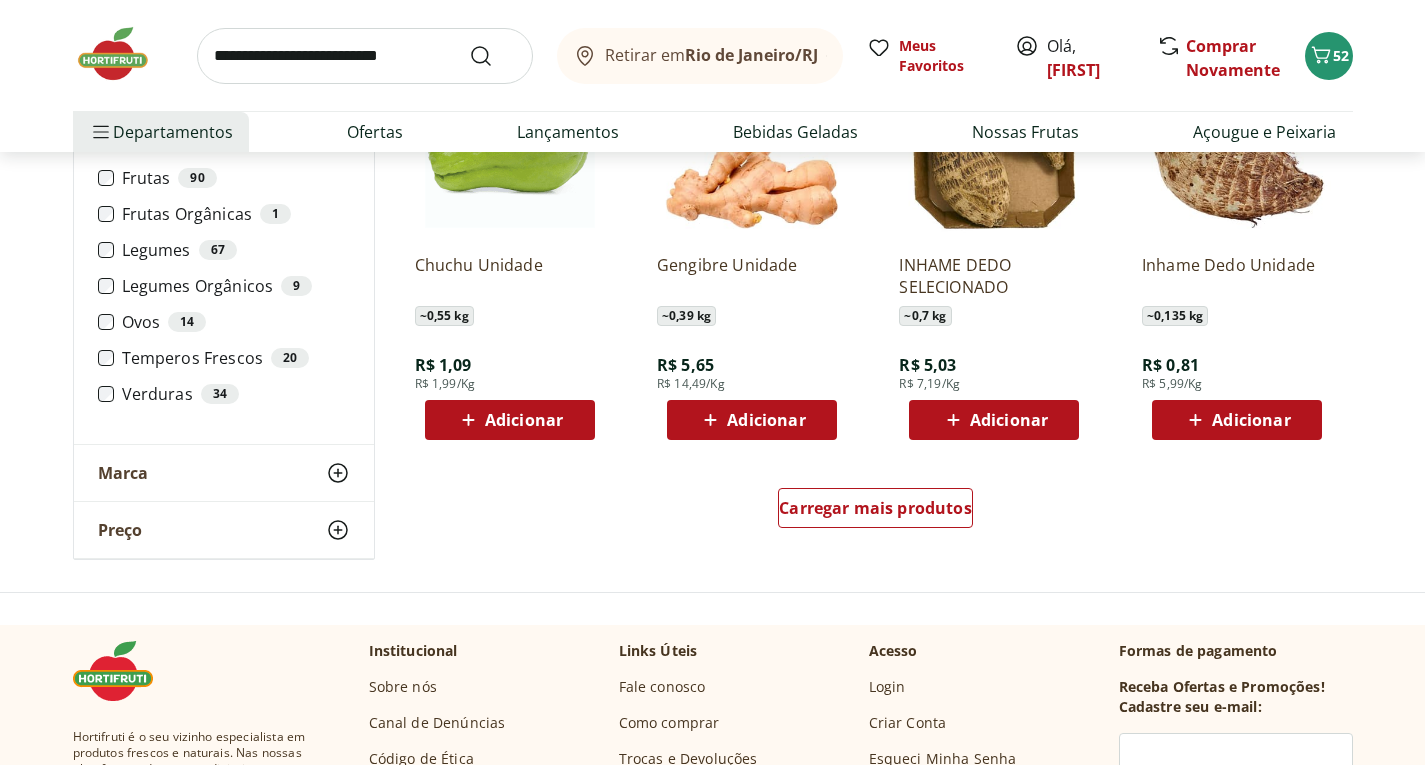 scroll, scrollTop: 3800, scrollLeft: 0, axis: vertical 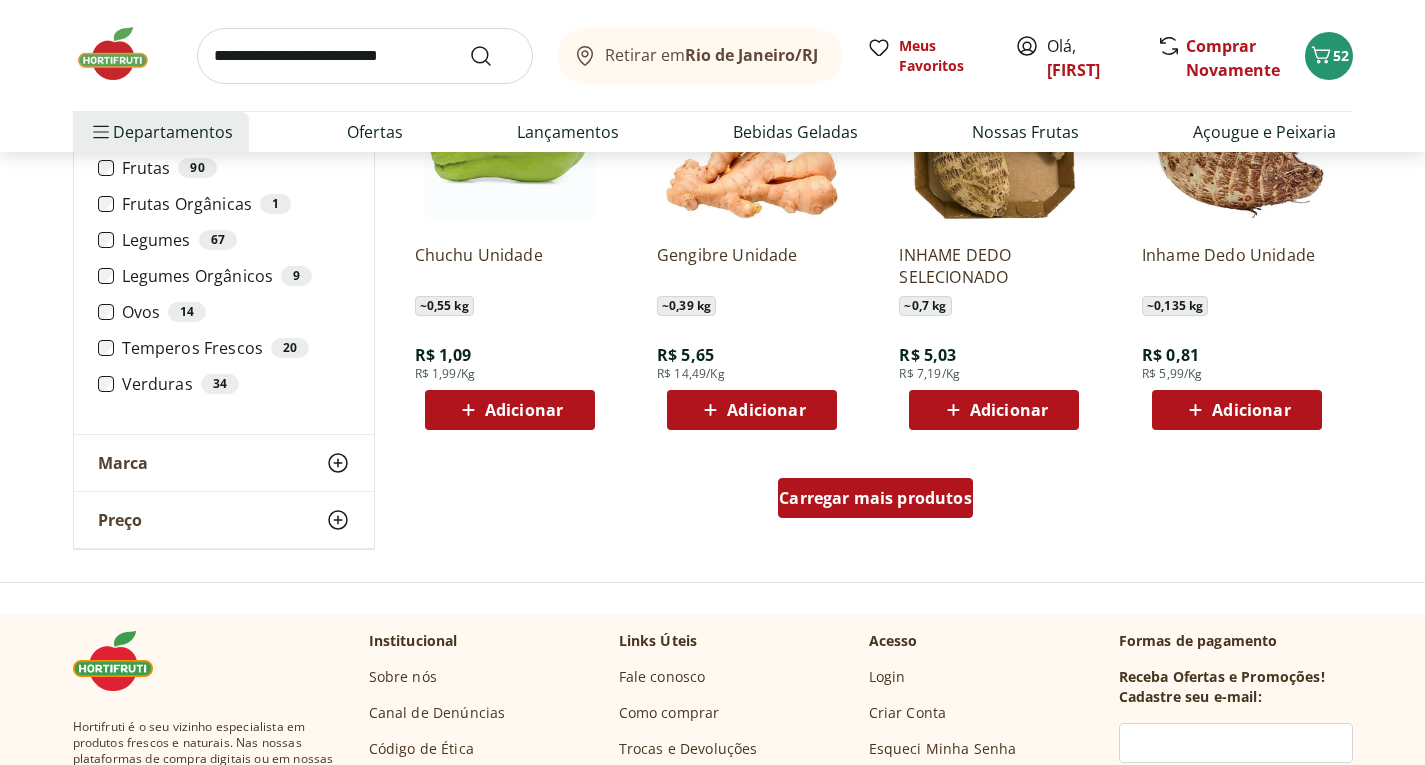 click on "Carregar mais produtos" at bounding box center [875, 498] 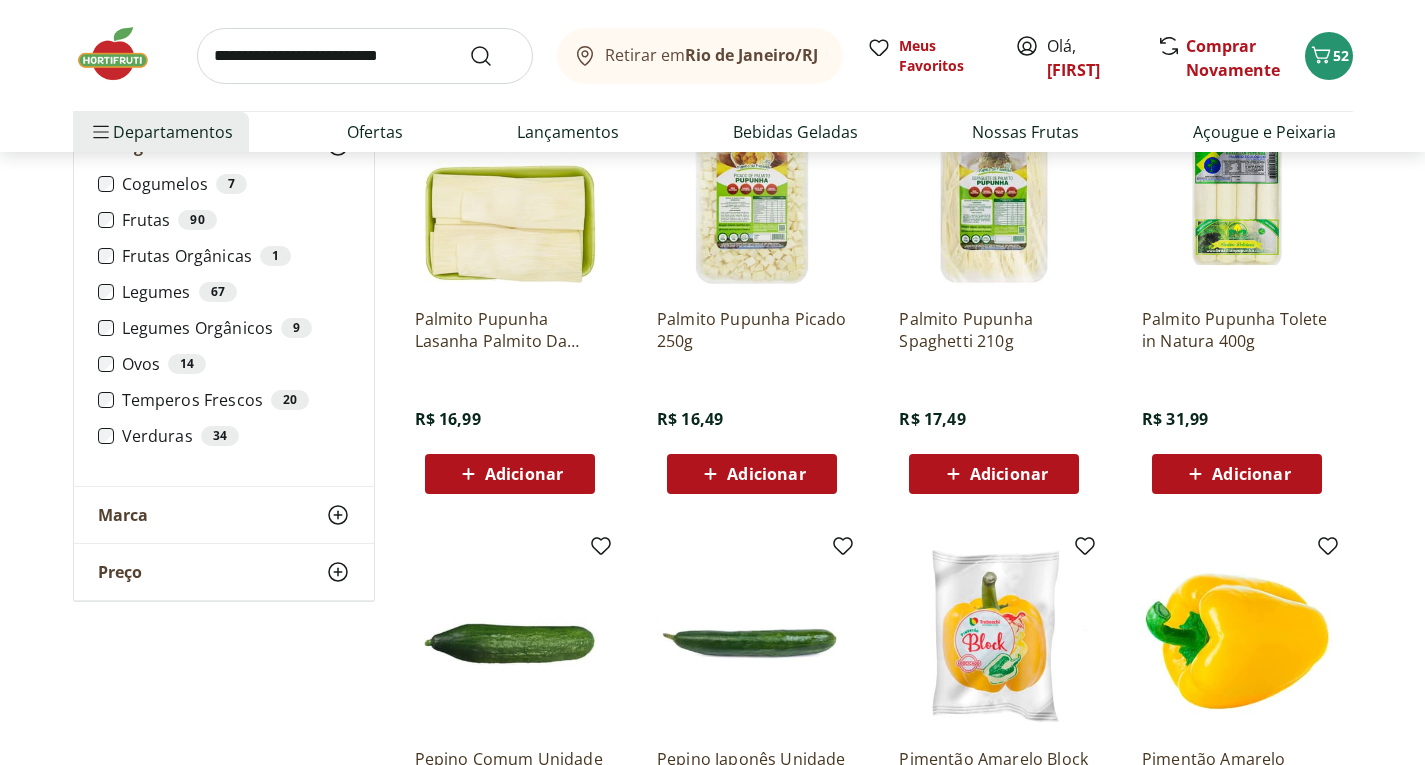 scroll, scrollTop: 5100, scrollLeft: 0, axis: vertical 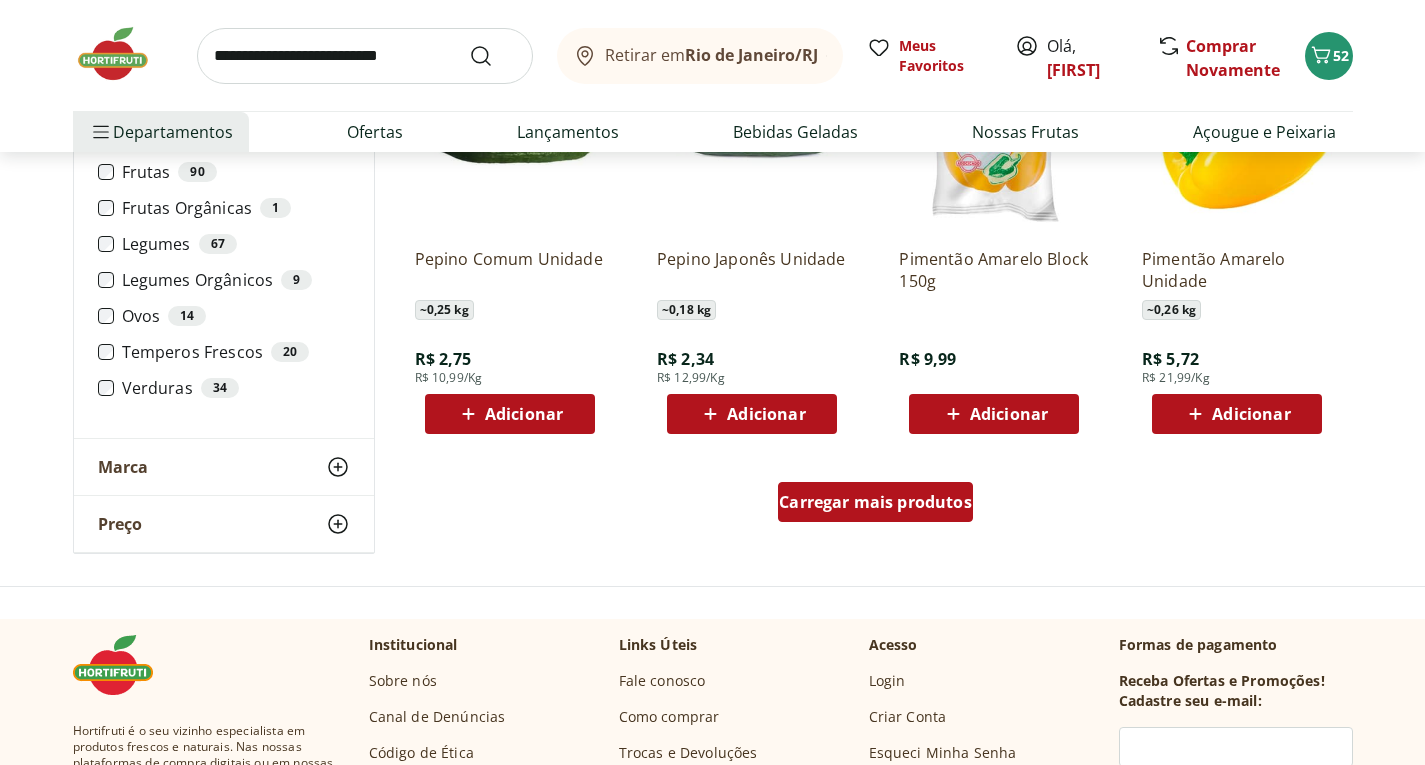 click on "Carregar mais produtos" at bounding box center [875, 502] 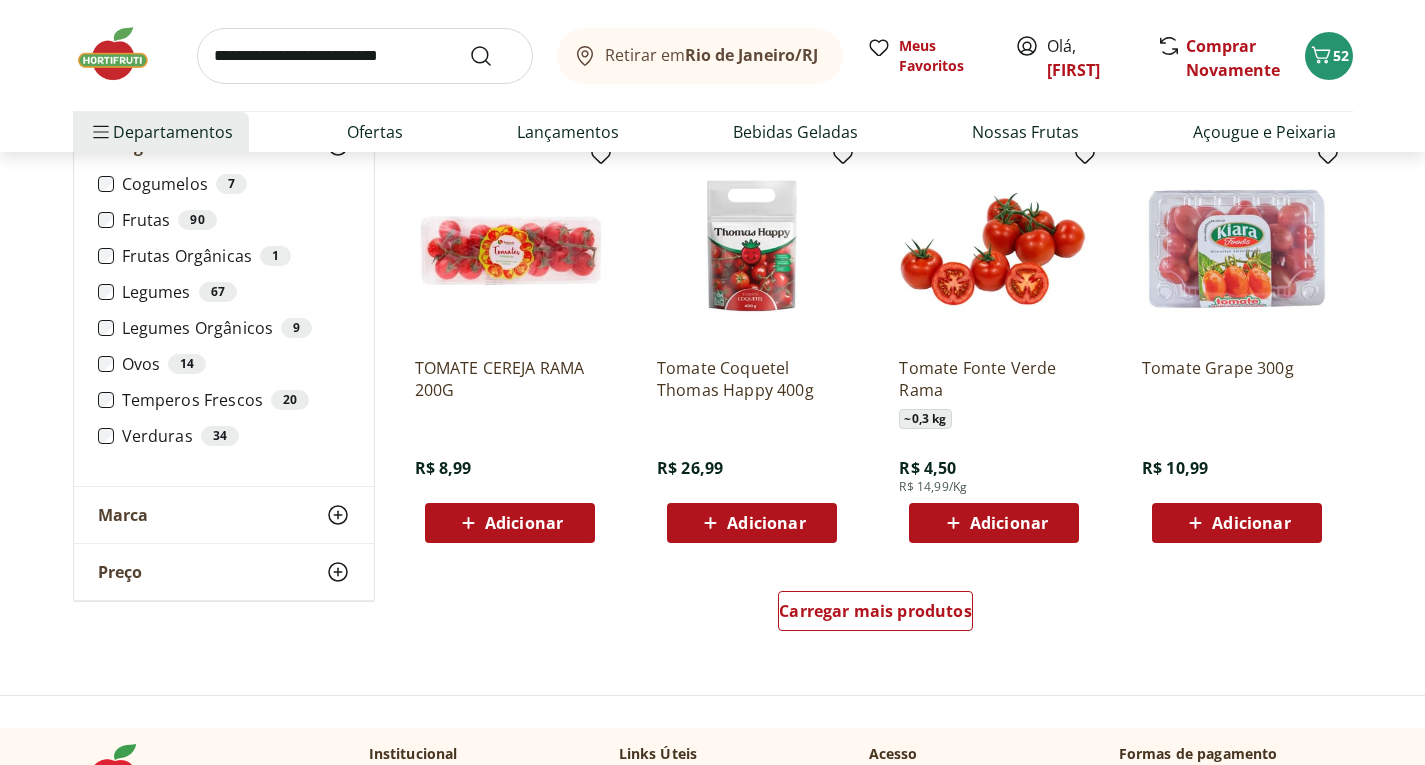 scroll, scrollTop: 6600, scrollLeft: 0, axis: vertical 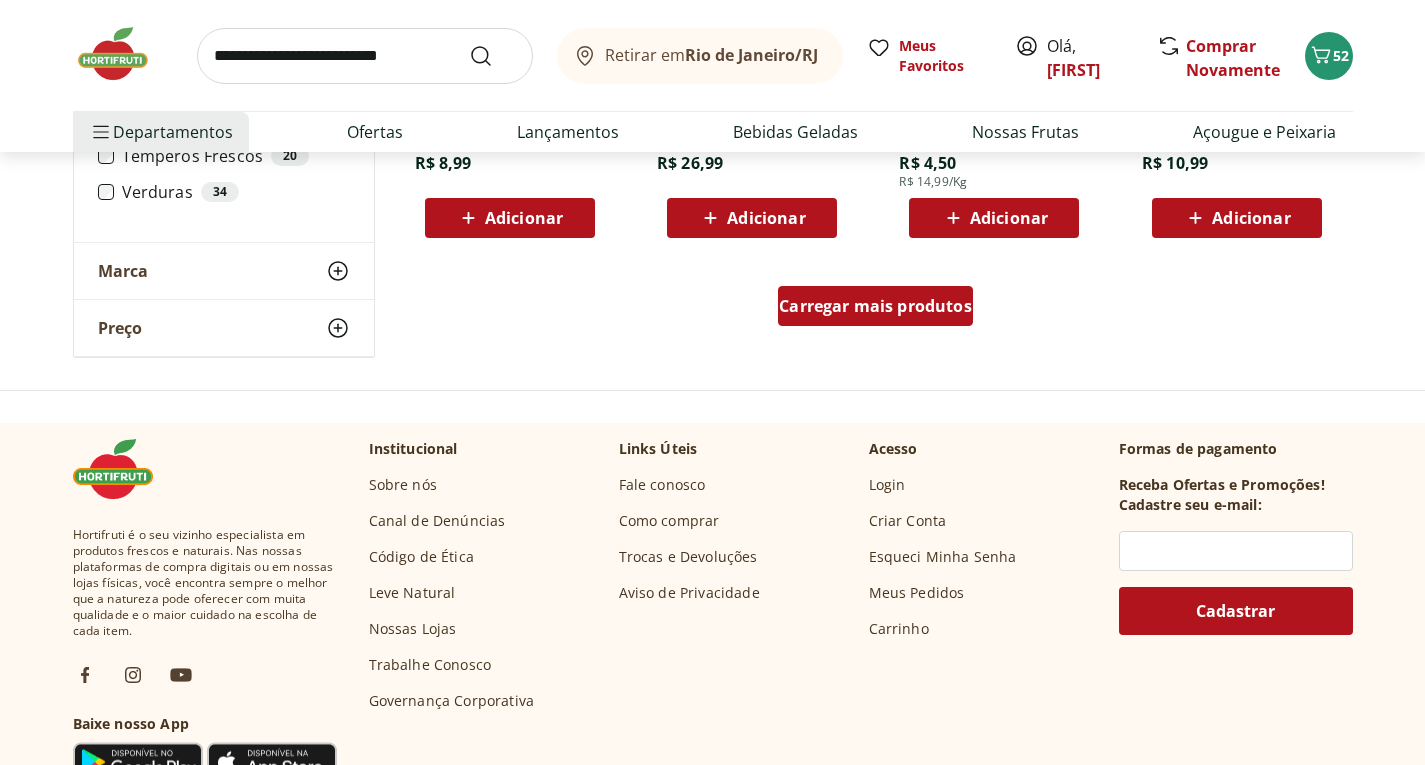 click on "Carregar mais produtos" at bounding box center (875, 306) 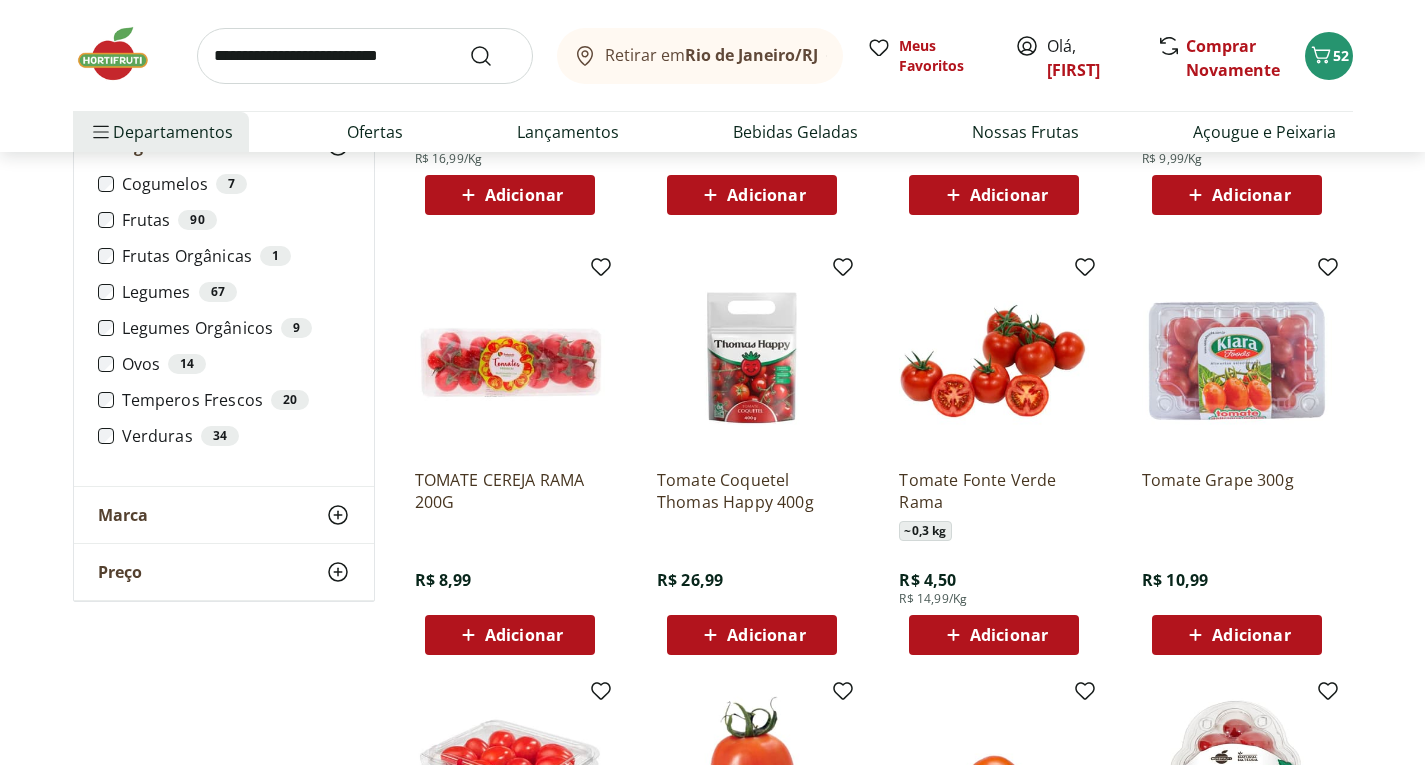 scroll, scrollTop: 6100, scrollLeft: 0, axis: vertical 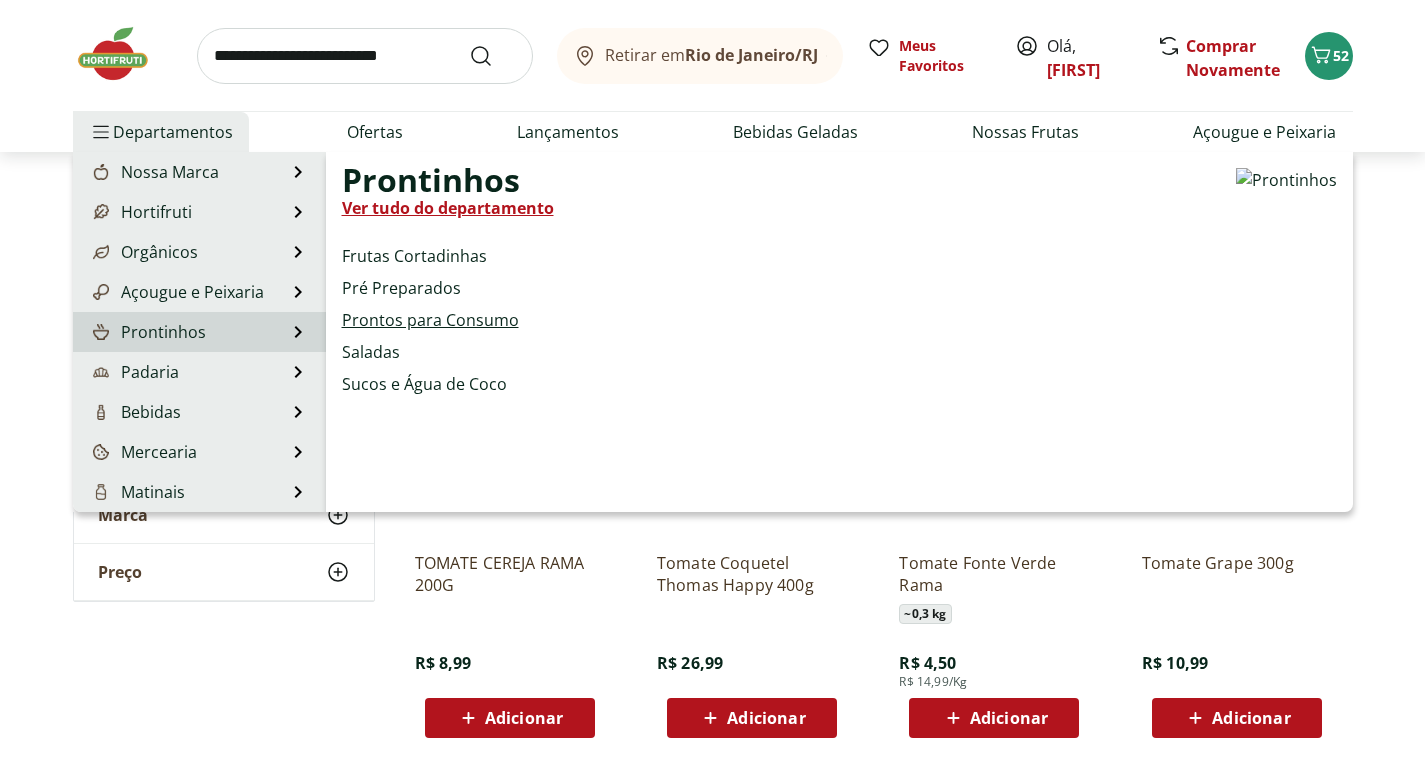 click on "Prontos para Consumo" at bounding box center [430, 320] 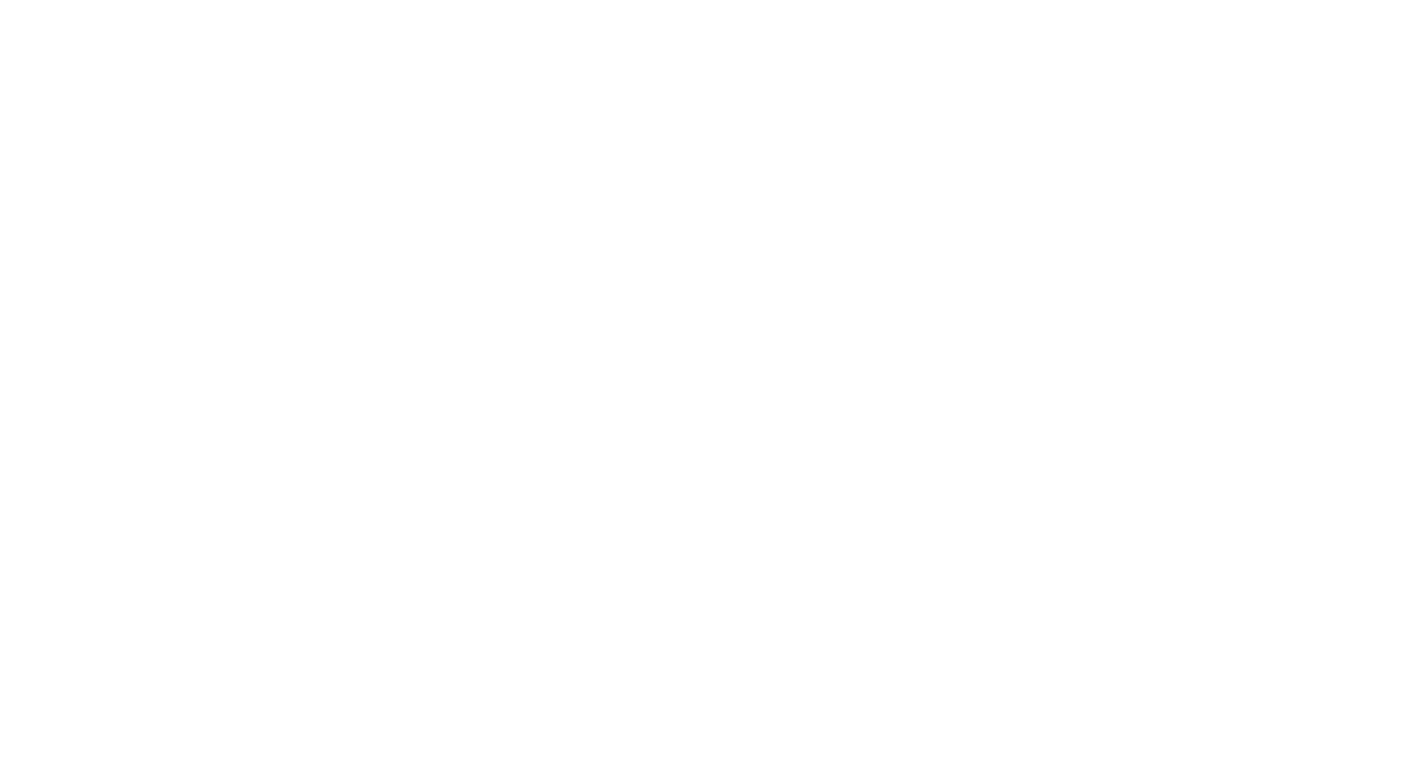 scroll, scrollTop: 0, scrollLeft: 0, axis: both 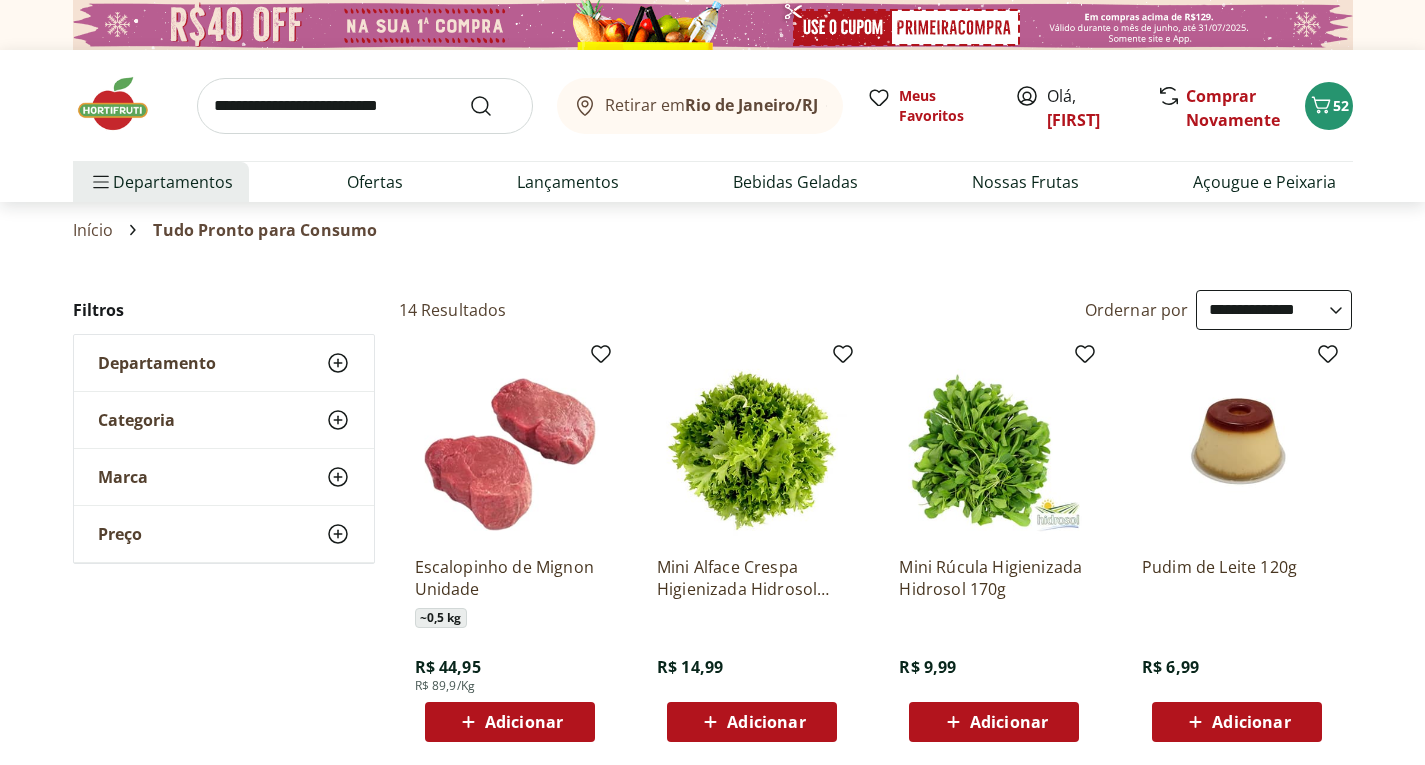 click 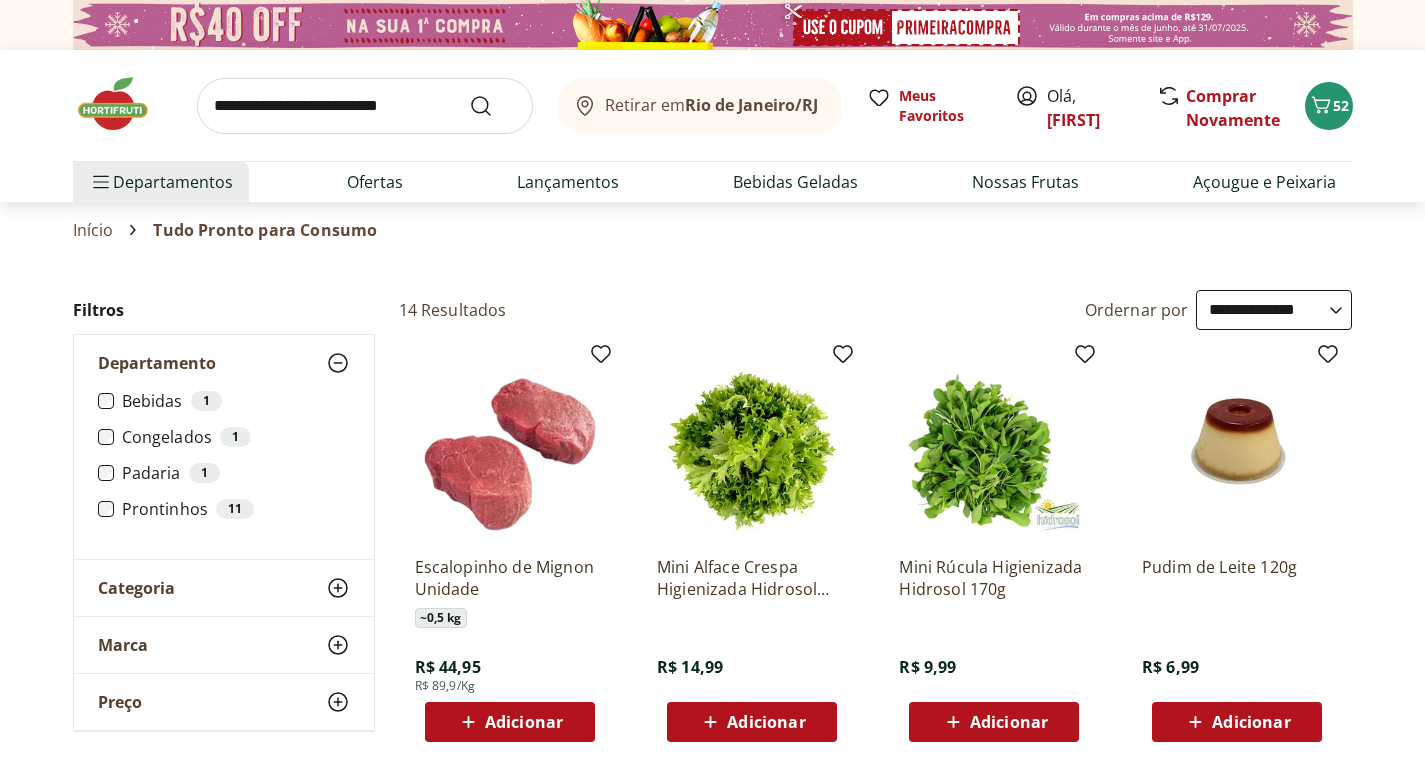 click 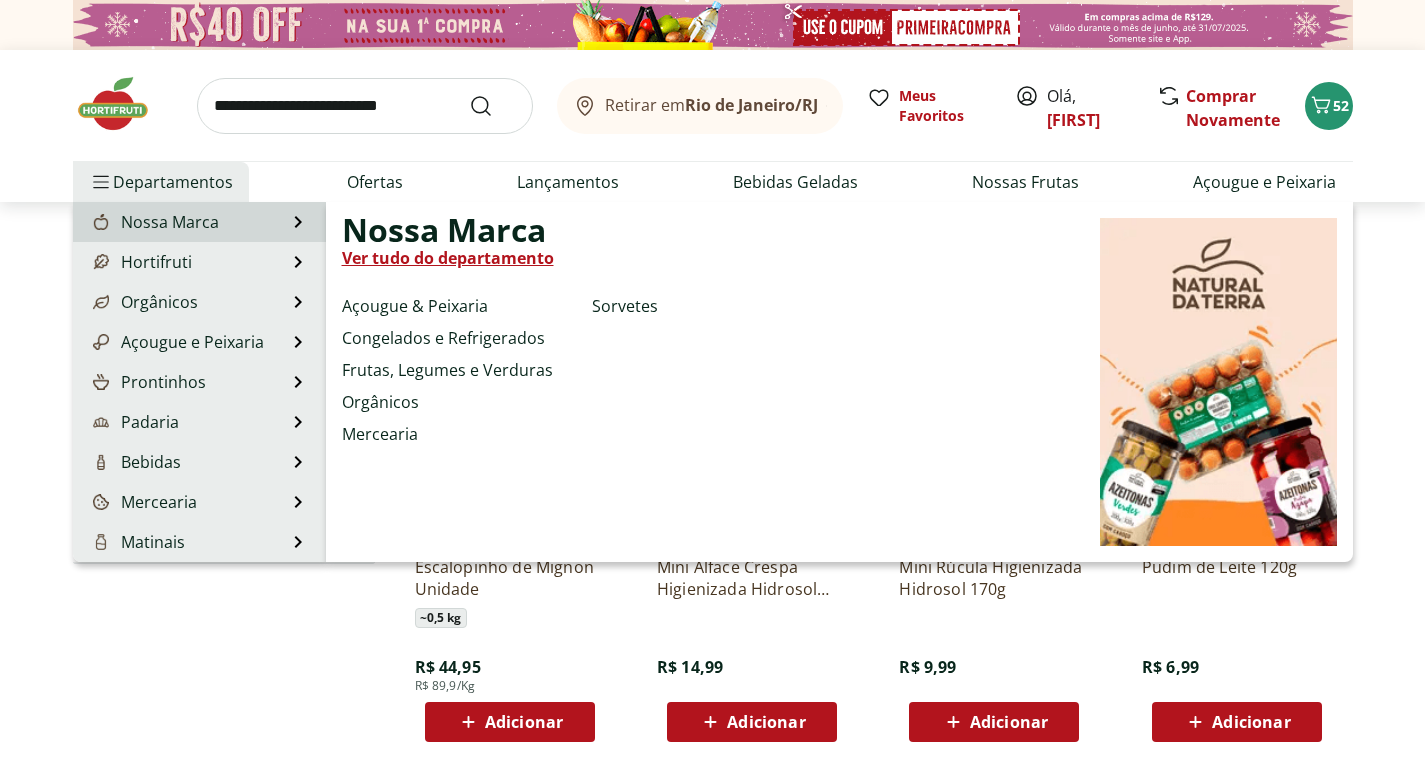 click on "Nossa Marca" at bounding box center [154, 222] 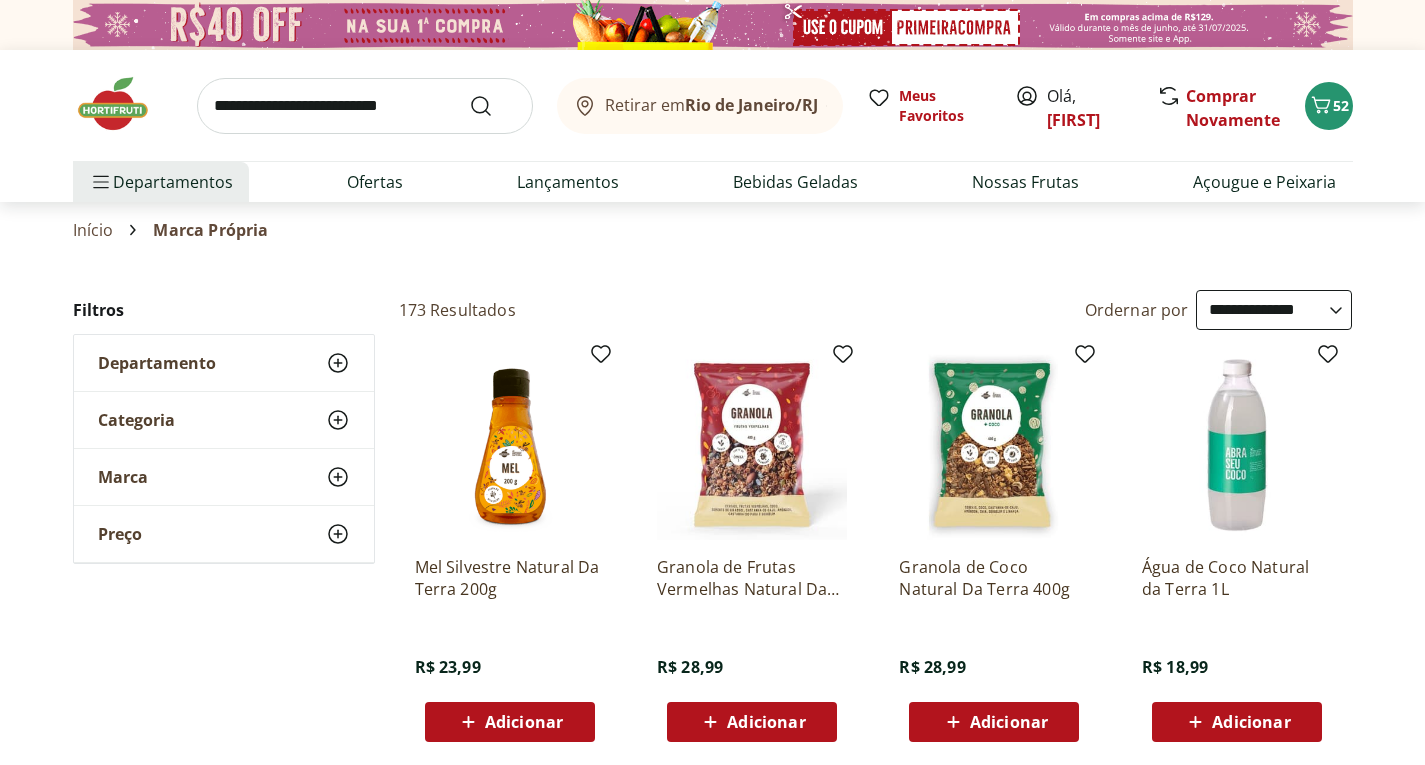 click 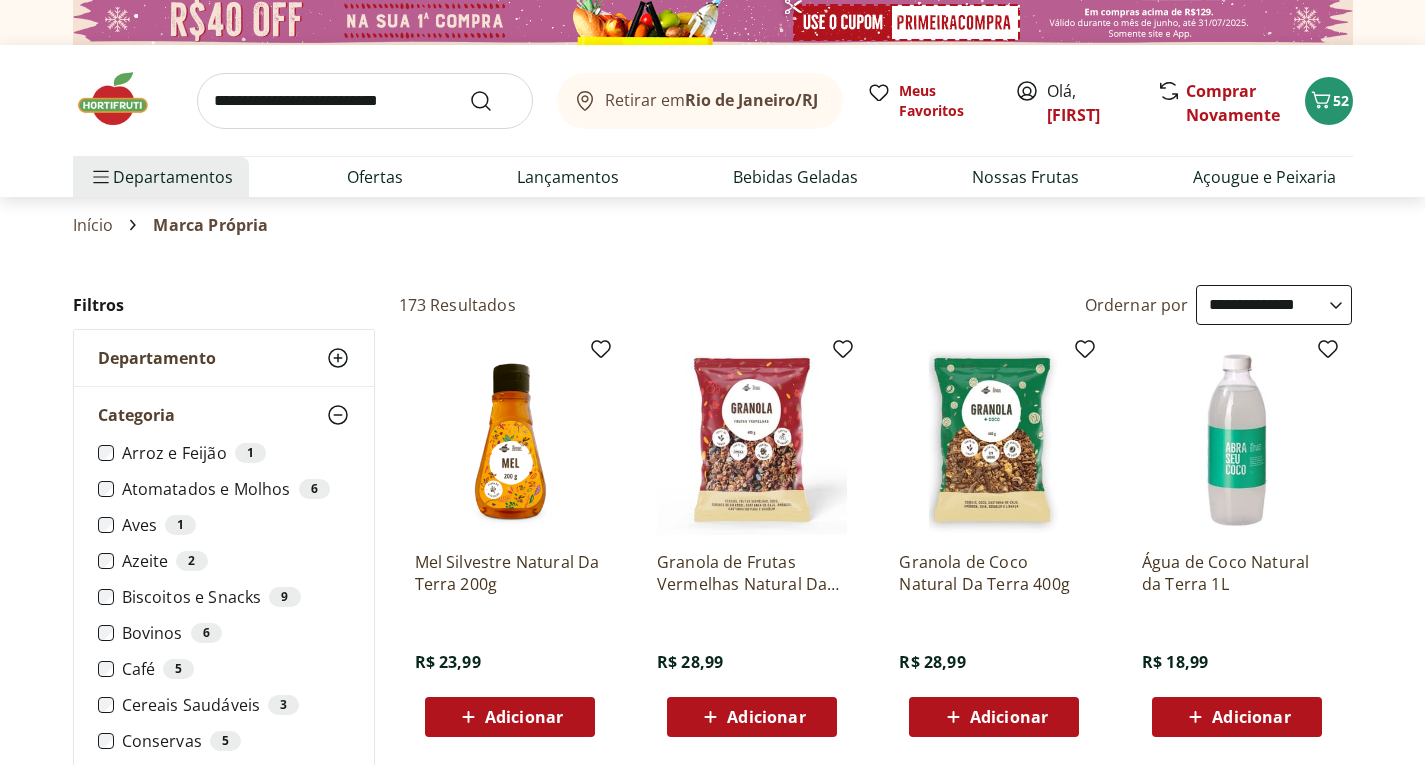 scroll, scrollTop: 0, scrollLeft: 0, axis: both 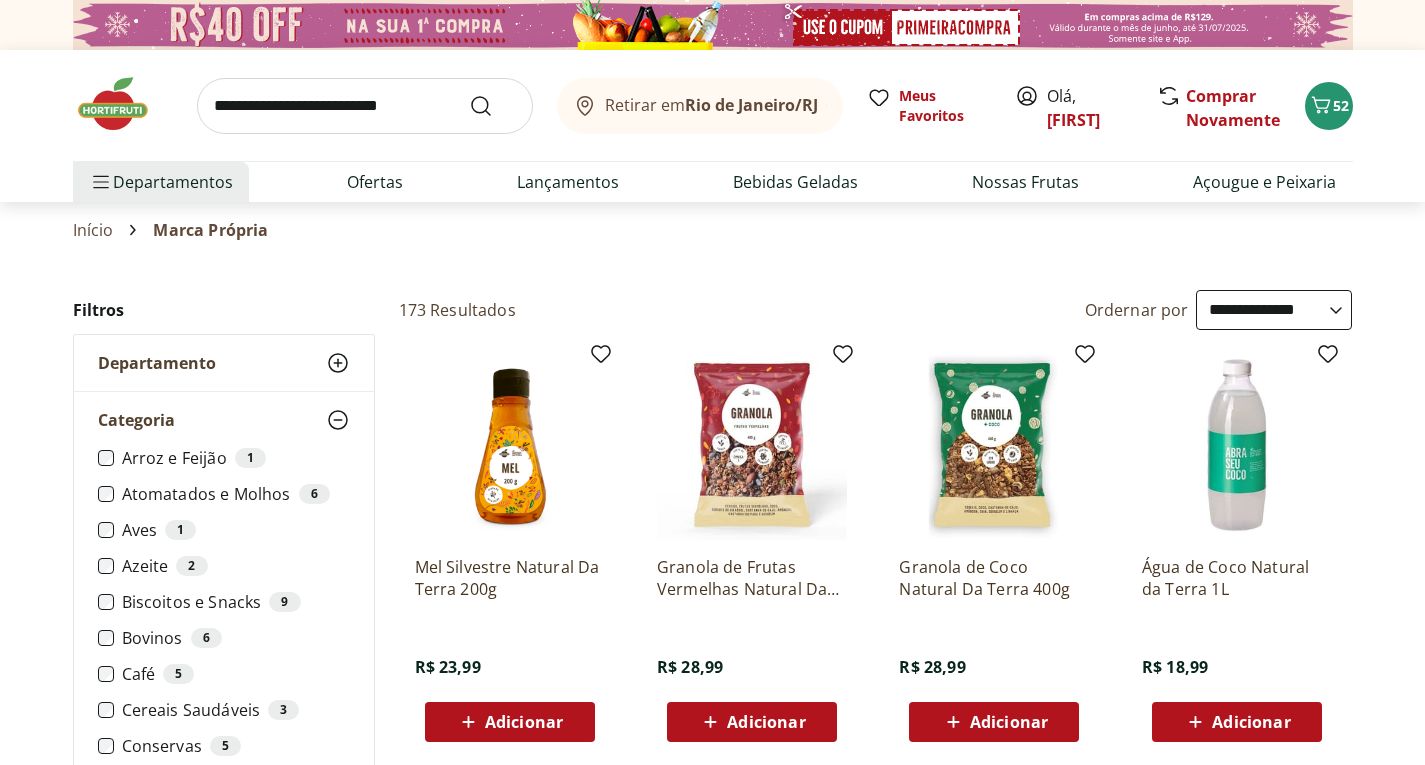 click 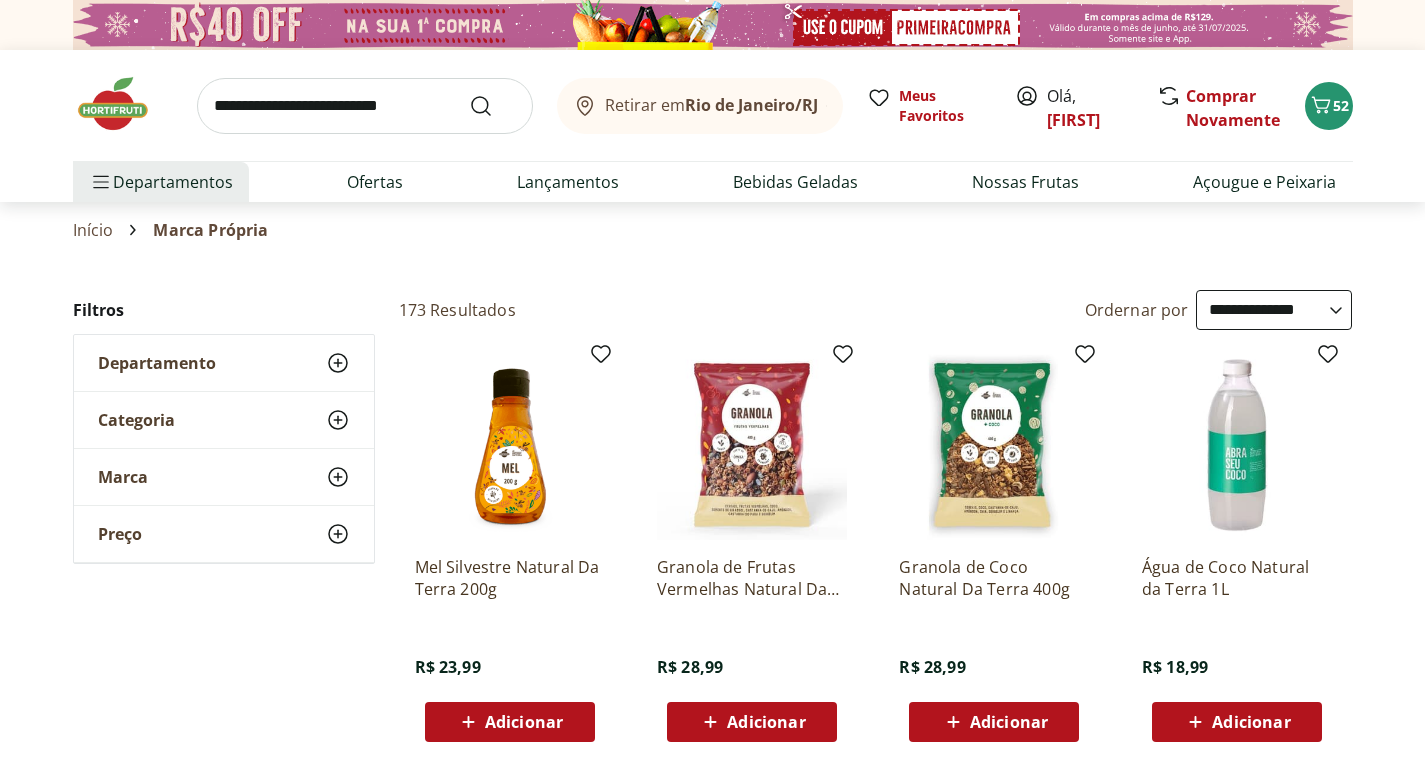 click 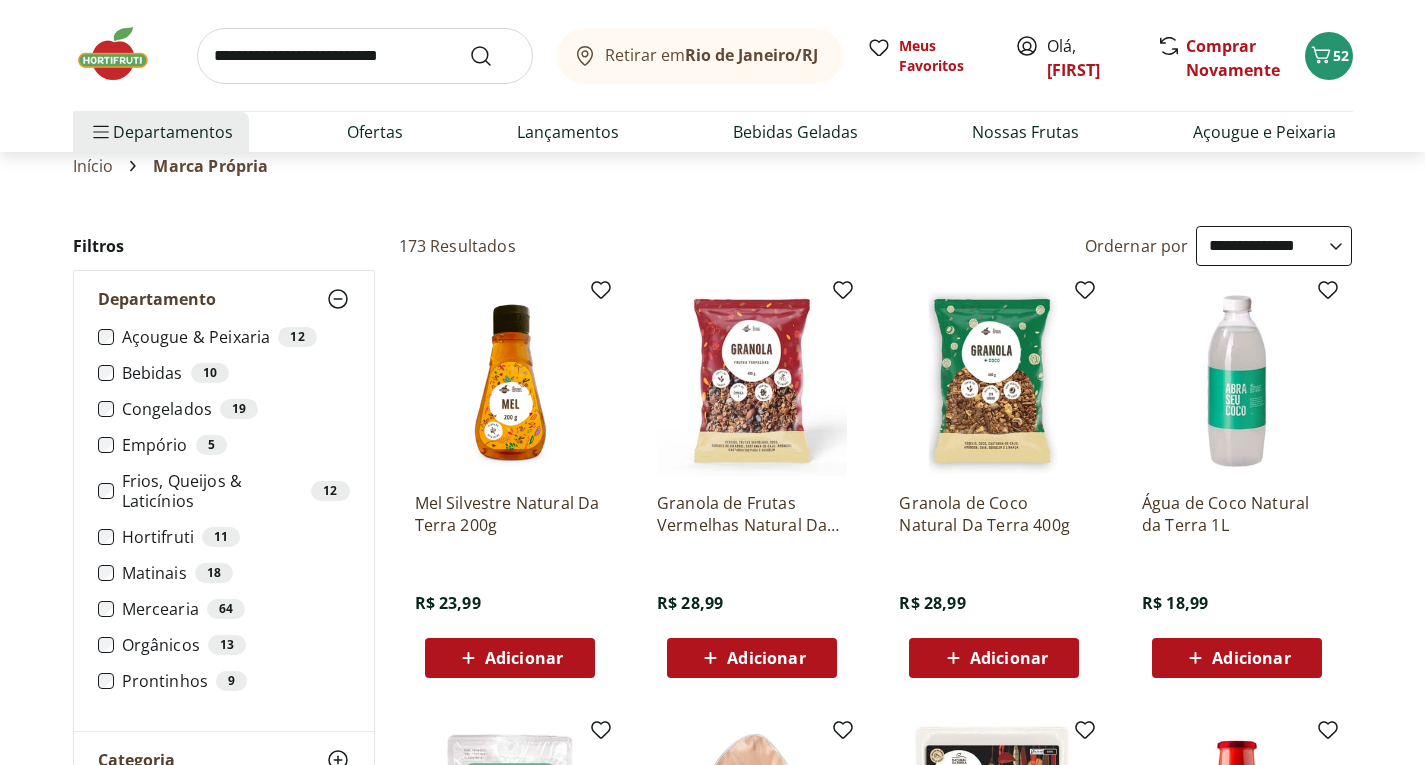 scroll, scrollTop: 200, scrollLeft: 0, axis: vertical 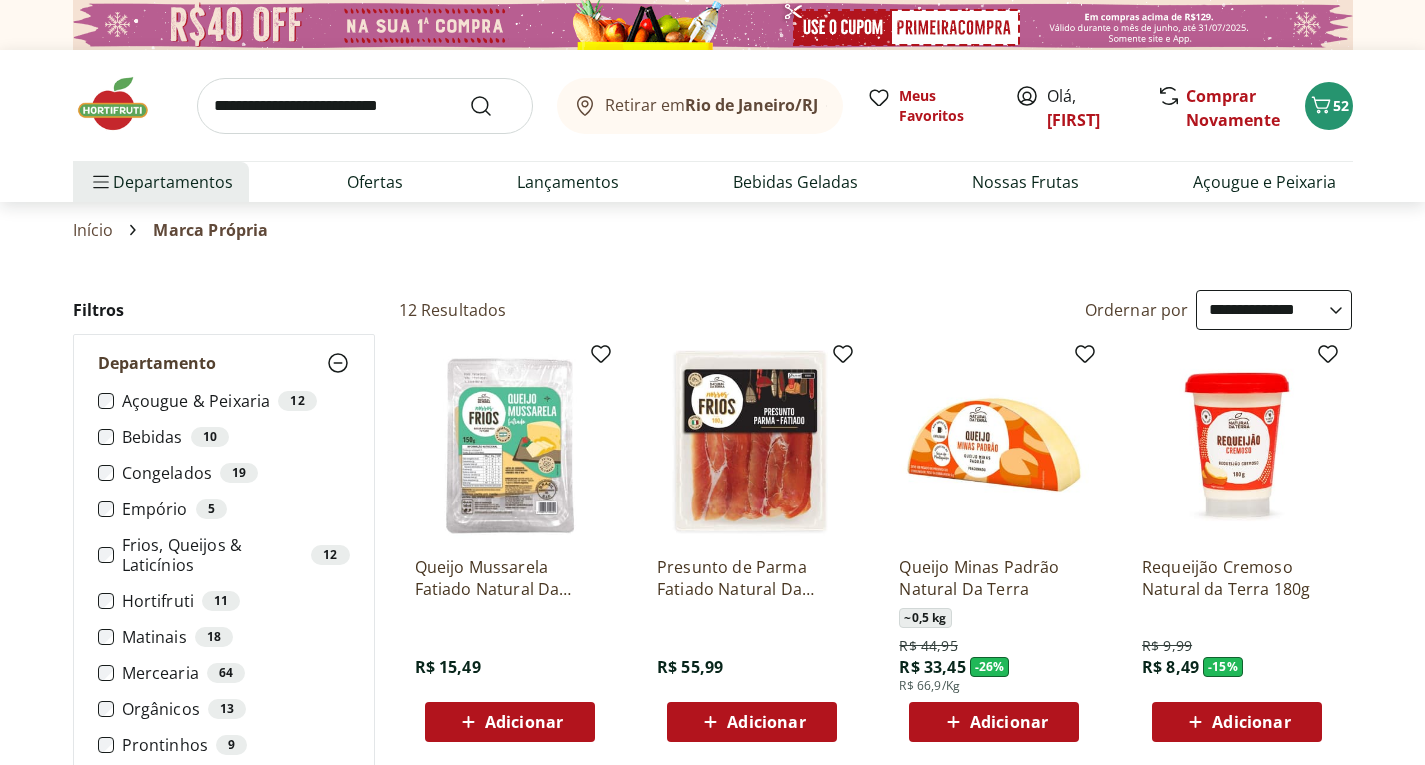 click on "**********" at bounding box center [1274, 310] 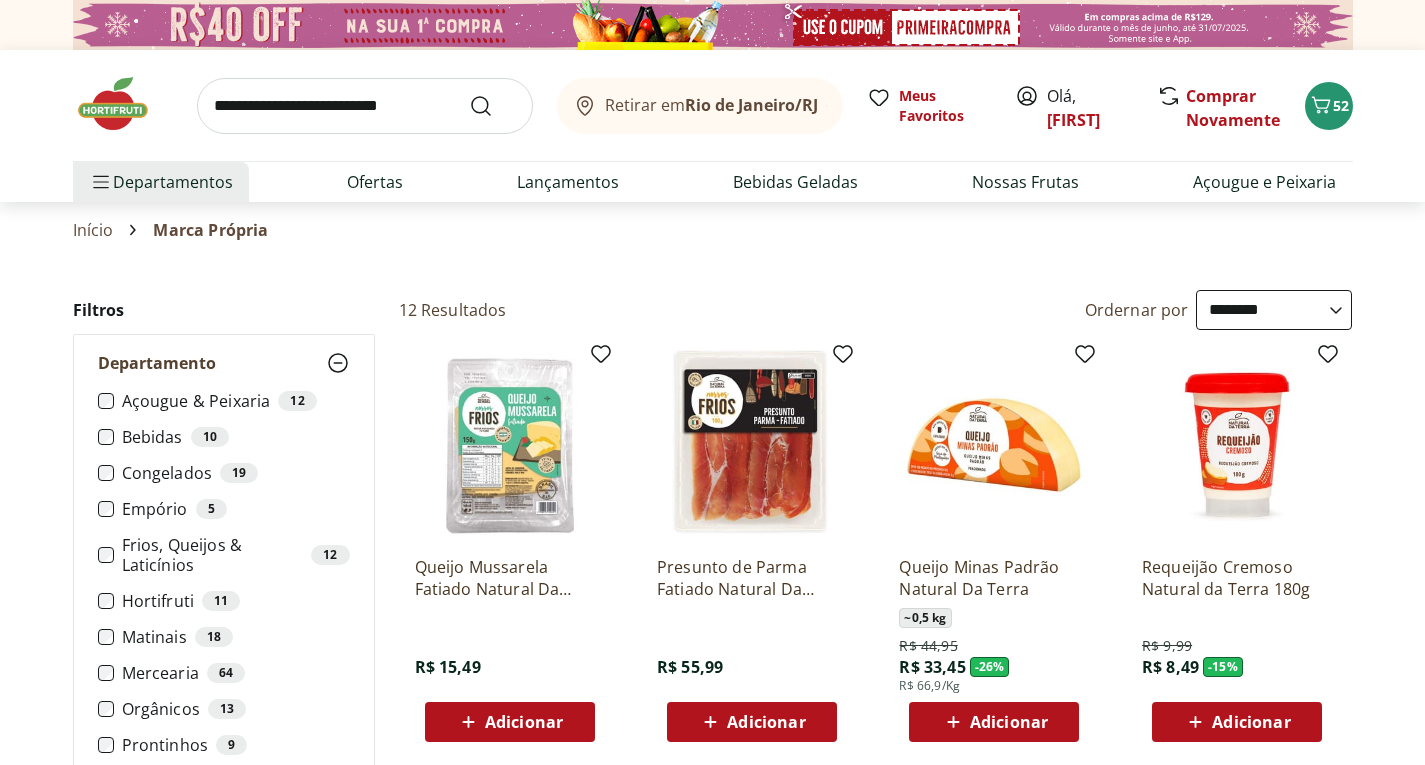 click on "**********" at bounding box center (1274, 310) 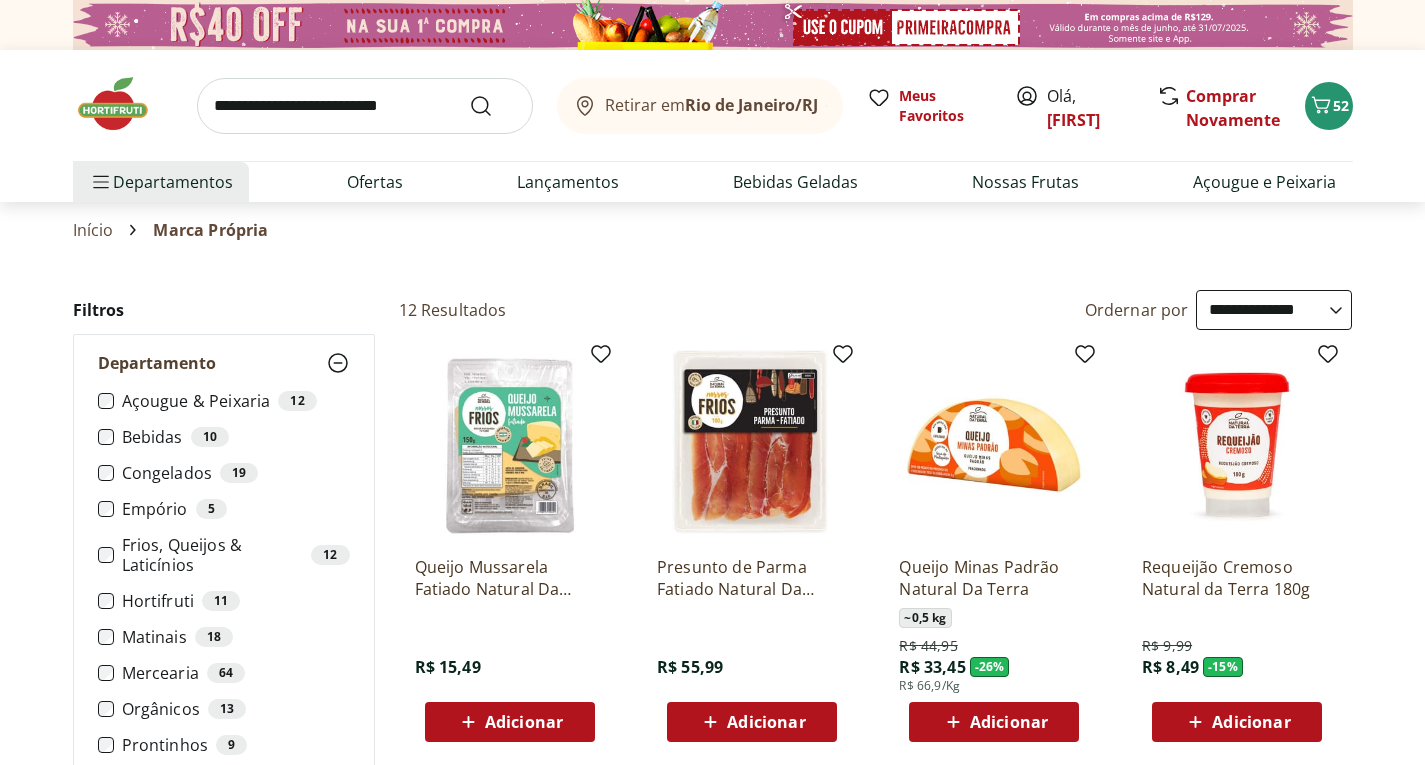 select on "**********" 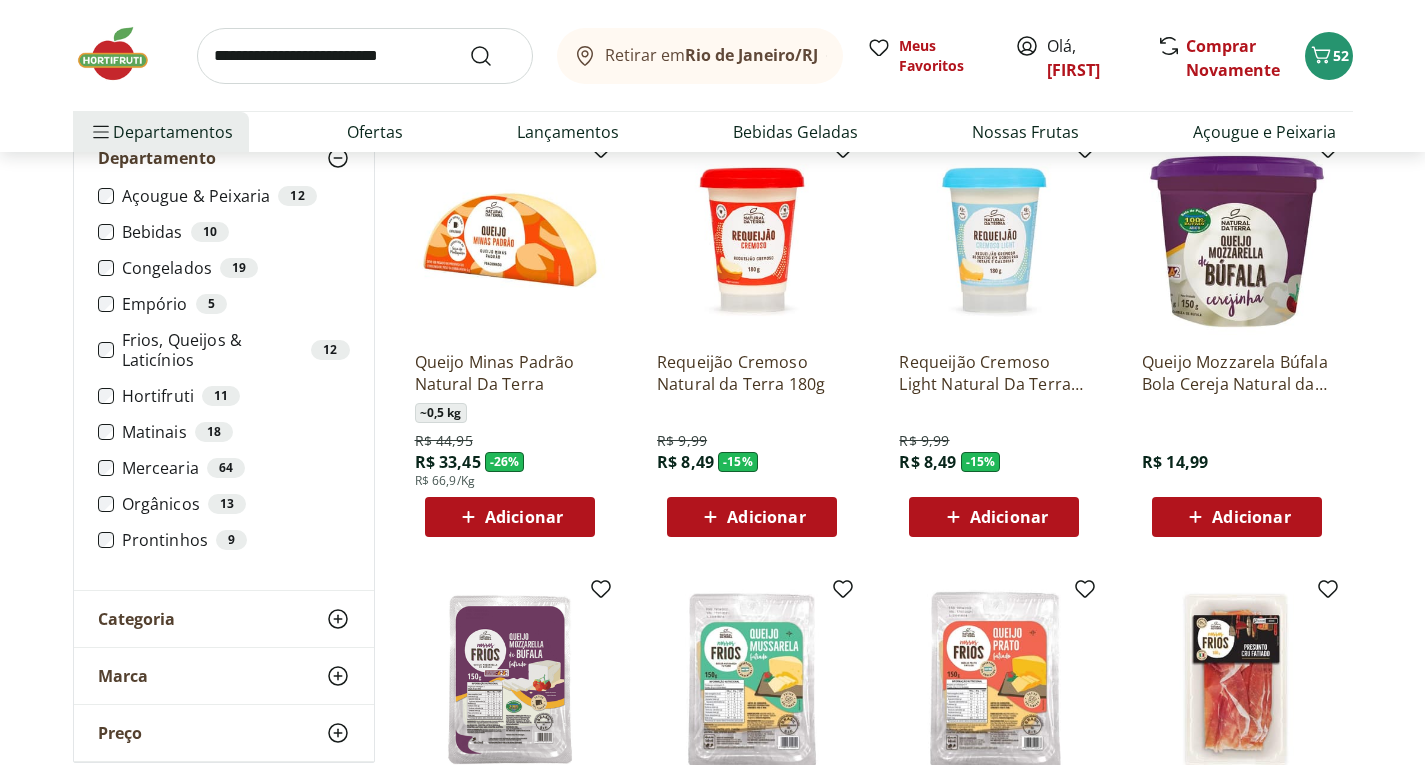 scroll, scrollTop: 0, scrollLeft: 0, axis: both 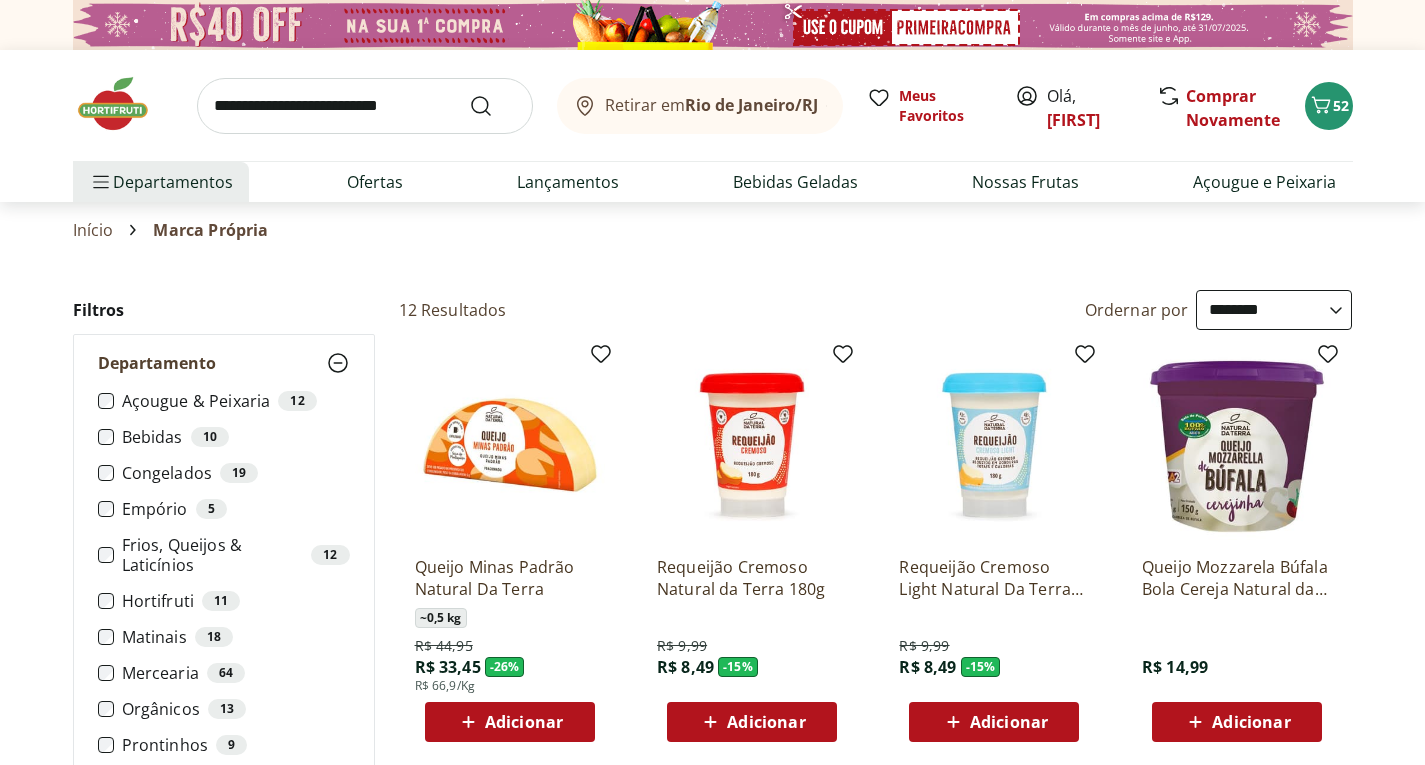 select on "**********" 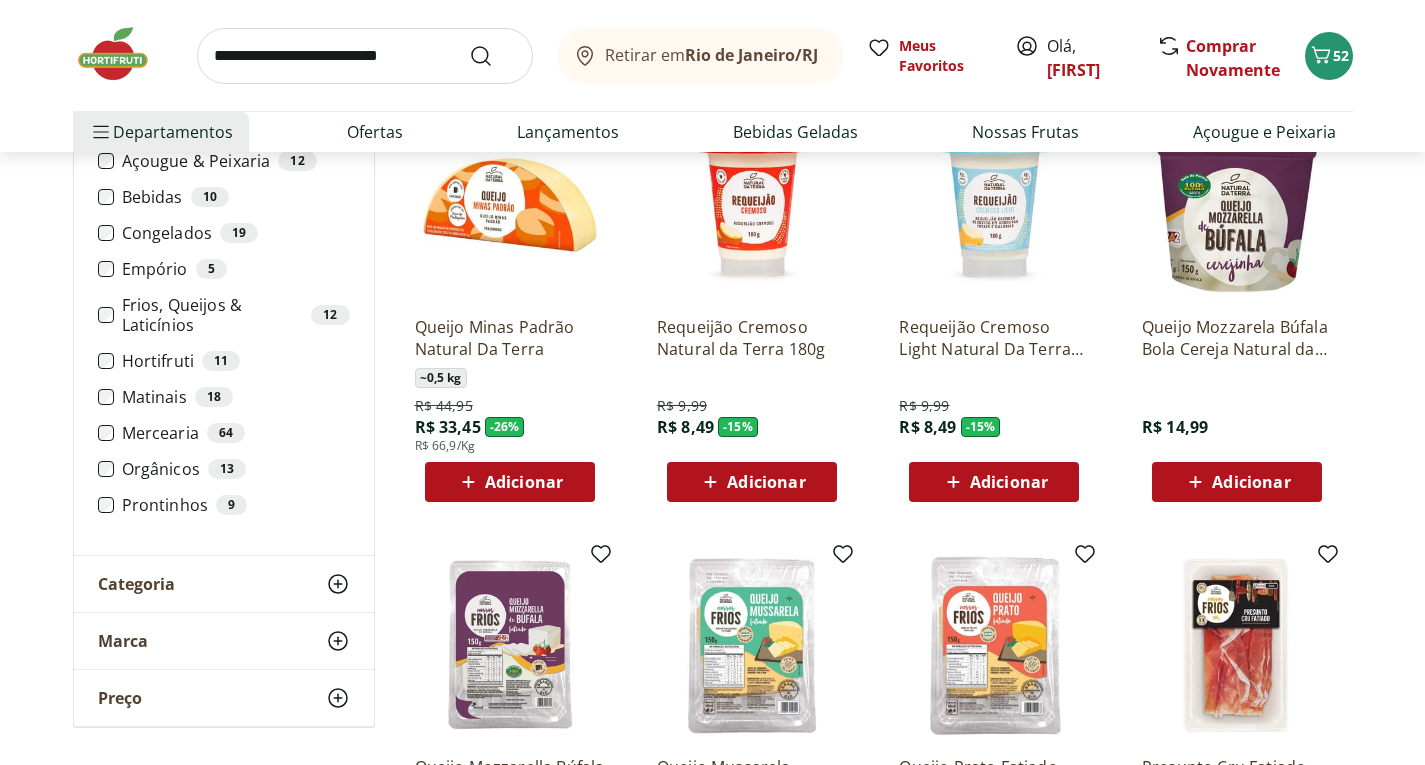 scroll, scrollTop: 0, scrollLeft: 0, axis: both 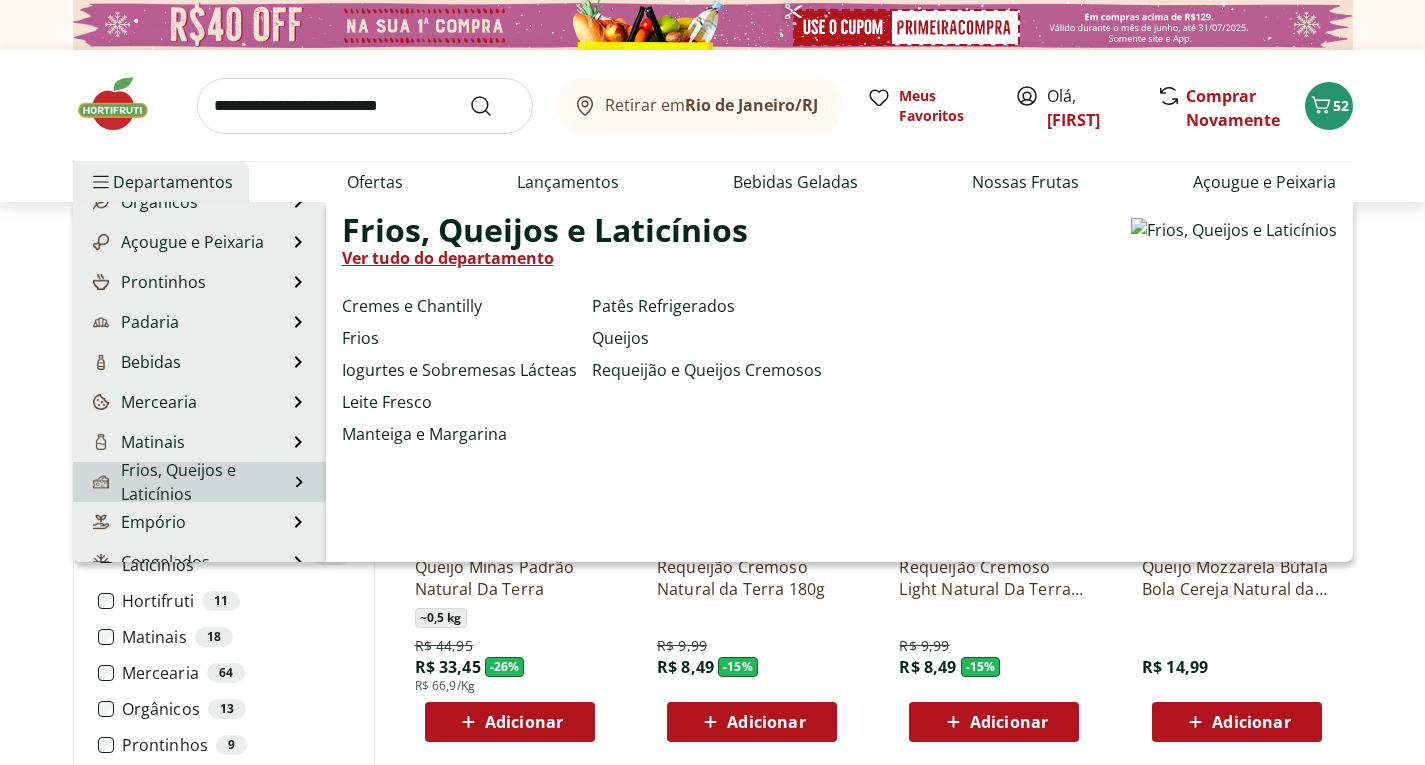 click on "Frios, Queijos e Laticínios" at bounding box center (188, 482) 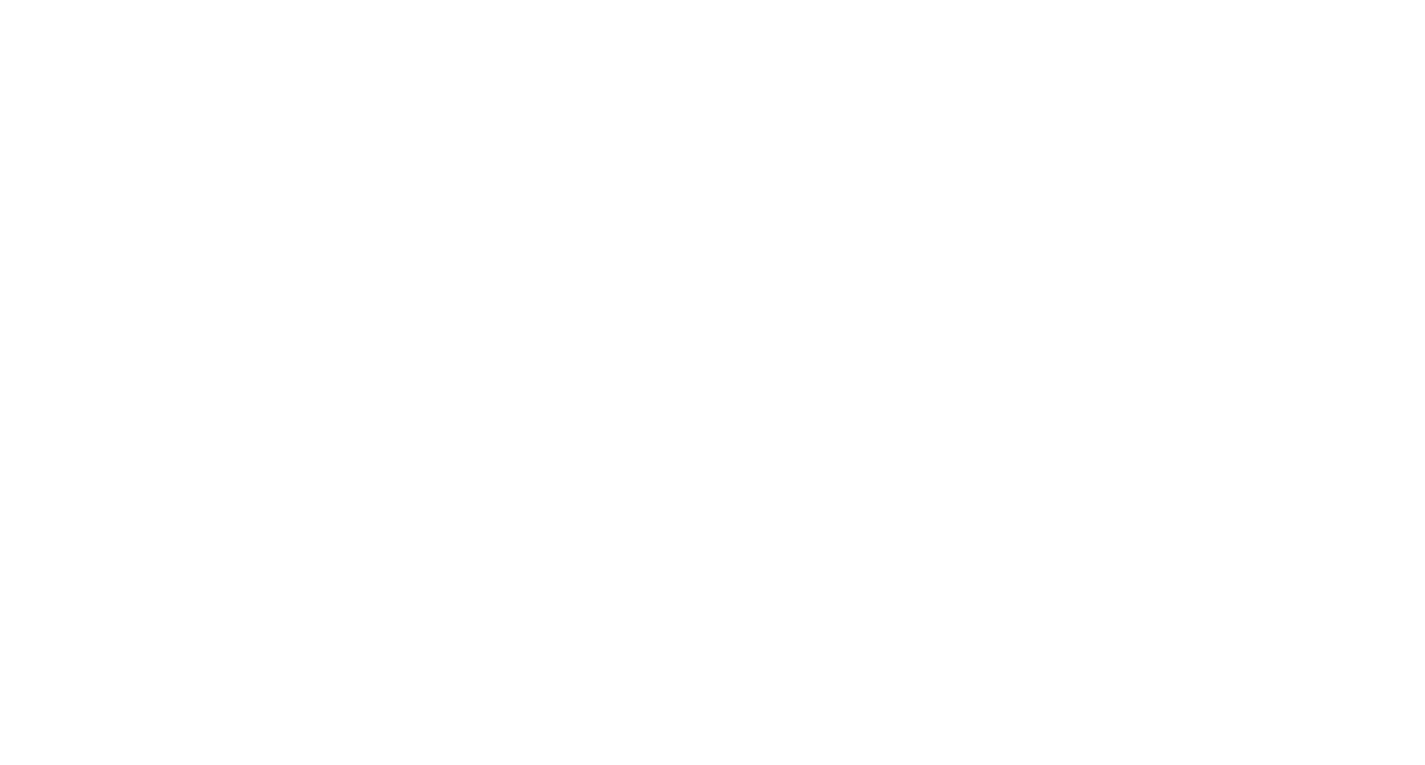 select on "**********" 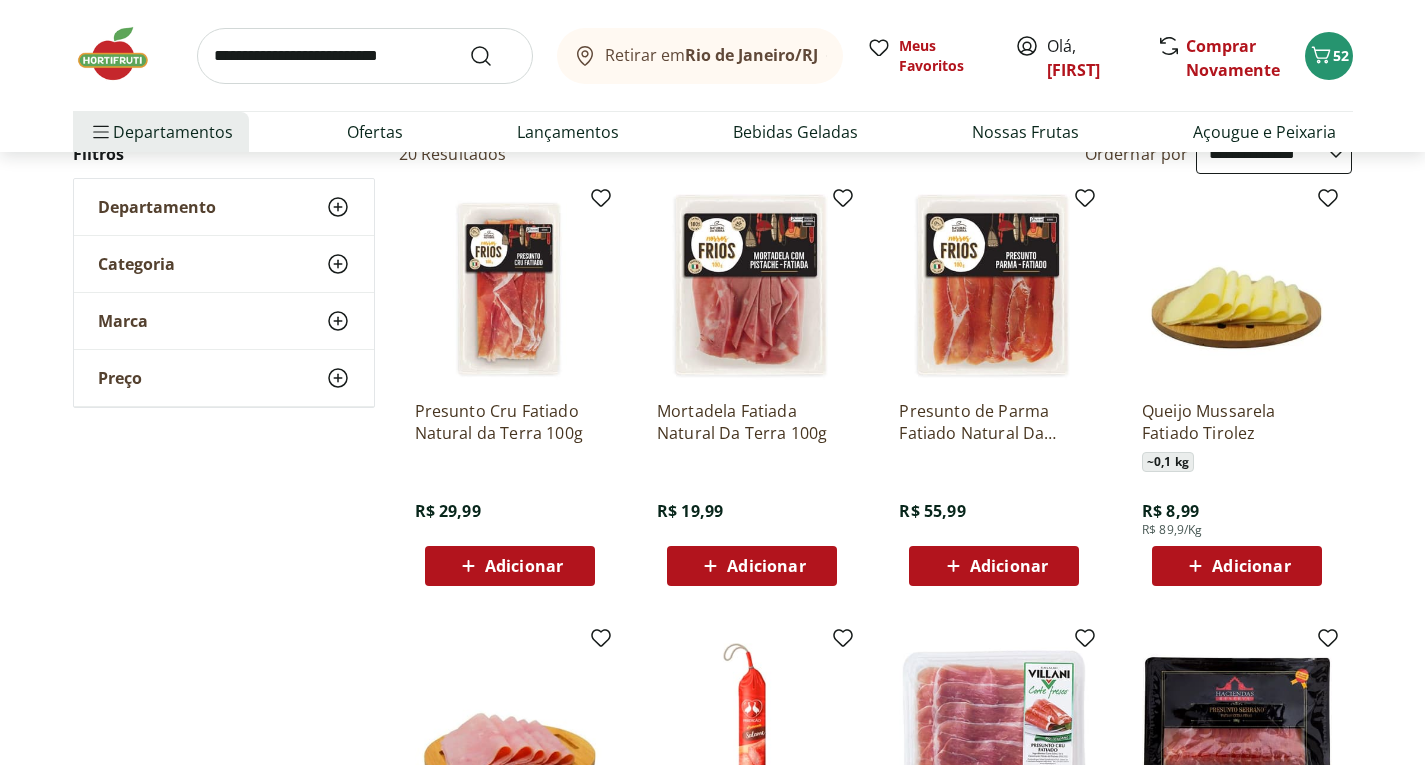 scroll, scrollTop: 200, scrollLeft: 0, axis: vertical 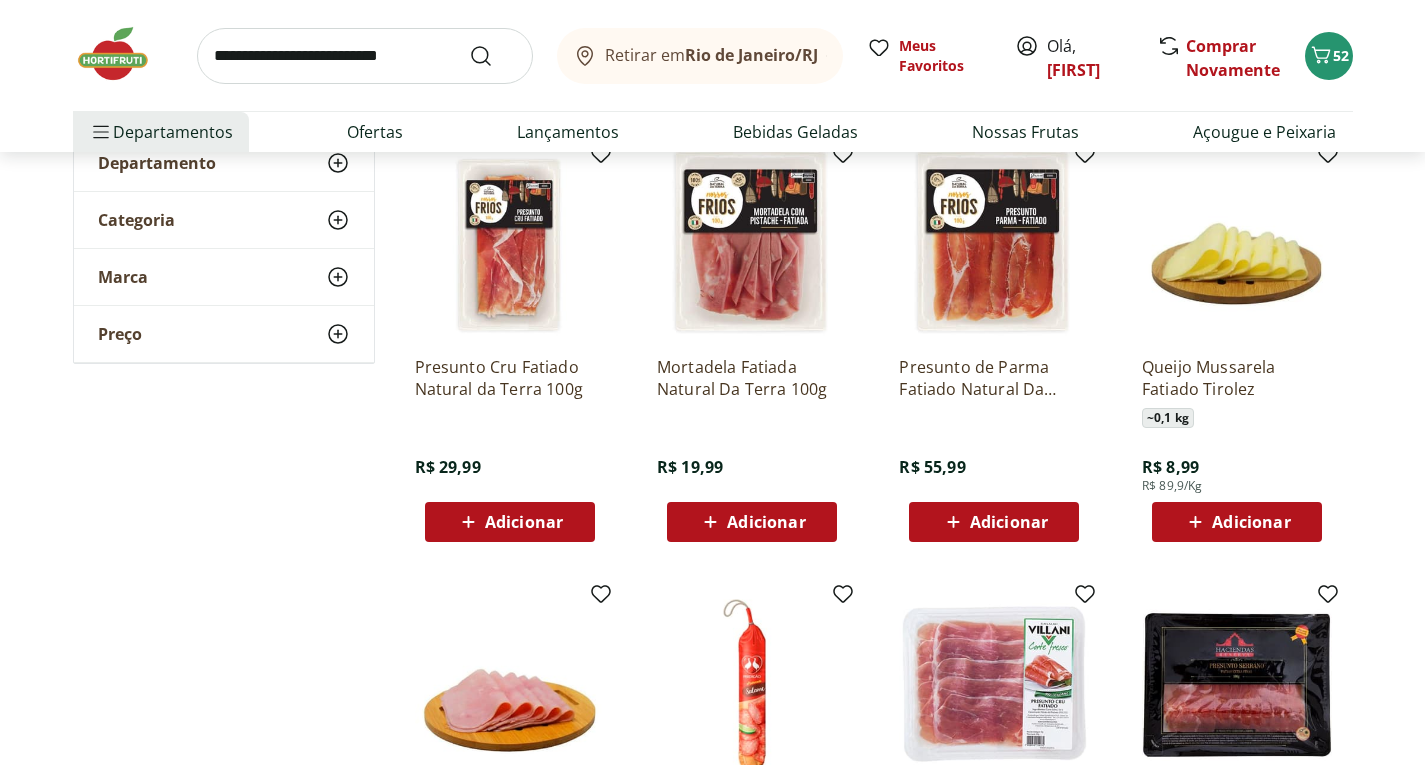 click on "Adicionar" at bounding box center [1251, 522] 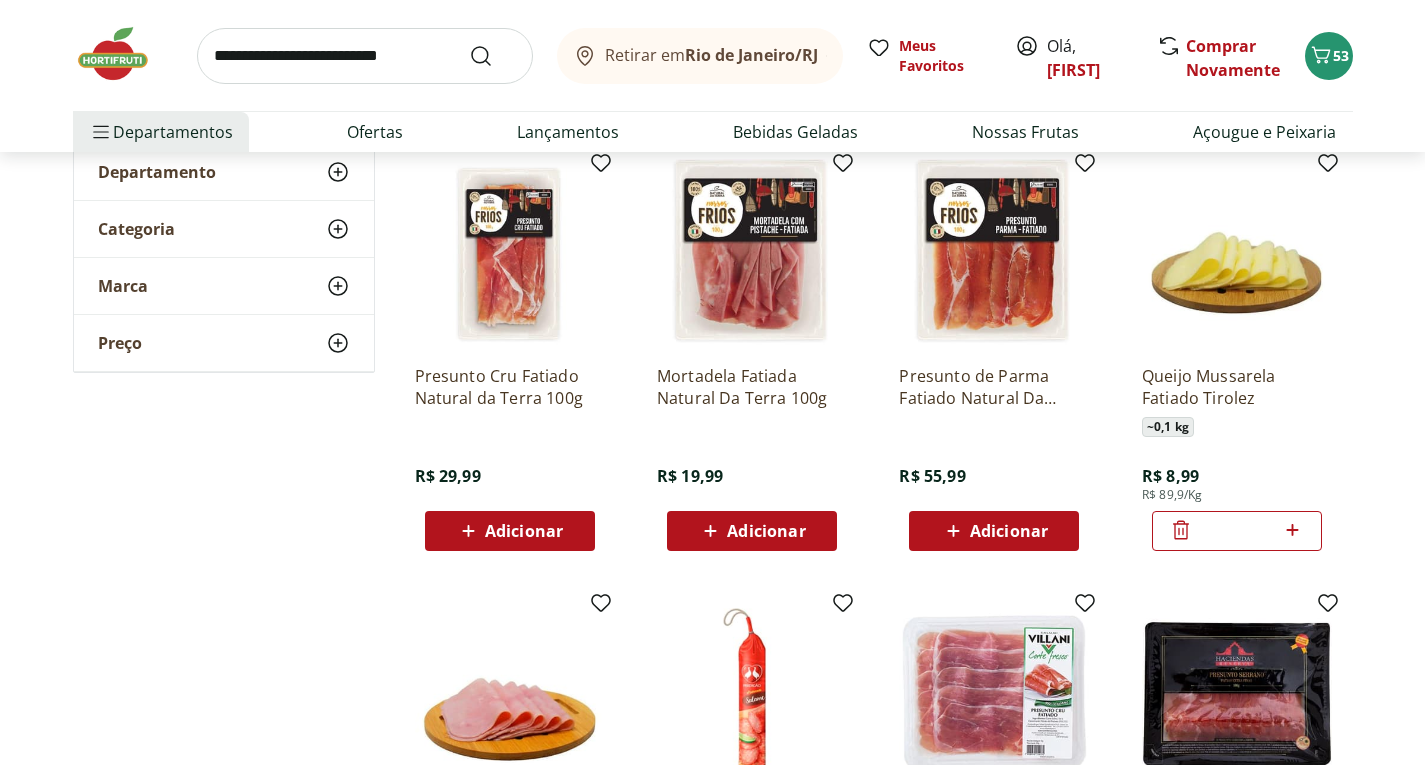 scroll, scrollTop: 100, scrollLeft: 0, axis: vertical 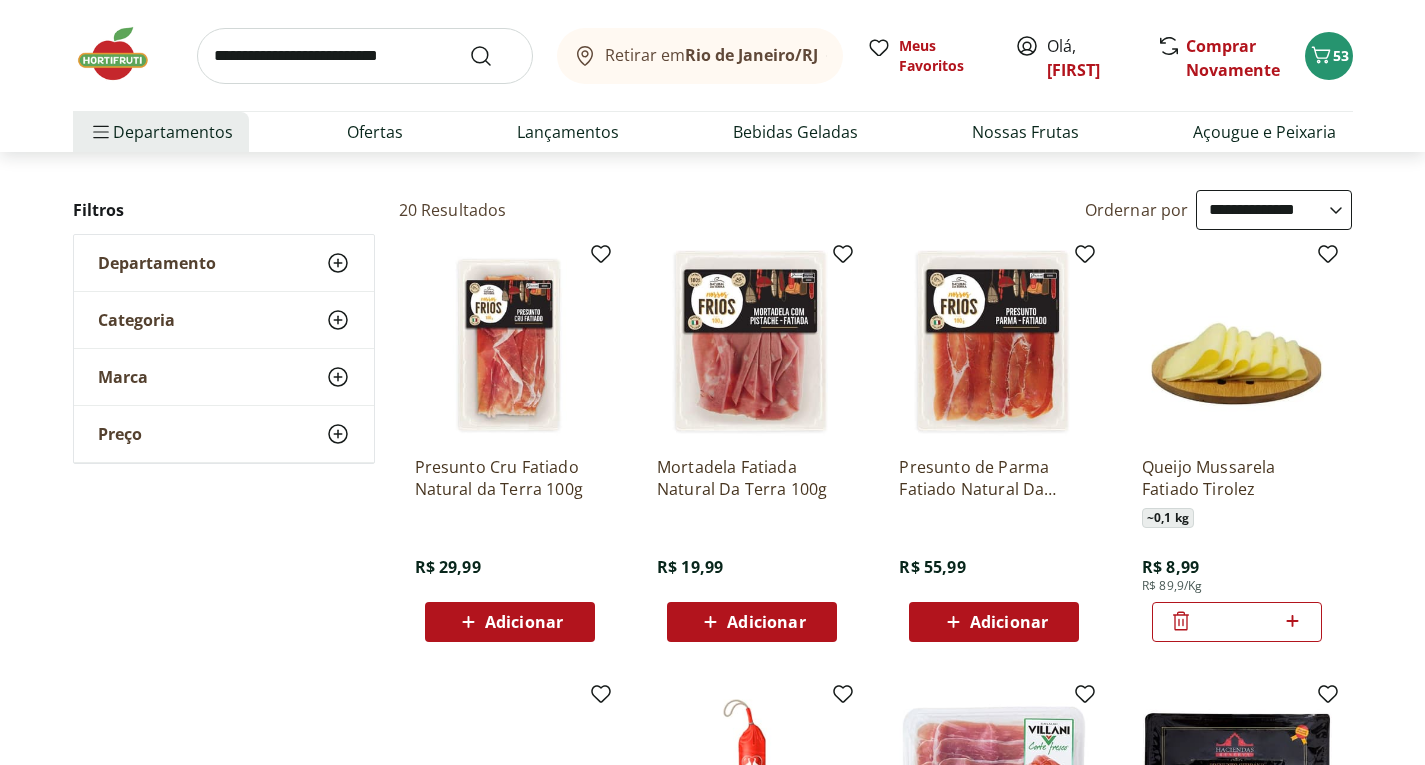 click 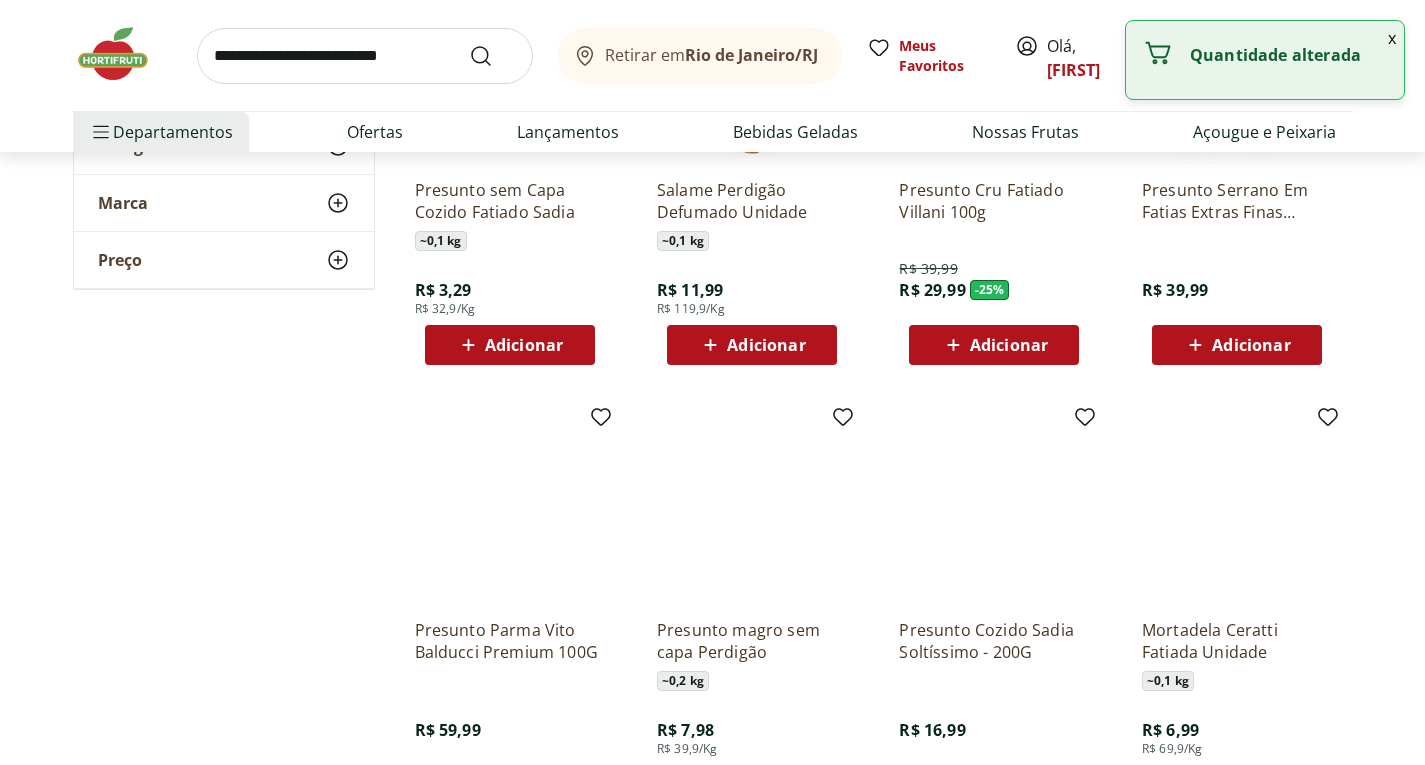 scroll, scrollTop: 1100, scrollLeft: 0, axis: vertical 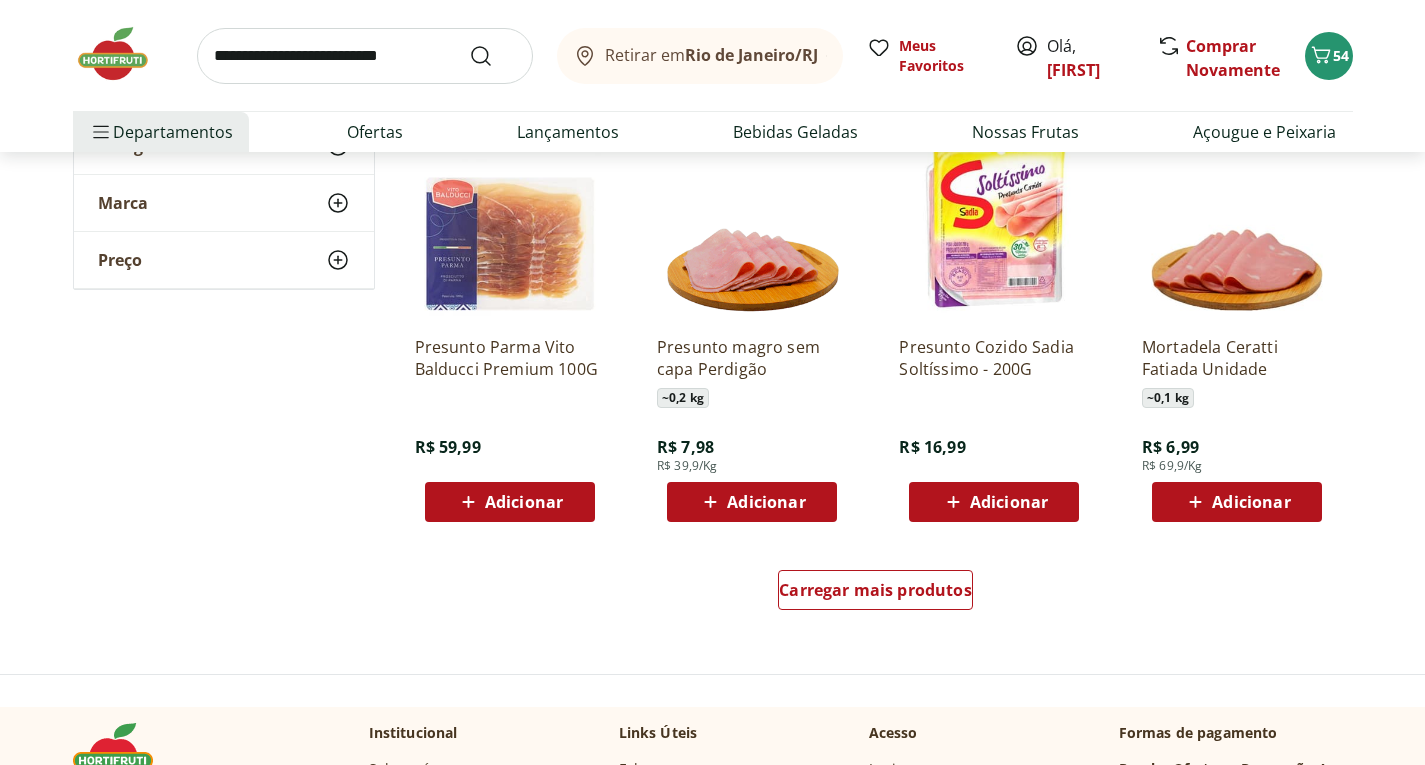 click on "Adicionar" at bounding box center [1251, 502] 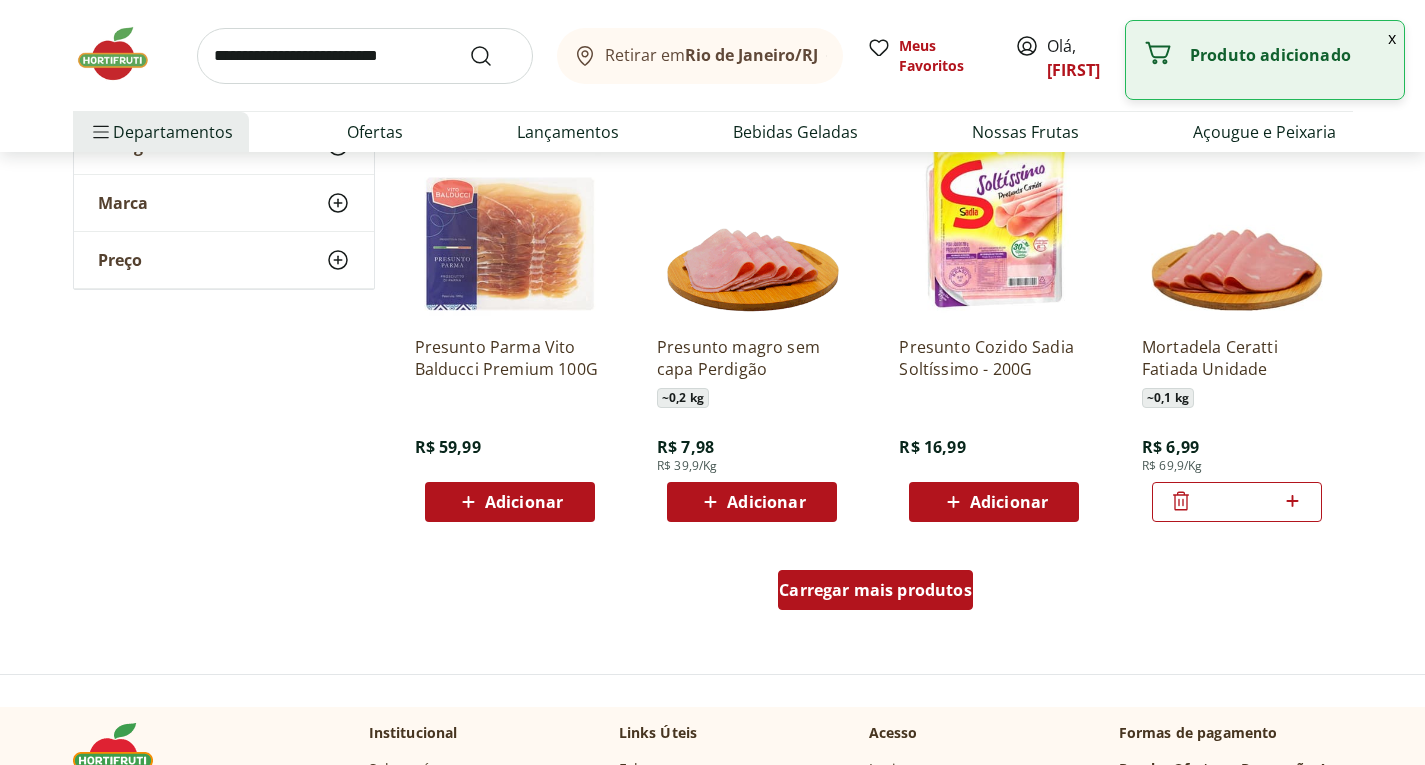 click on "Carregar mais produtos" at bounding box center (875, 590) 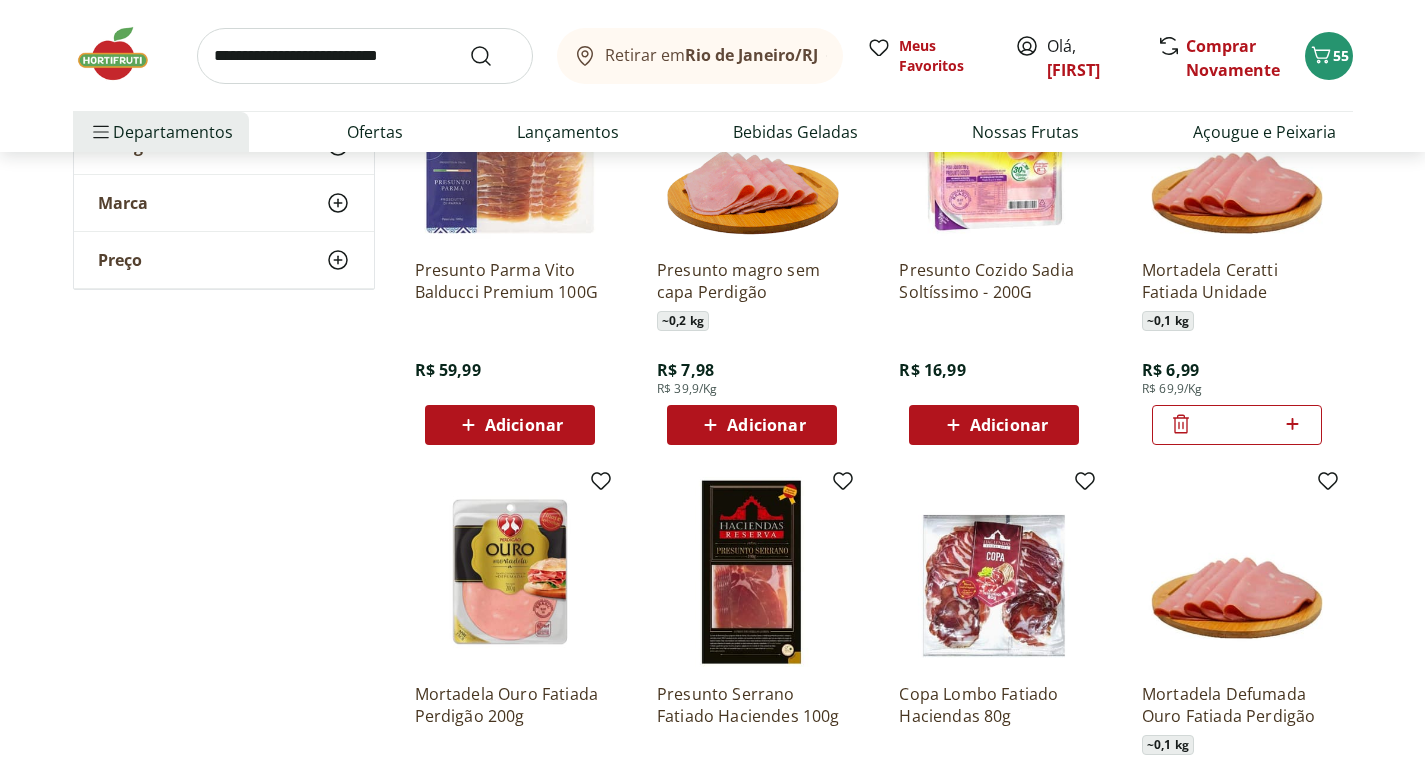 scroll, scrollTop: 1100, scrollLeft: 0, axis: vertical 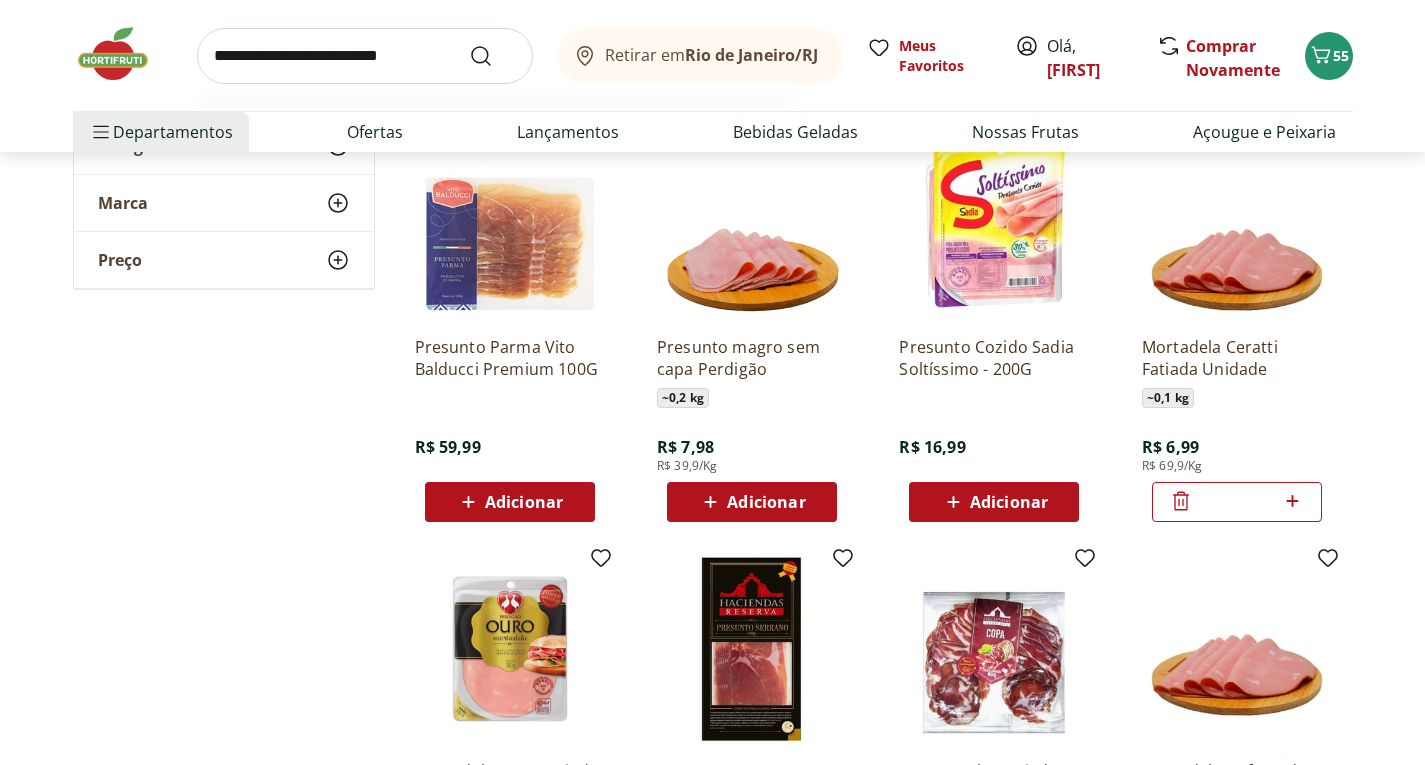 click at bounding box center (365, 56) 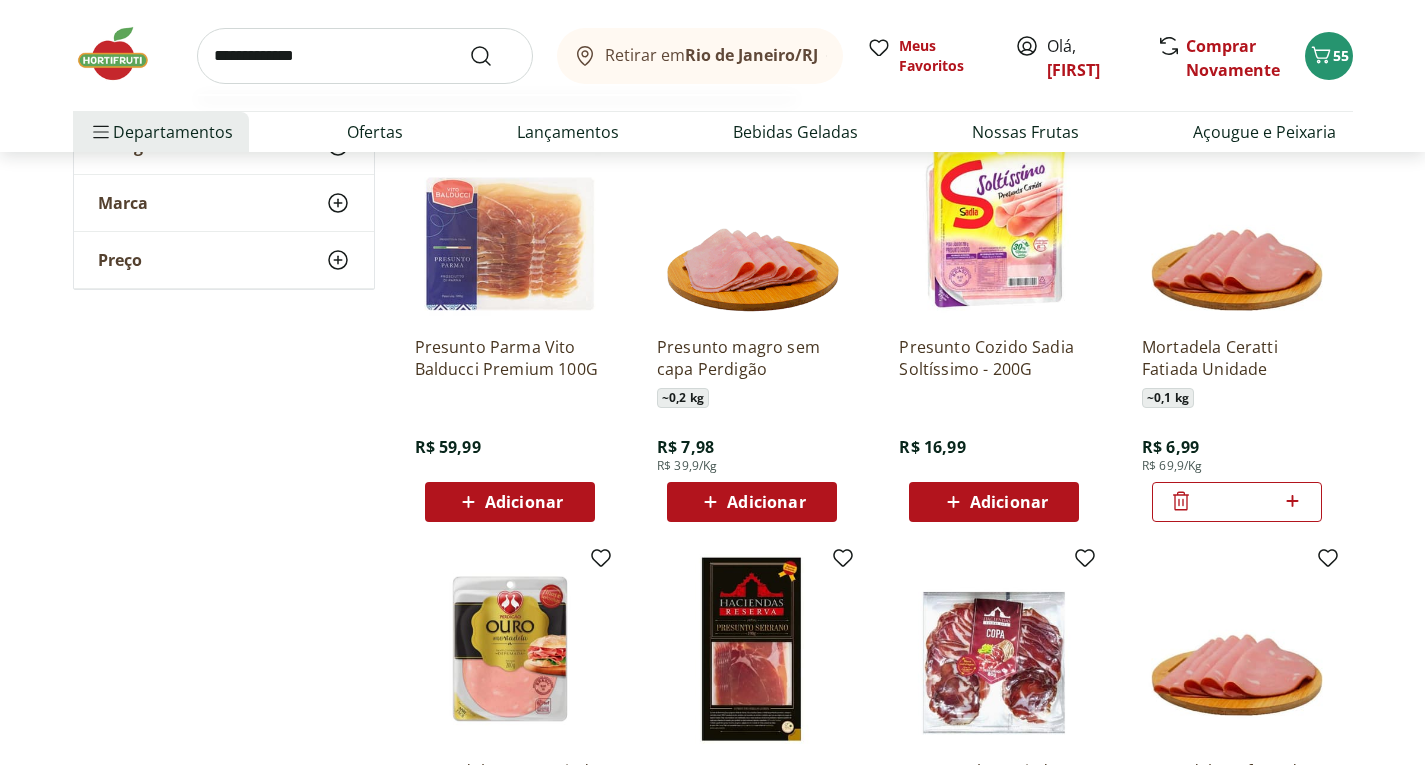 type on "**********" 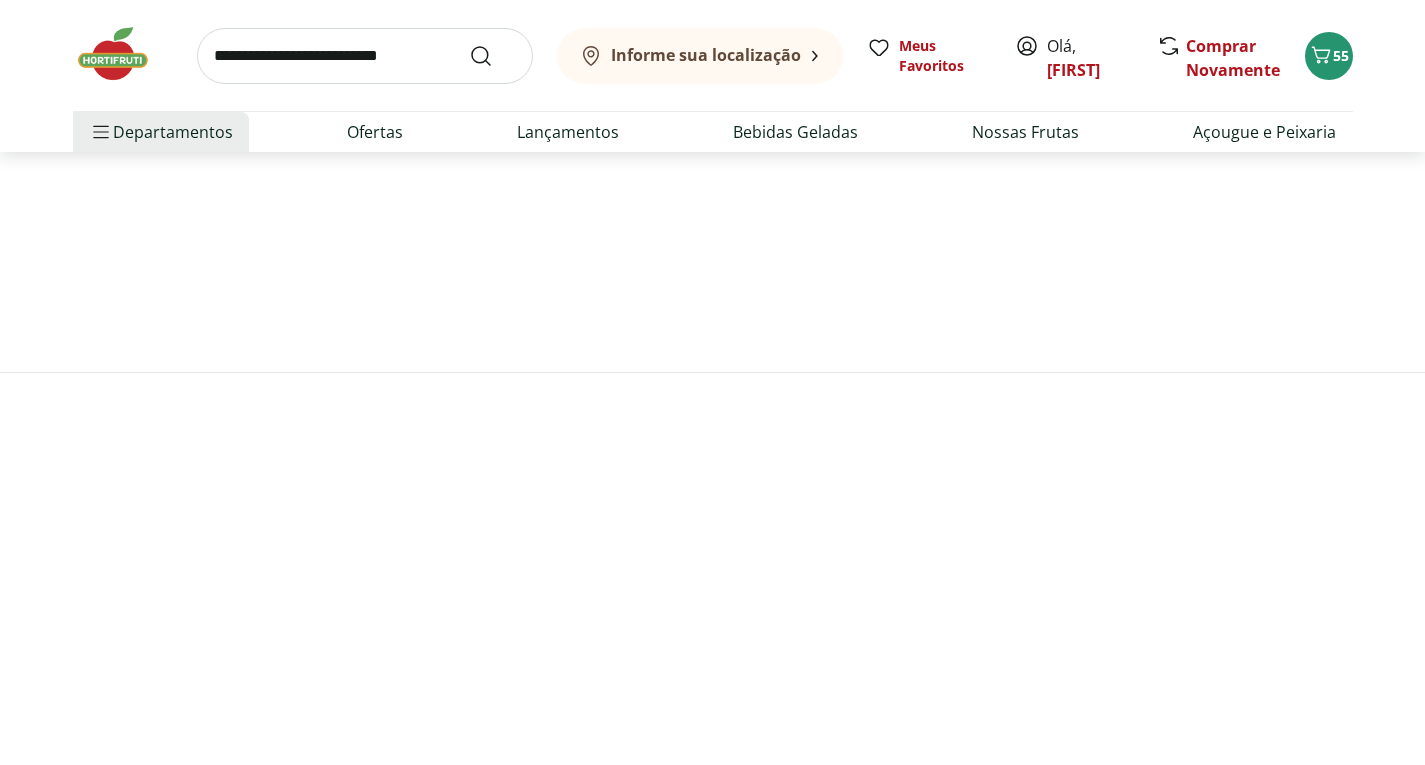scroll, scrollTop: 0, scrollLeft: 0, axis: both 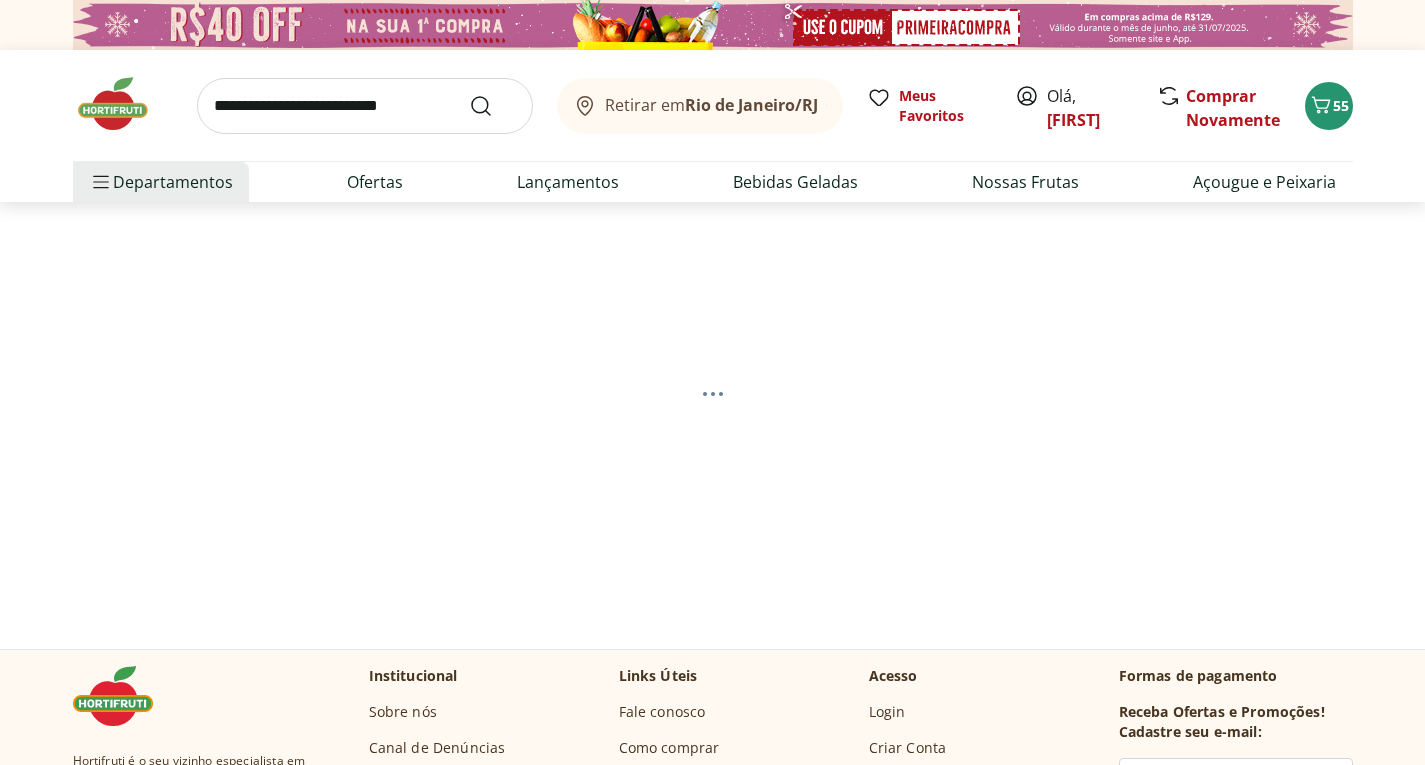 select on "**********" 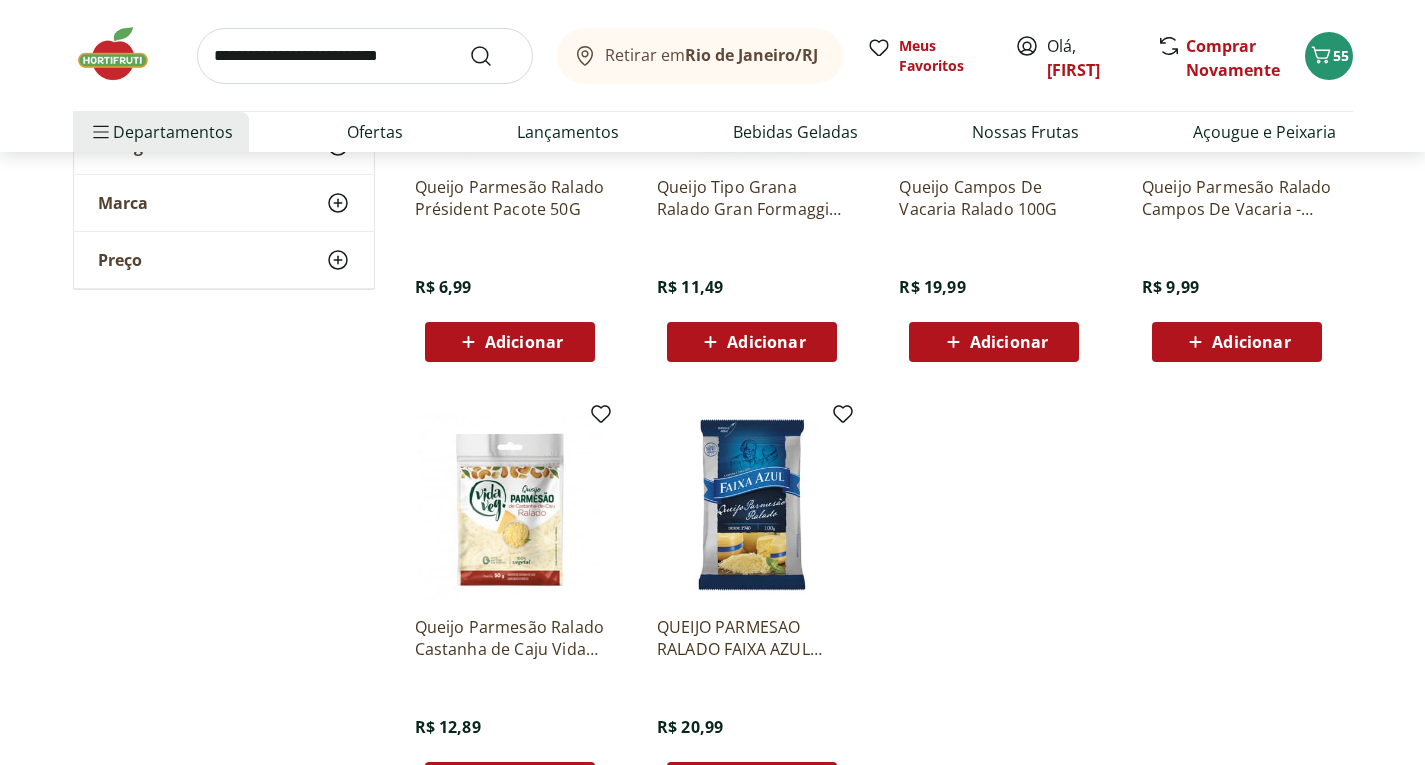 scroll, scrollTop: 400, scrollLeft: 0, axis: vertical 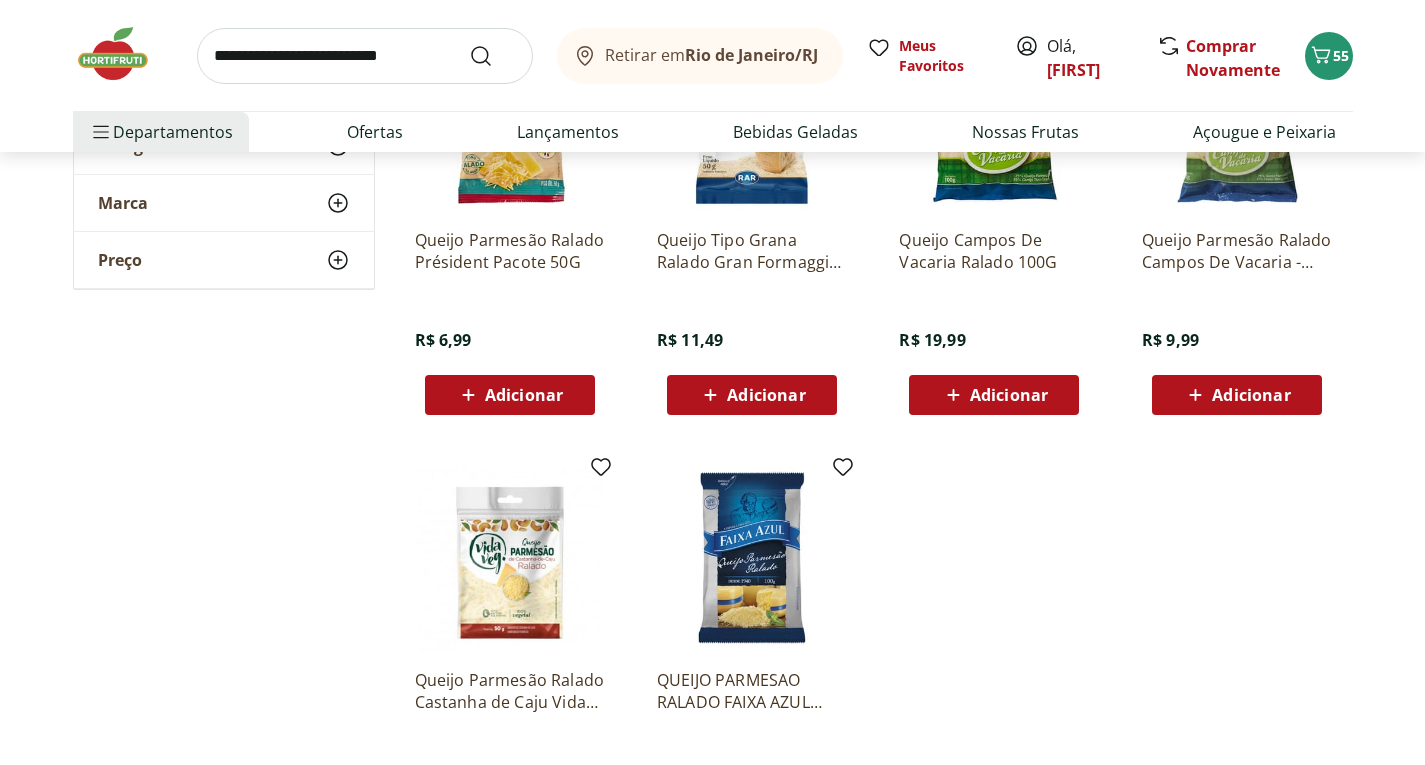 click on "Adicionar" at bounding box center [509, 395] 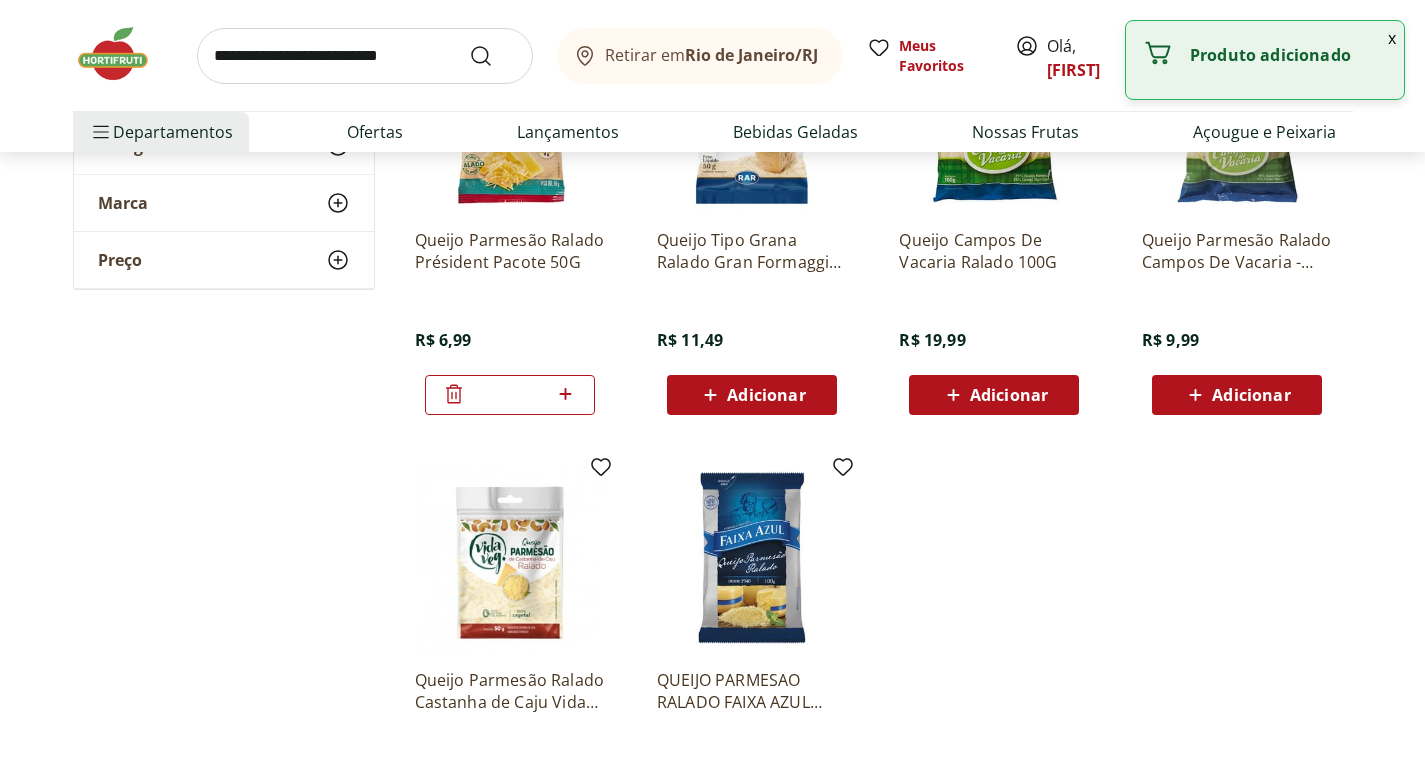 click 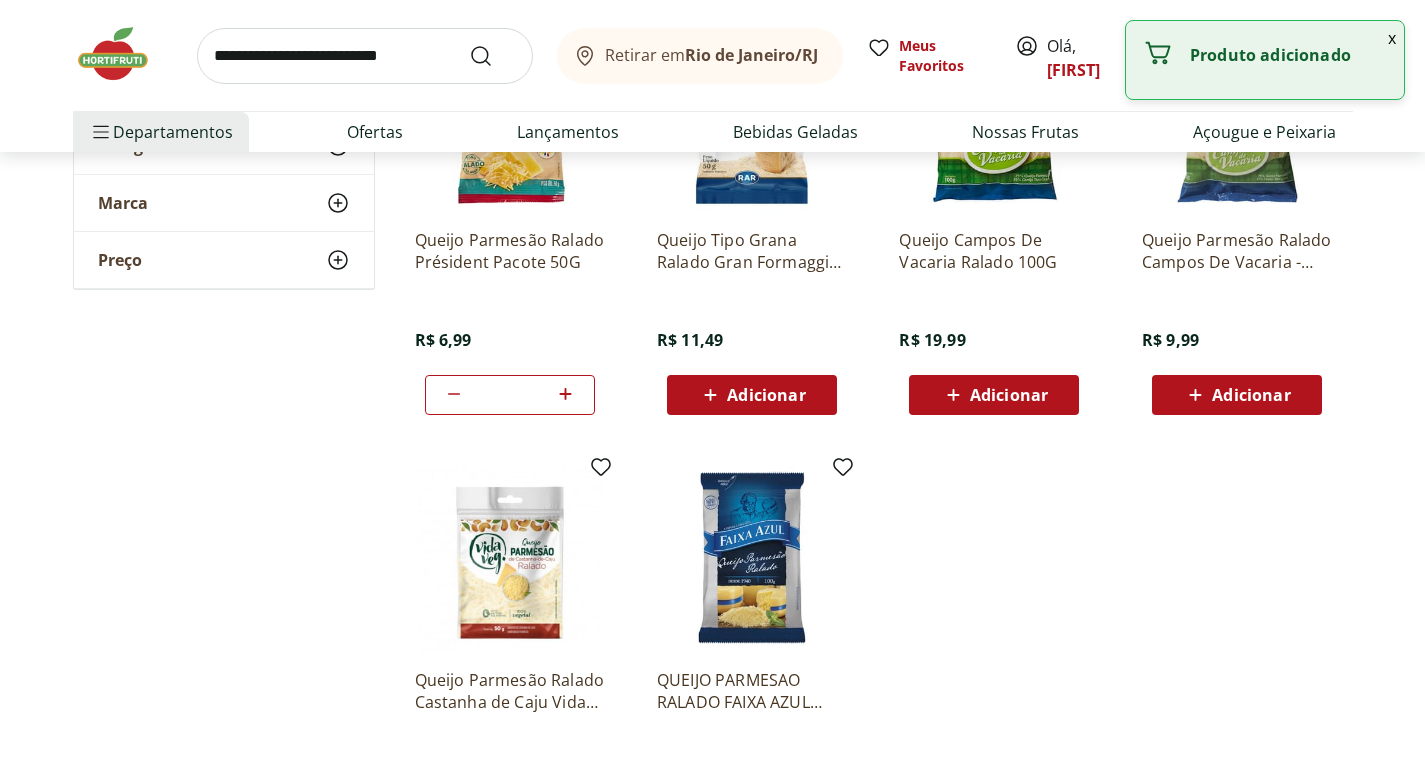 type on "*" 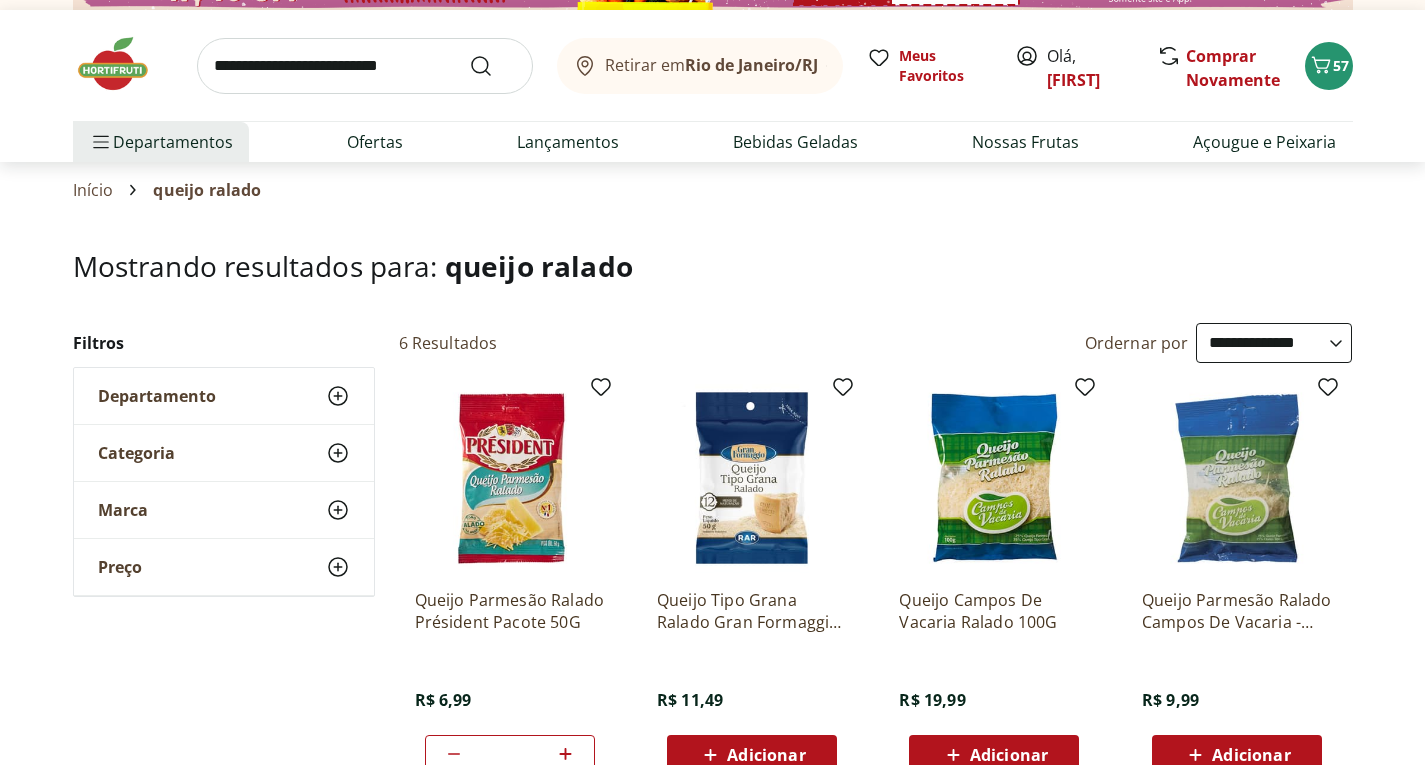 scroll, scrollTop: 0, scrollLeft: 0, axis: both 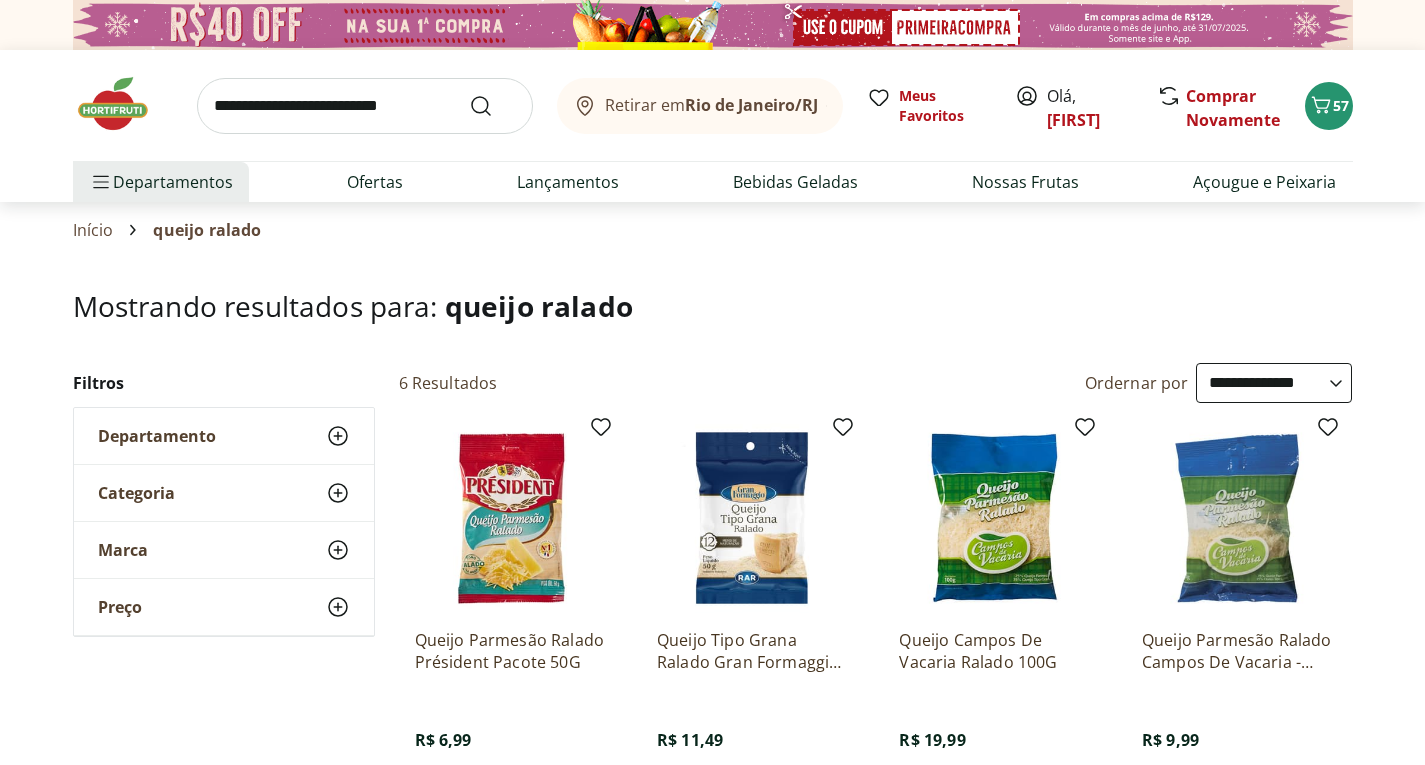 click on "Início" at bounding box center [93, 230] 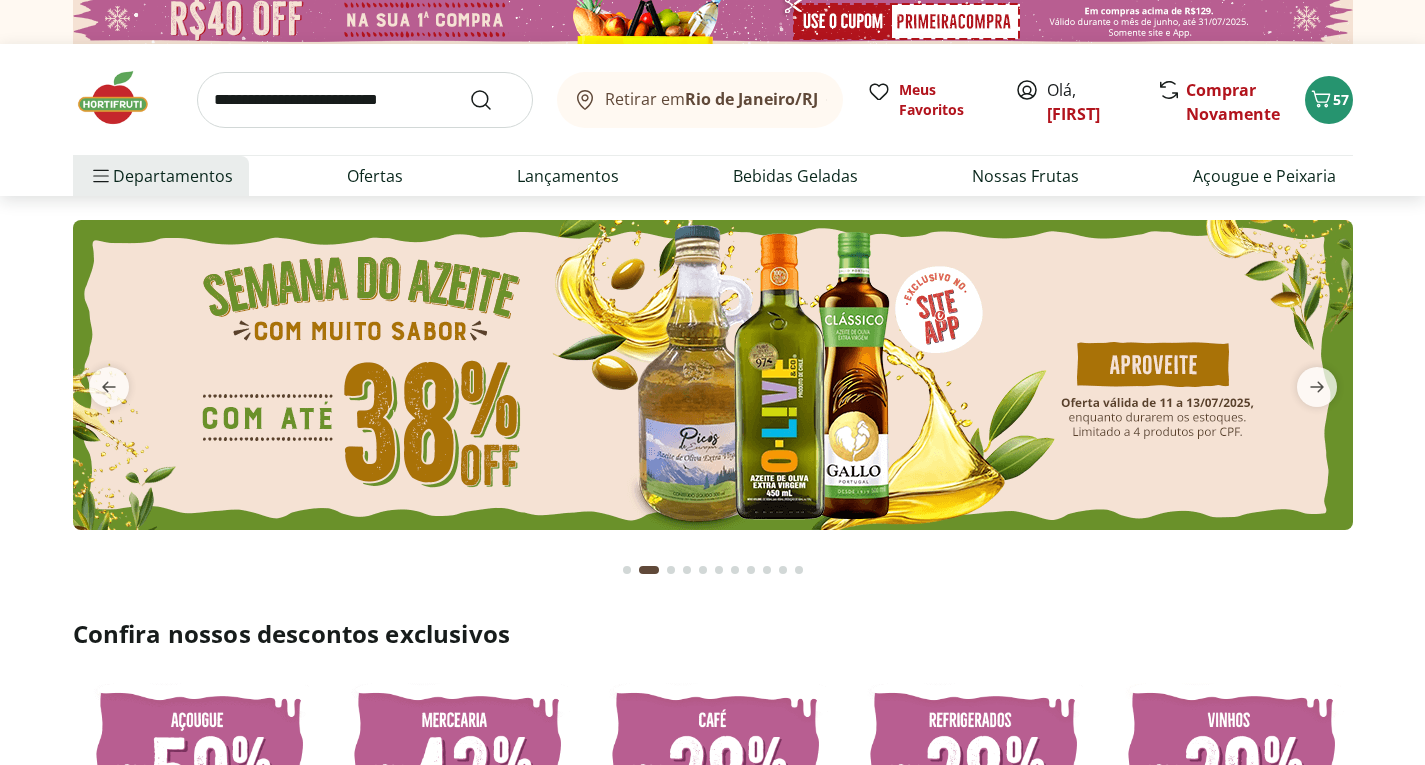 scroll, scrollTop: 0, scrollLeft: 0, axis: both 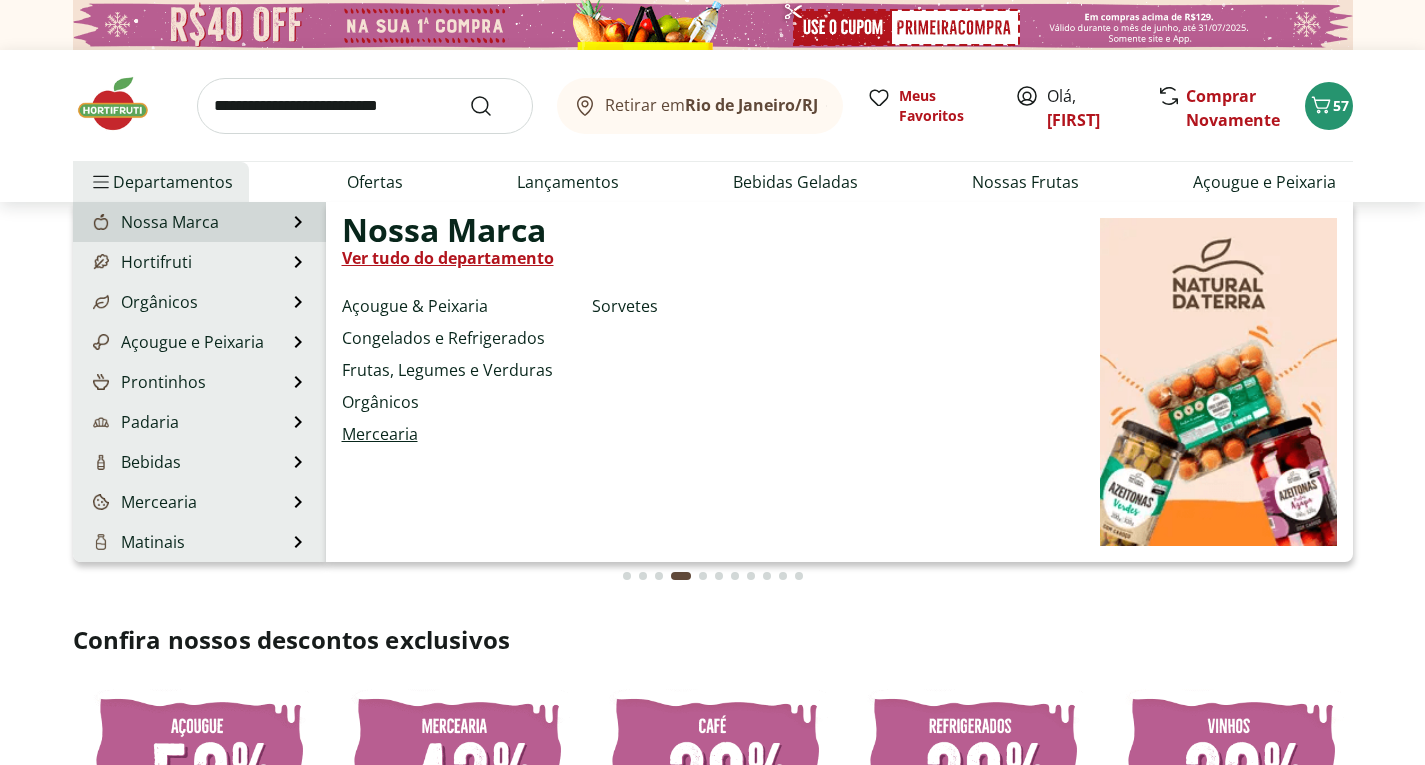 click on "Mercearia" at bounding box center [380, 434] 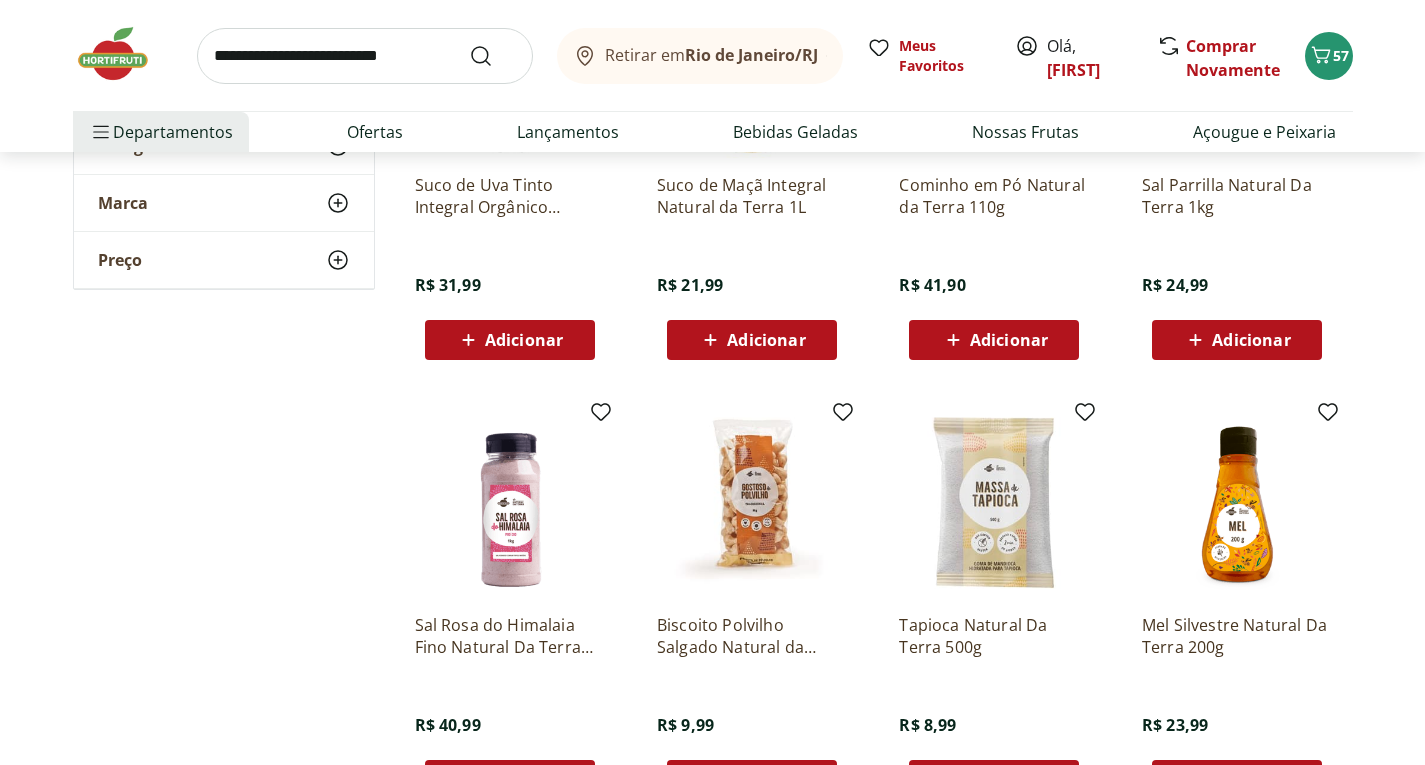 scroll, scrollTop: 0, scrollLeft: 0, axis: both 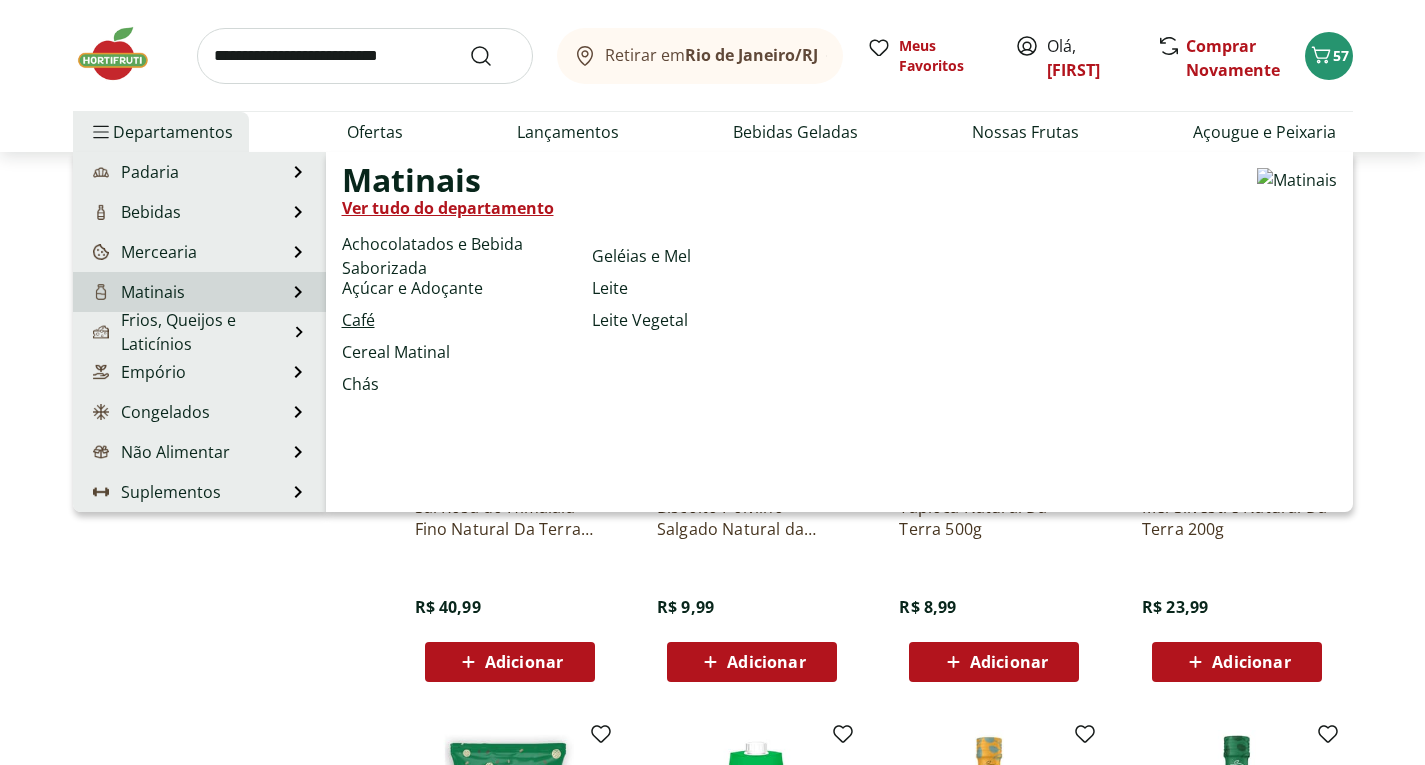 click on "Café" at bounding box center [358, 320] 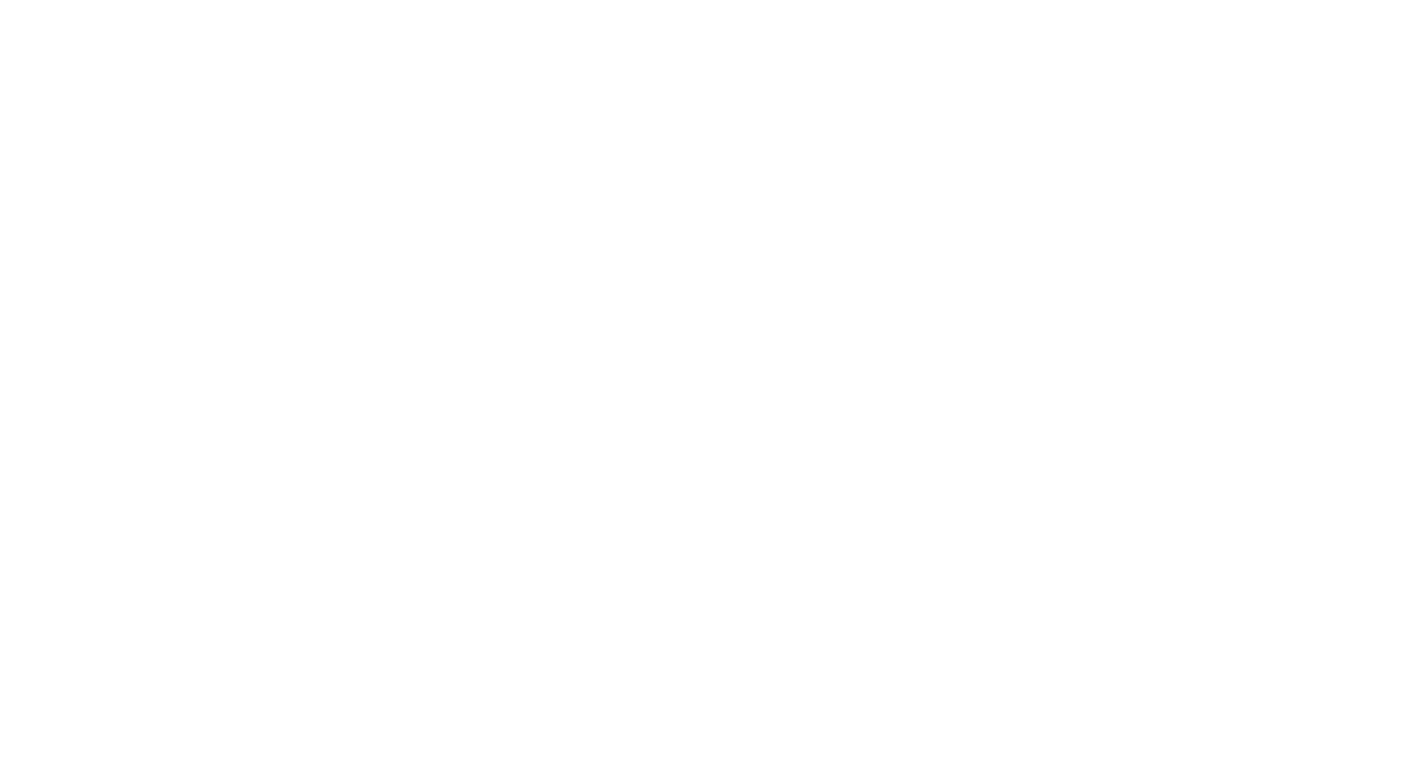 scroll, scrollTop: 0, scrollLeft: 0, axis: both 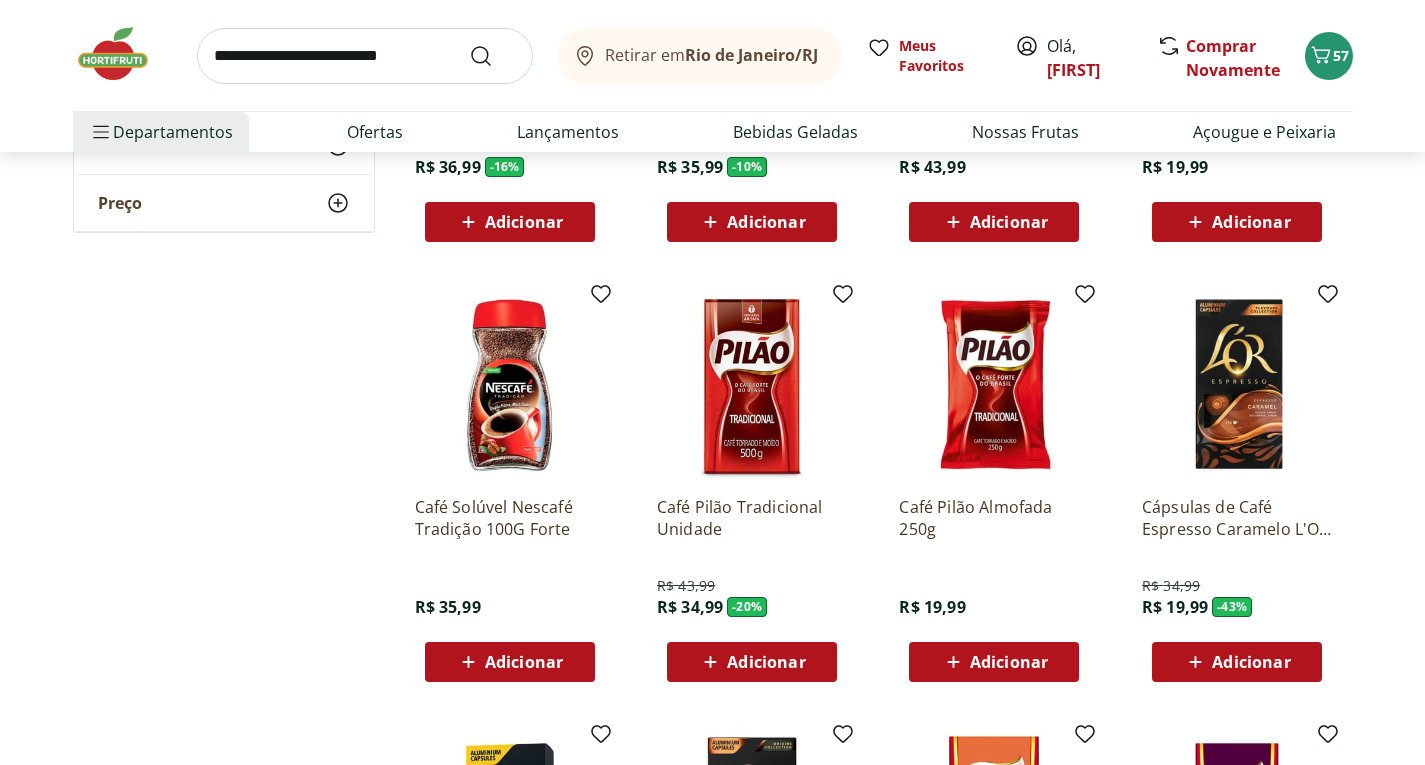 click on "Adicionar" at bounding box center [766, 662] 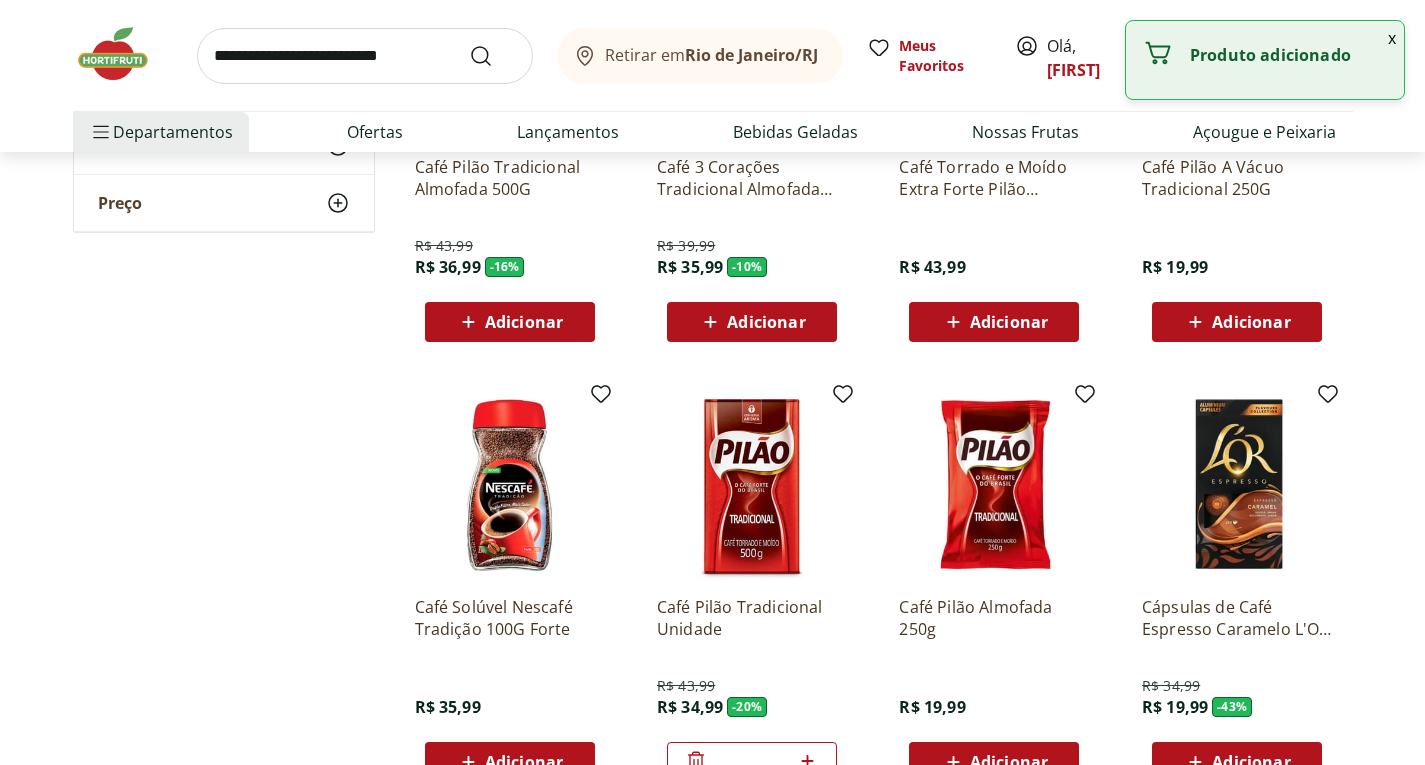 scroll, scrollTop: 0, scrollLeft: 0, axis: both 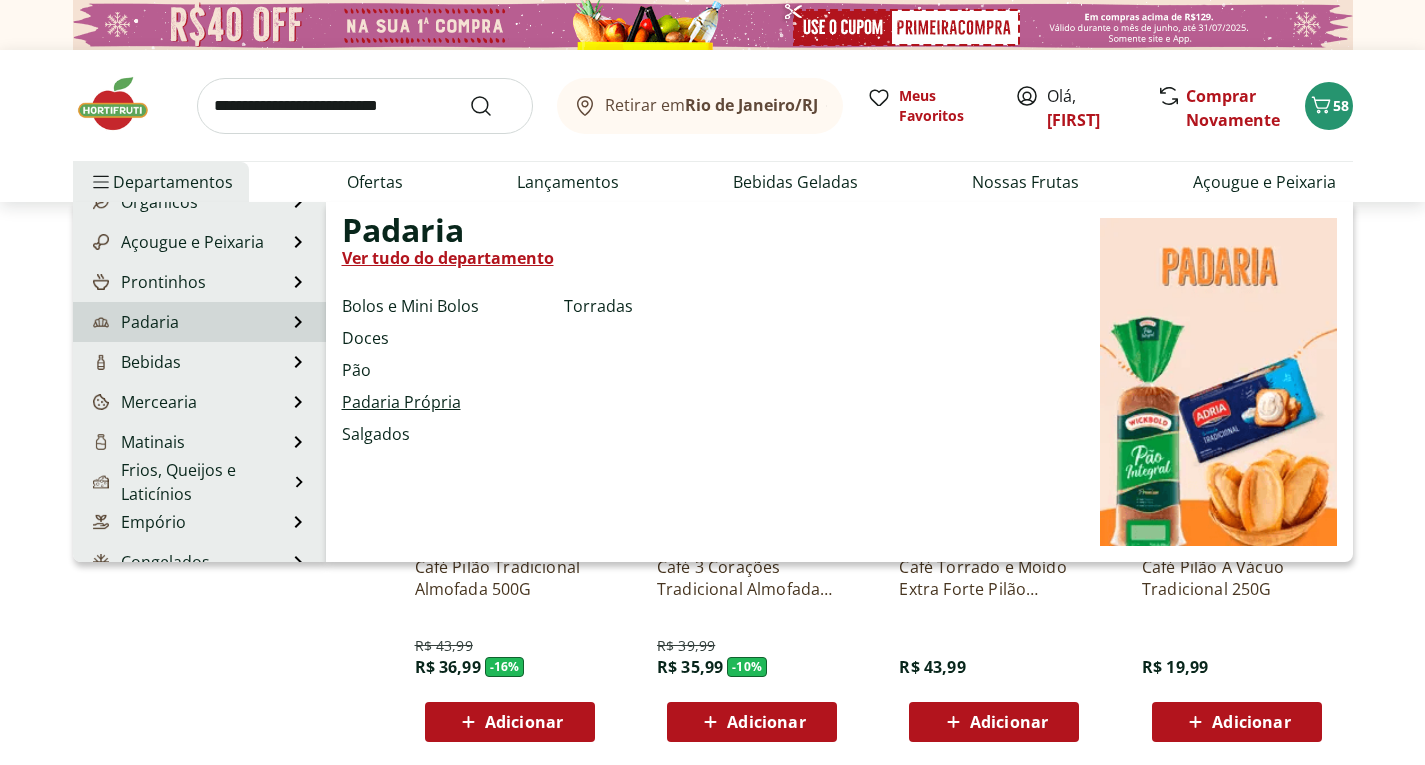 click on "Padaria Própria" at bounding box center [401, 402] 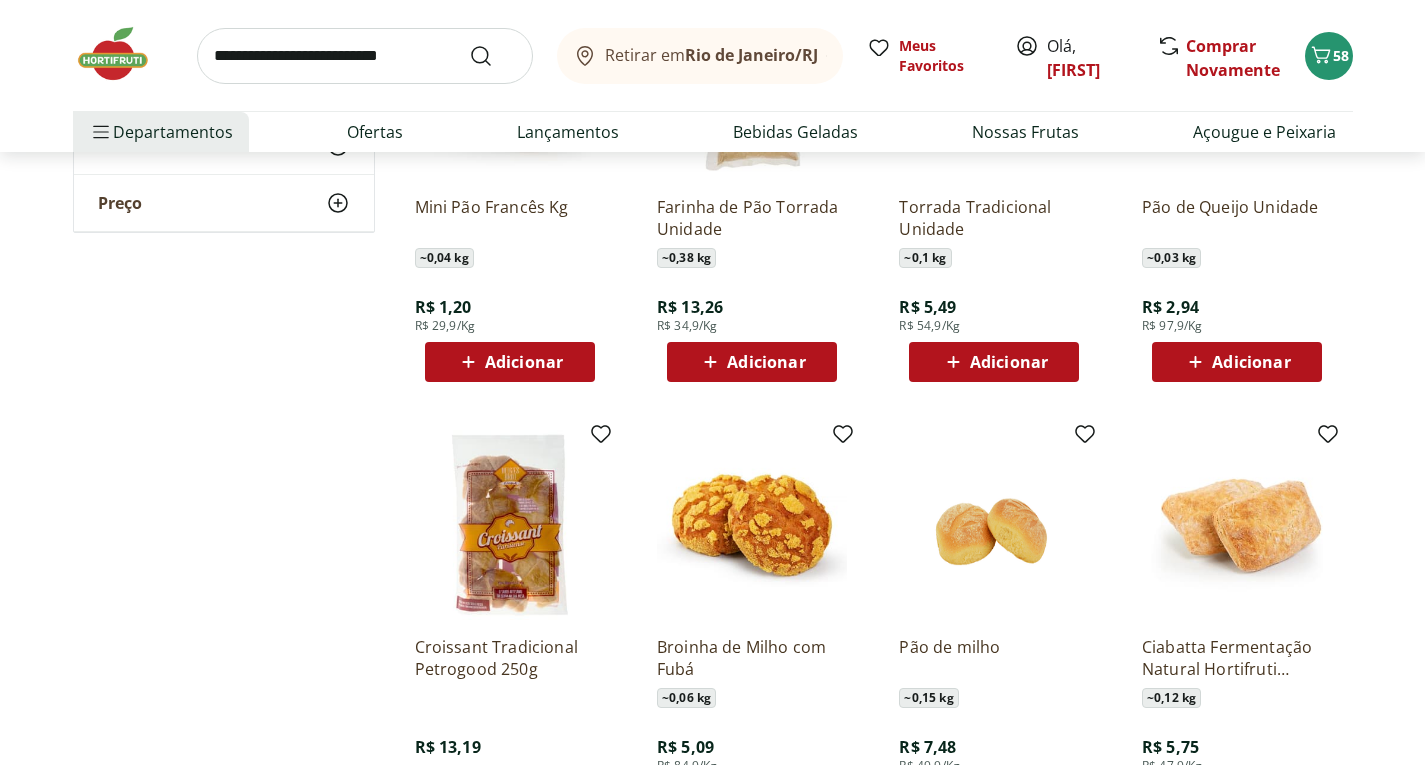 scroll, scrollTop: 1200, scrollLeft: 0, axis: vertical 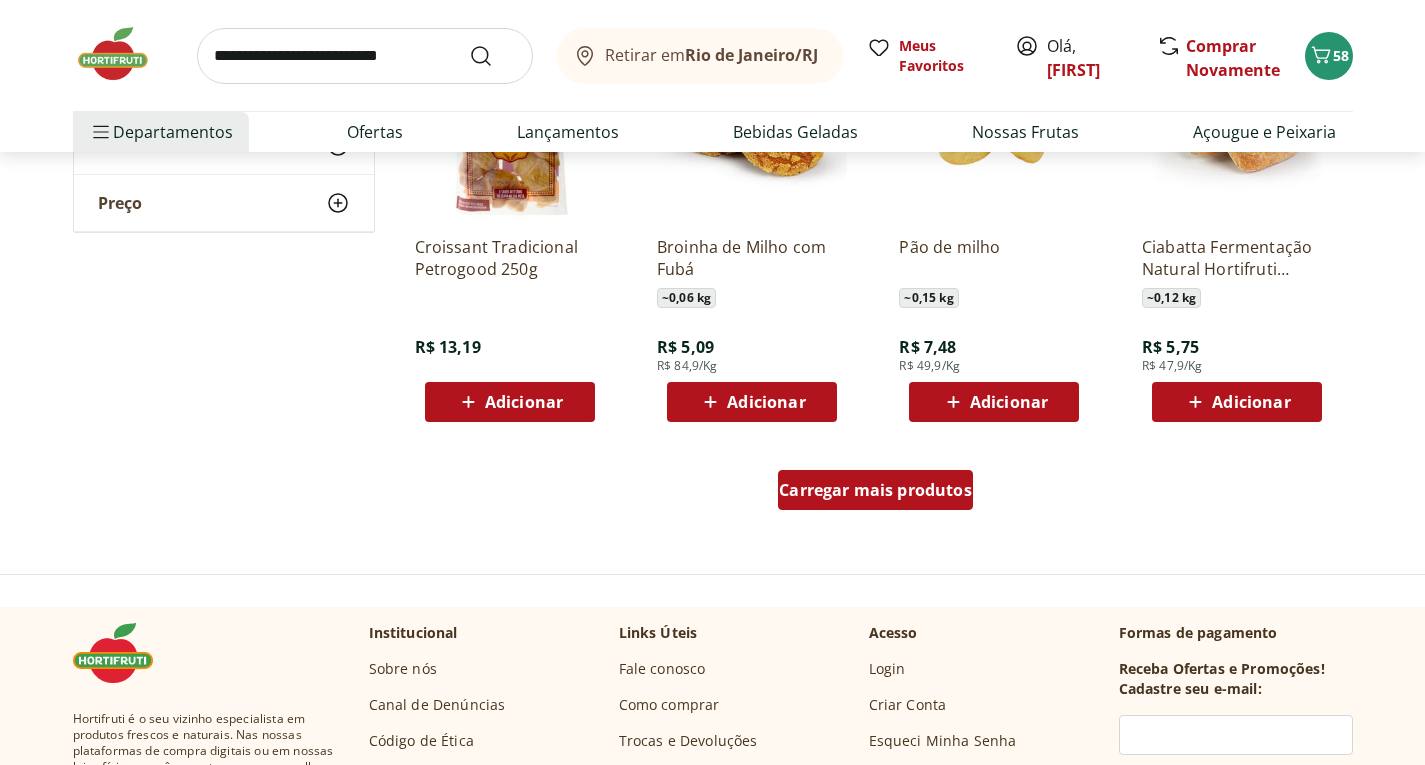 click on "Carregar mais produtos" at bounding box center [875, 490] 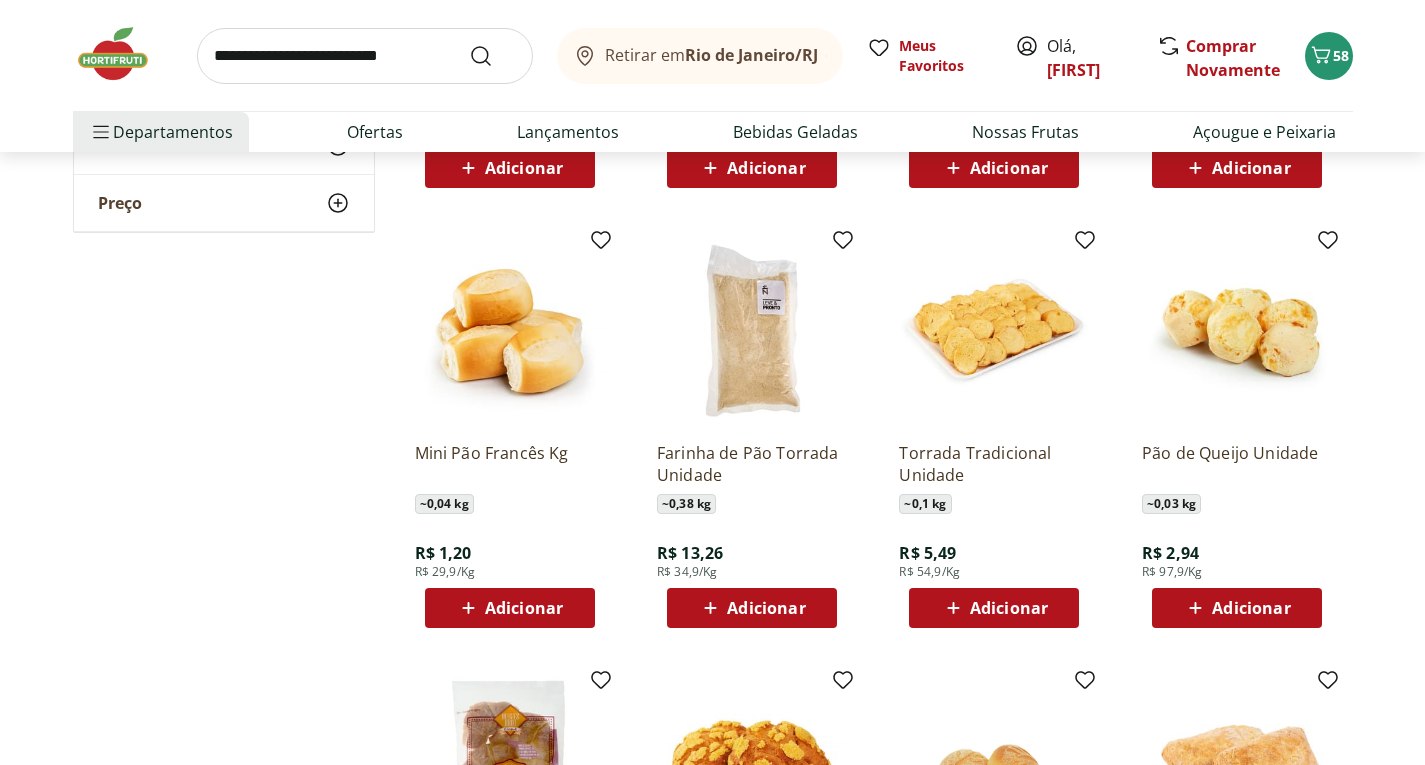 scroll, scrollTop: 600, scrollLeft: 0, axis: vertical 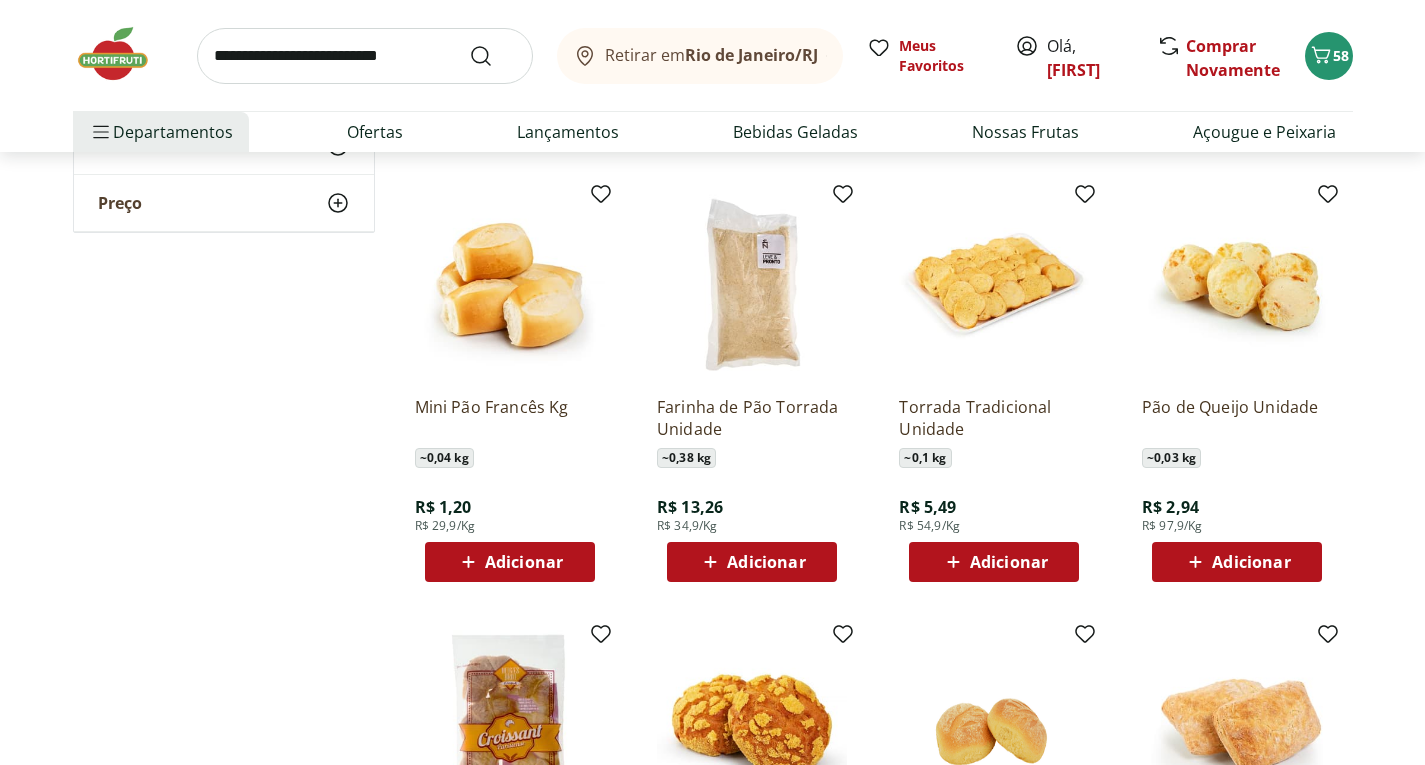 click on "Adicionar" at bounding box center (524, 562) 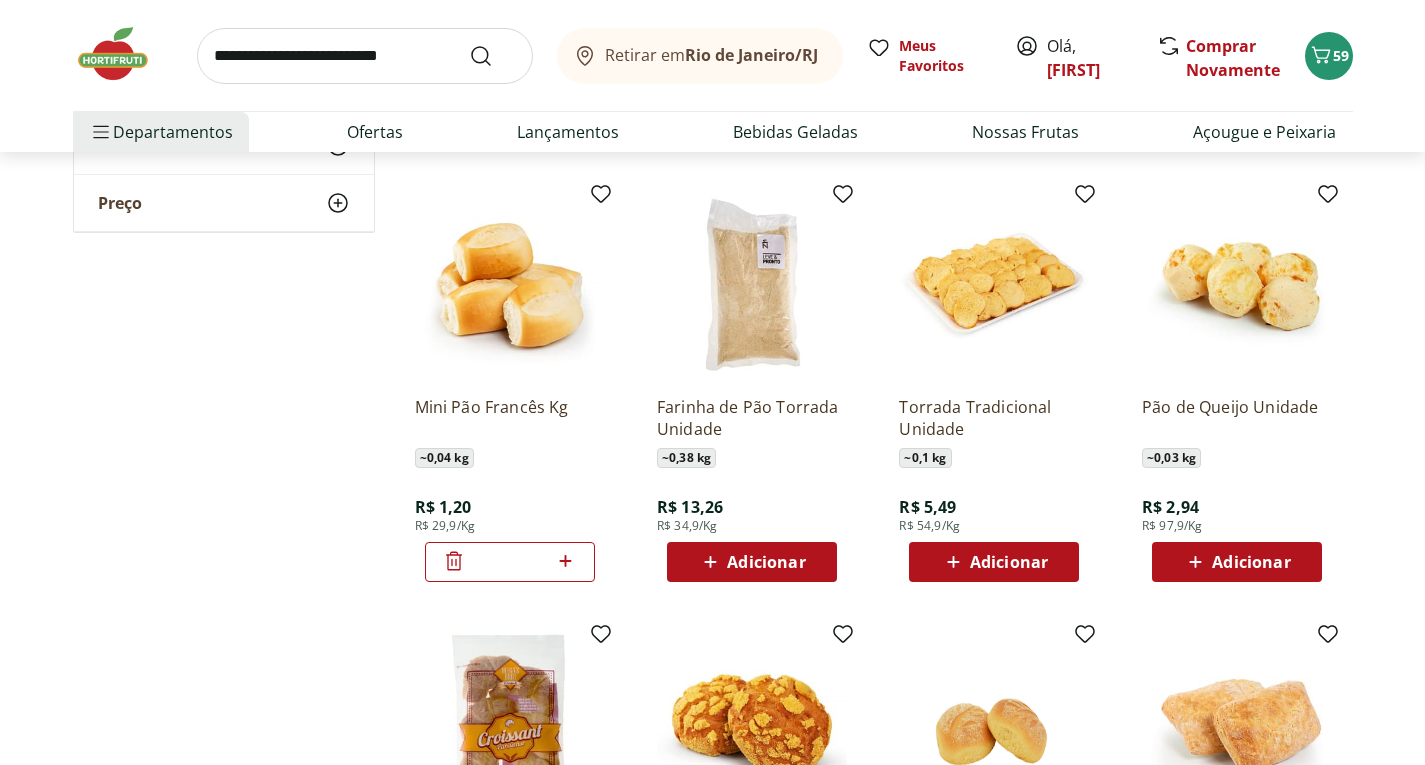 click 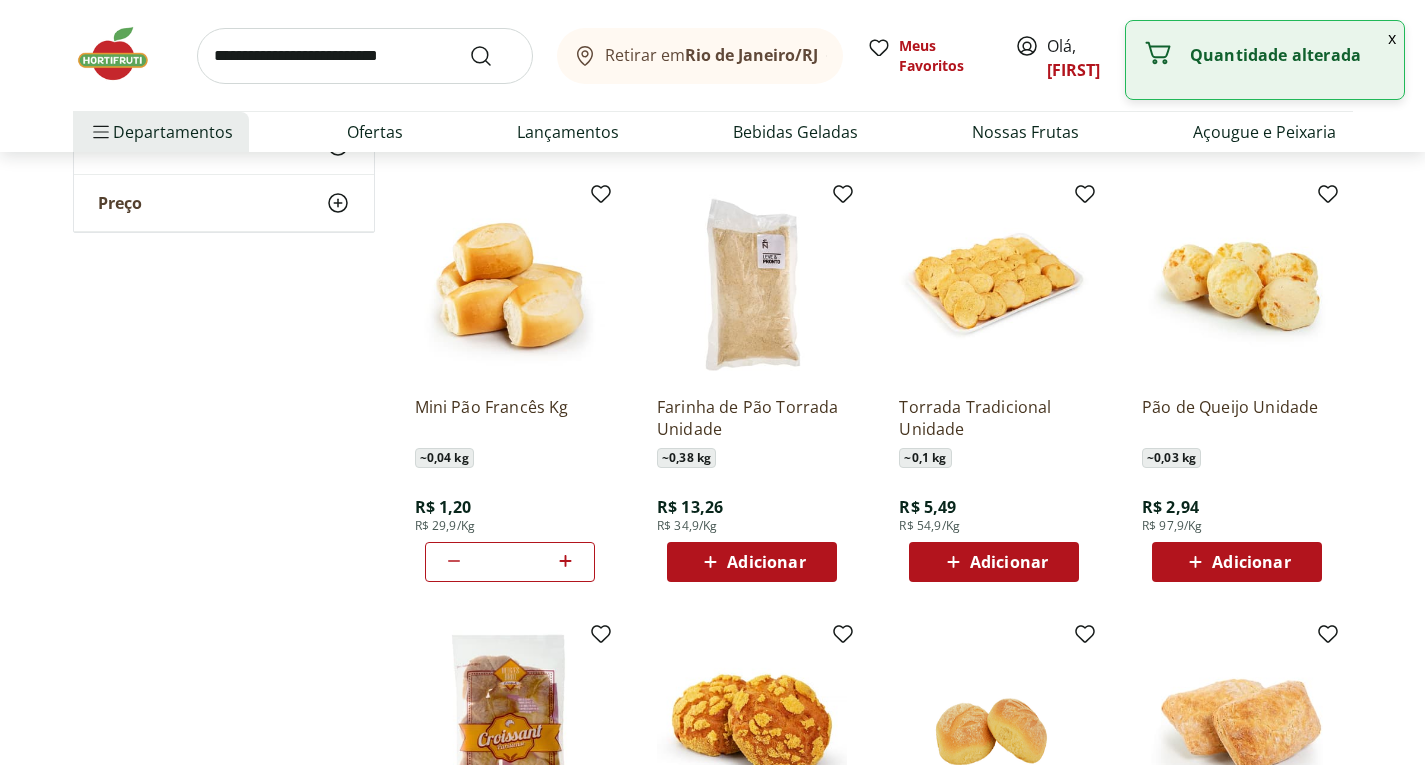 click 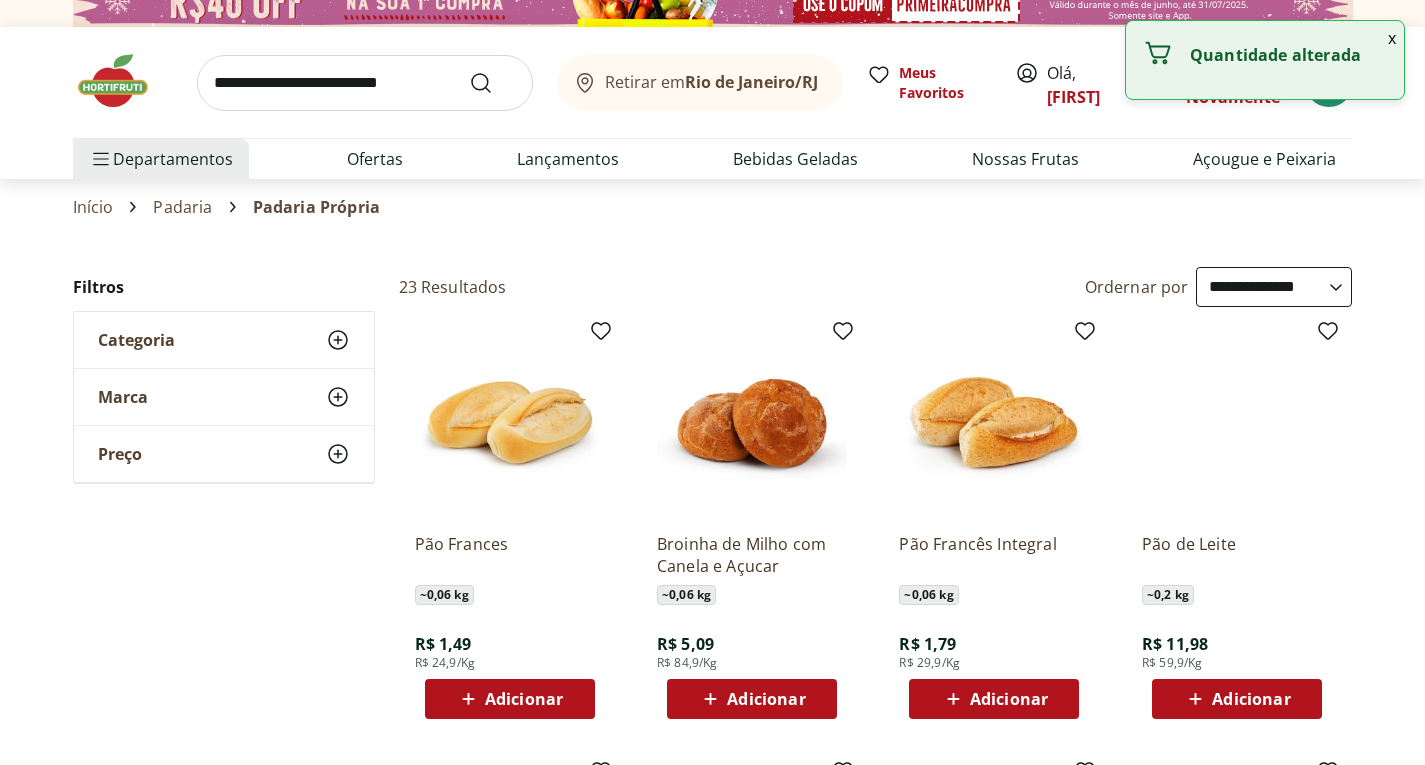 scroll, scrollTop: 0, scrollLeft: 0, axis: both 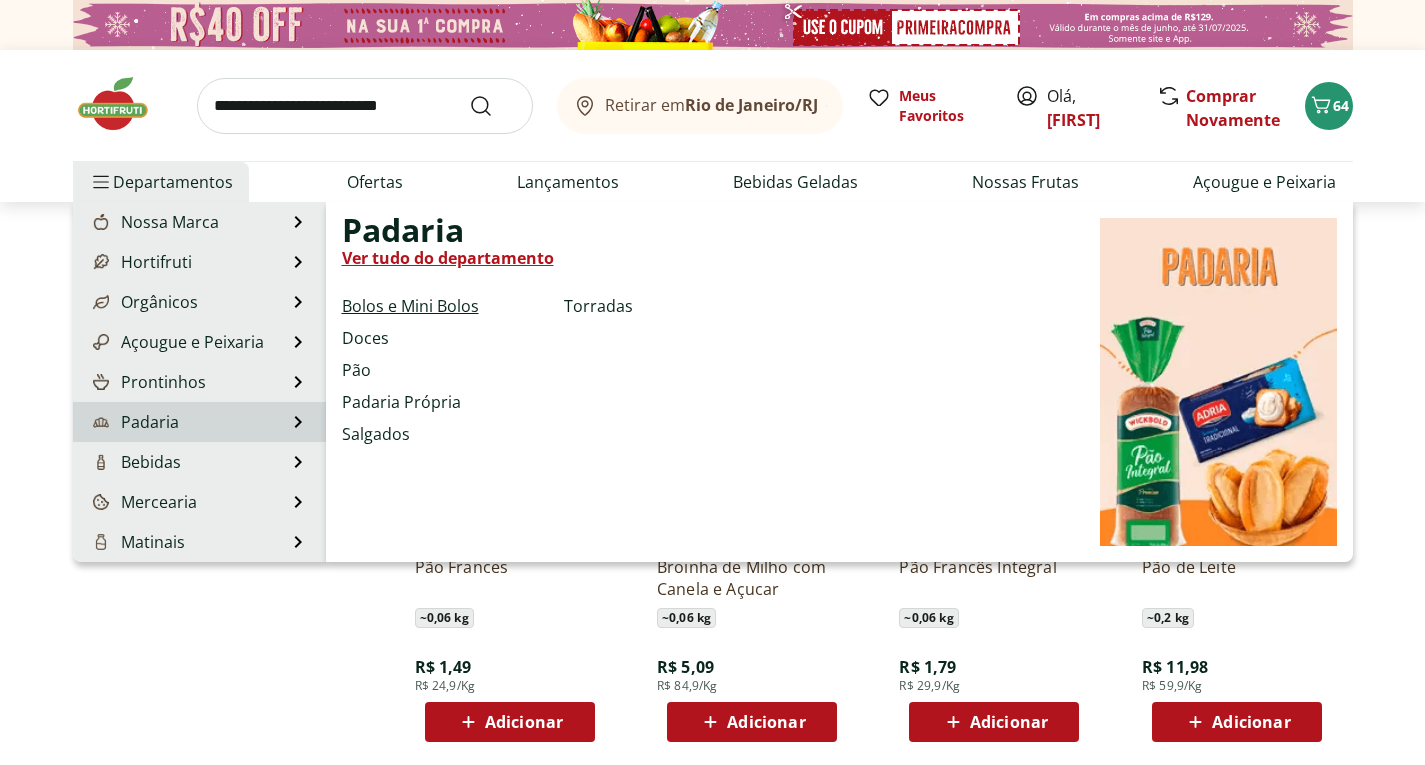 click on "Bolos e Mini Bolos" at bounding box center (410, 306) 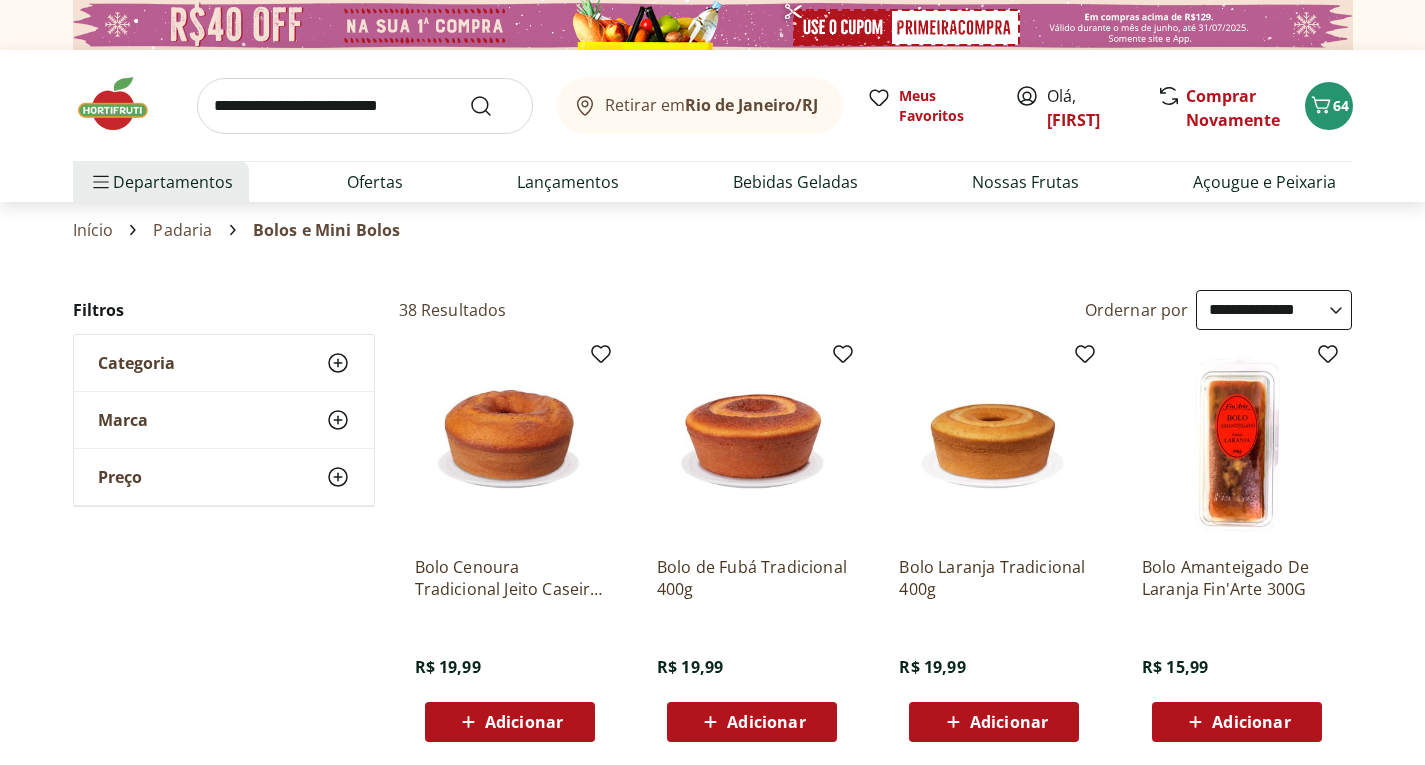 click on "**********" at bounding box center [1274, 310] 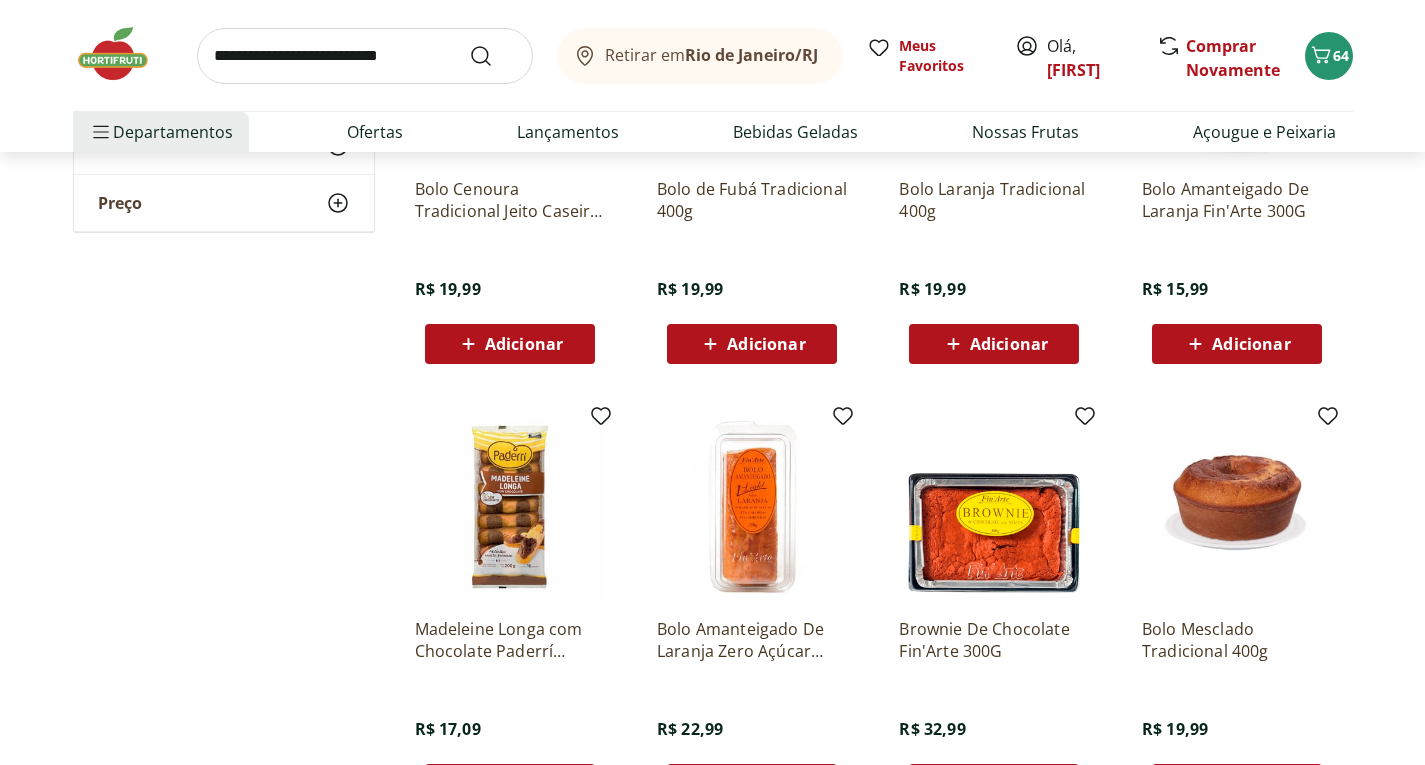 scroll, scrollTop: 500, scrollLeft: 0, axis: vertical 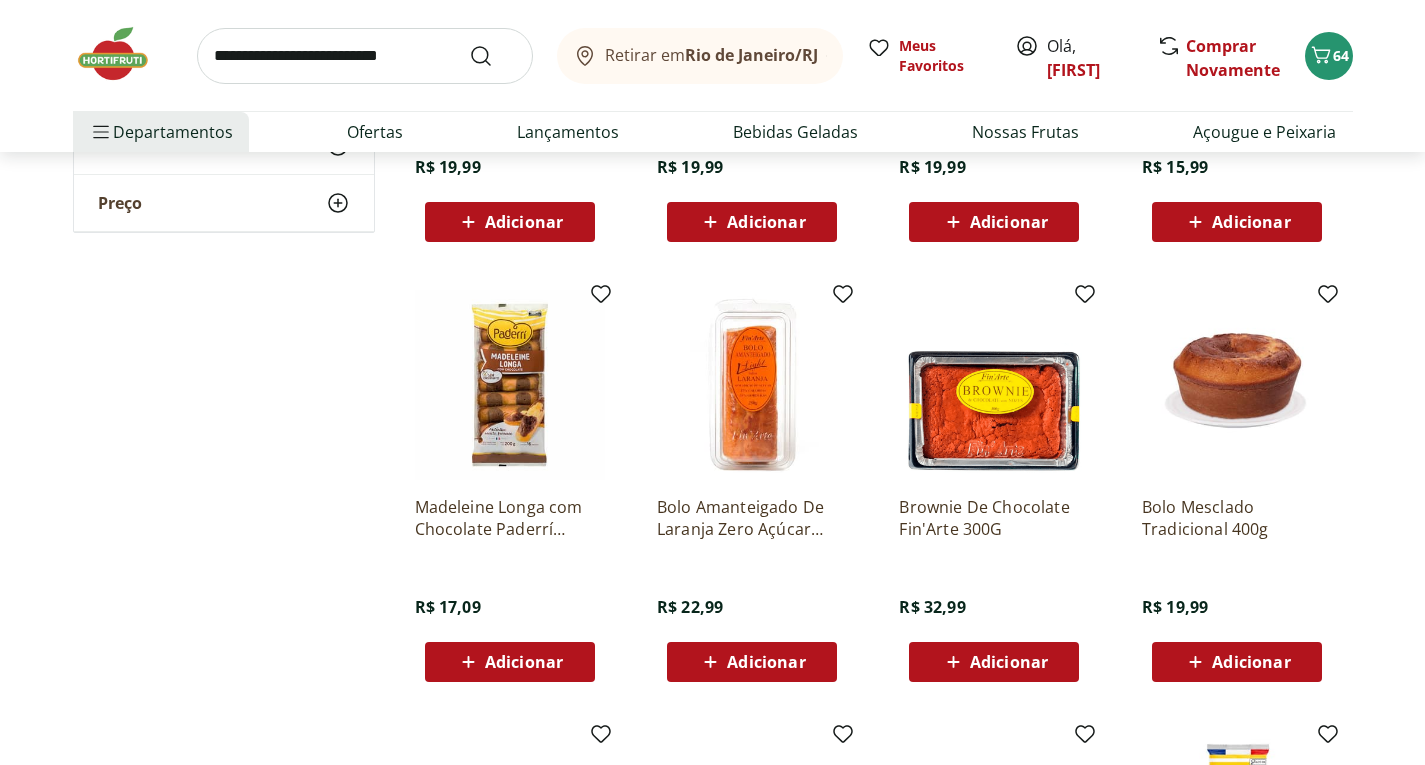 click on "Adicionar" at bounding box center (1251, 222) 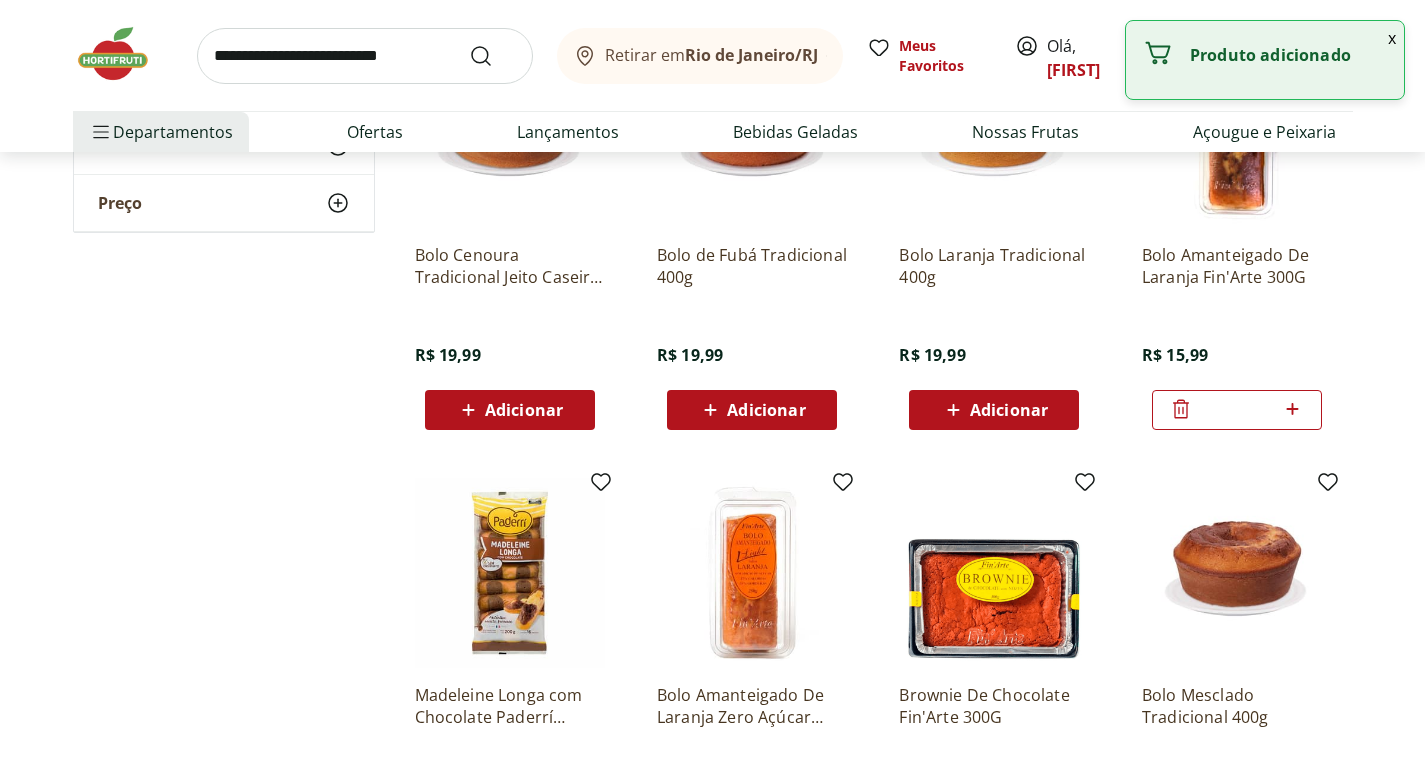 scroll, scrollTop: 0, scrollLeft: 0, axis: both 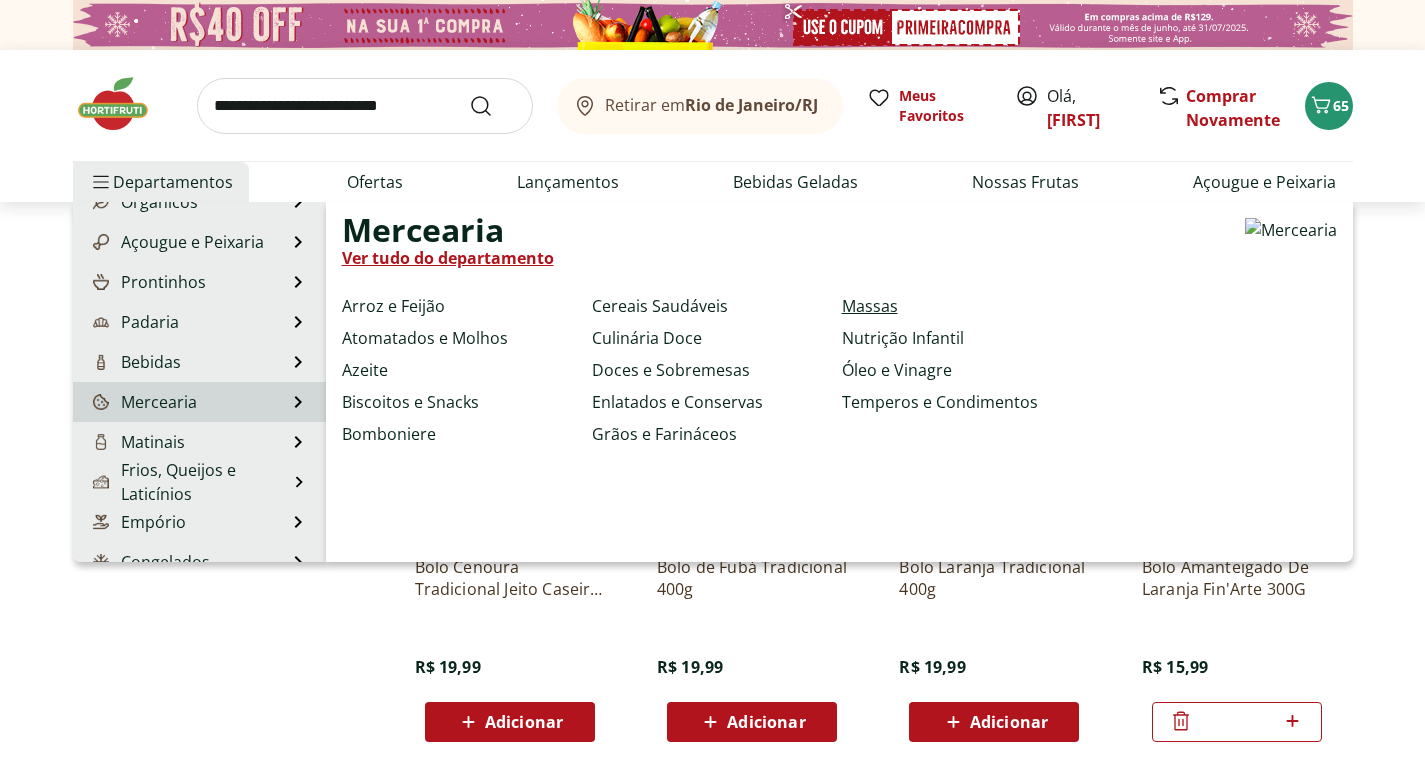 click on "Massas" at bounding box center [870, 306] 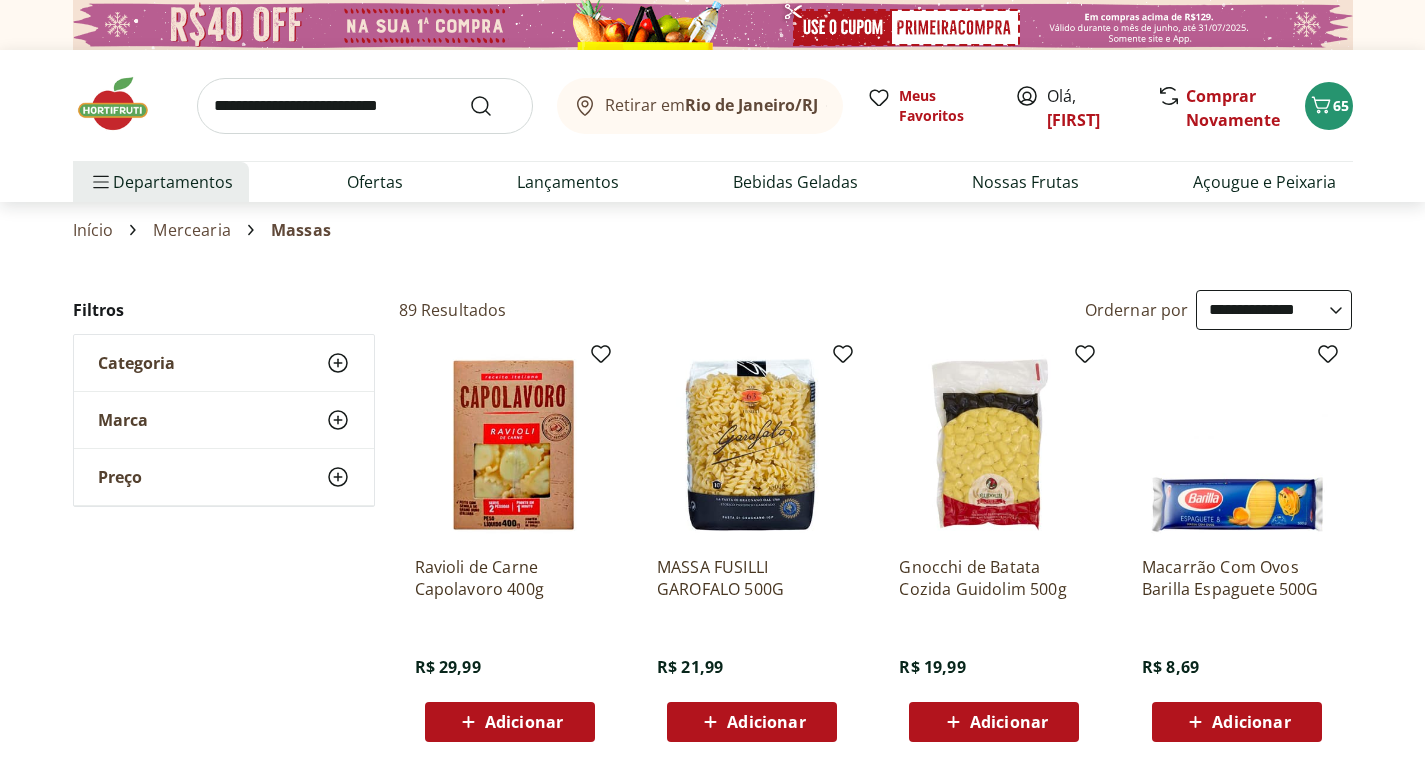 click on "**********" at bounding box center [1274, 310] 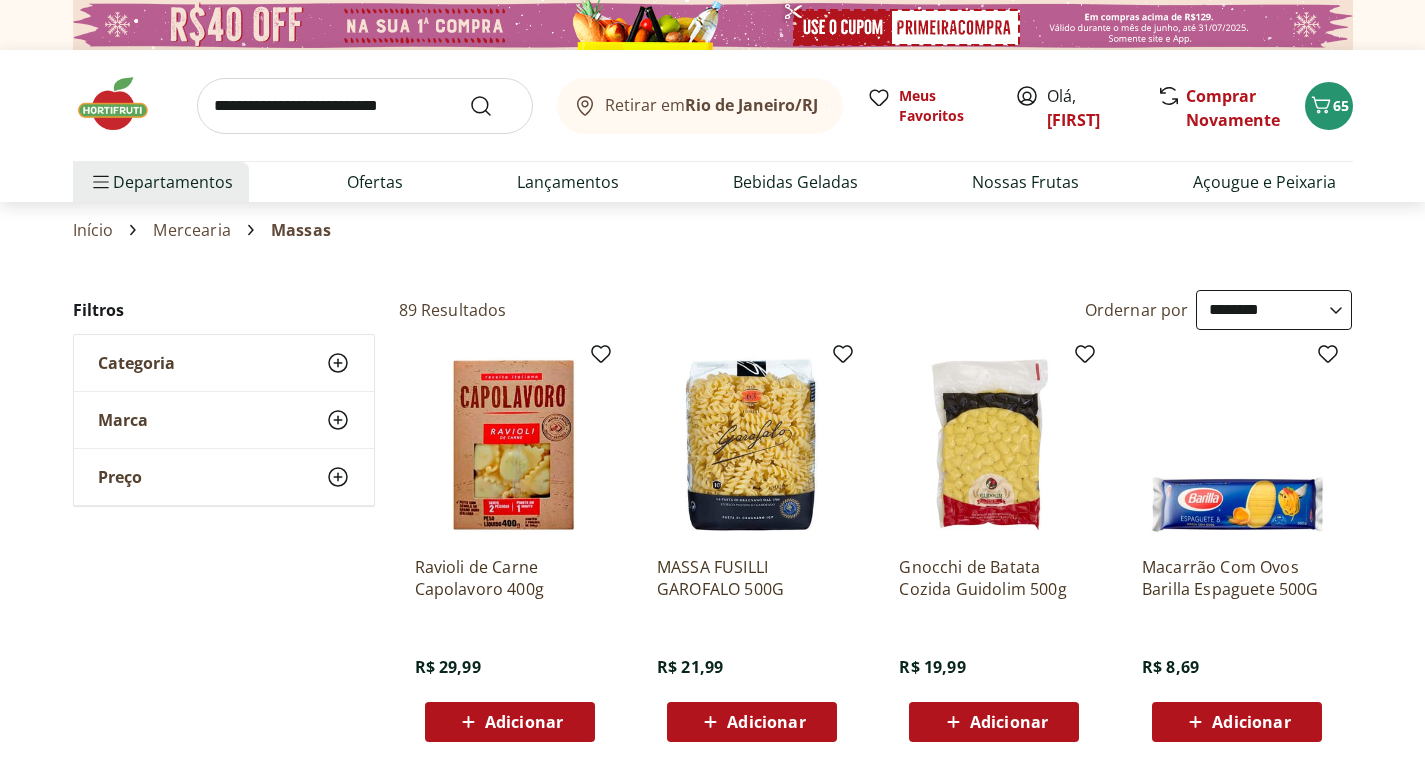 click on "**********" at bounding box center [1274, 310] 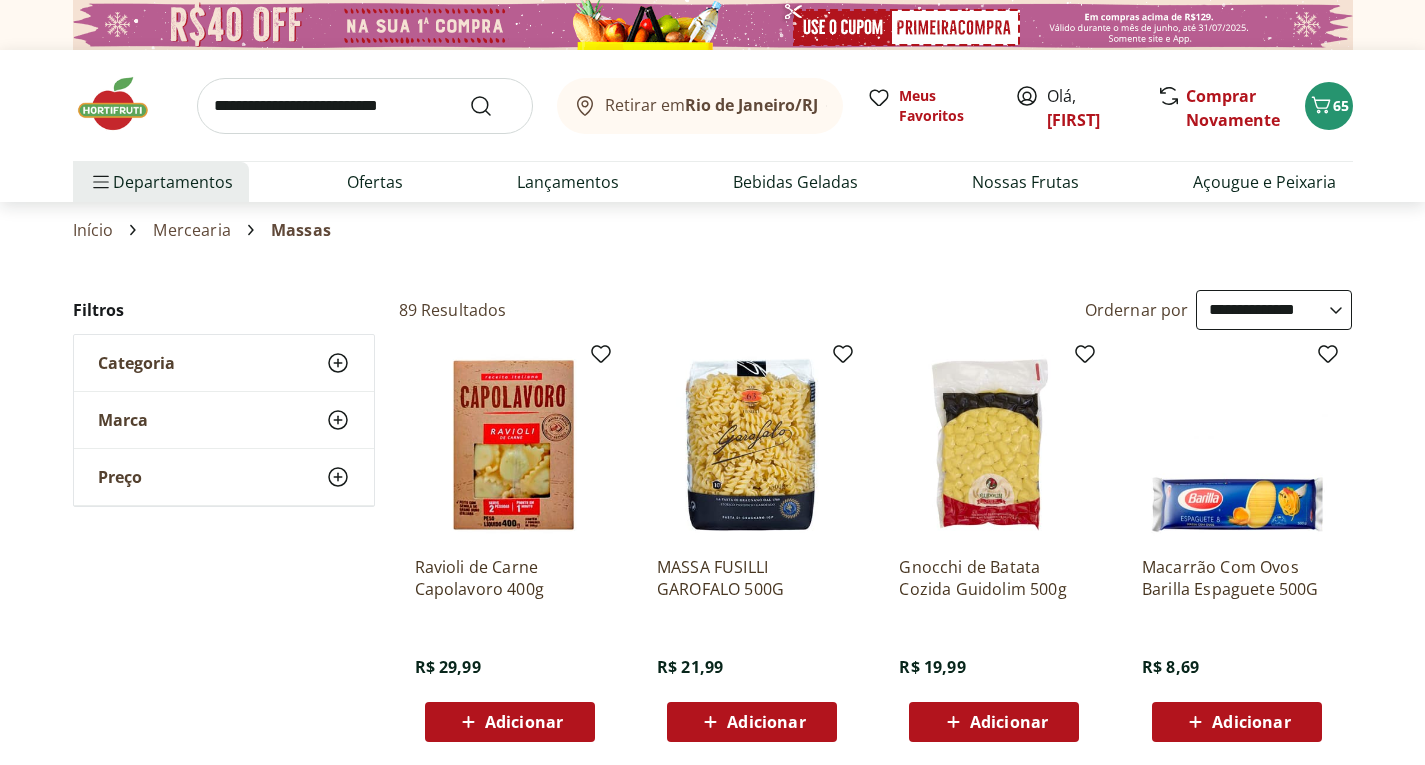 select on "**********" 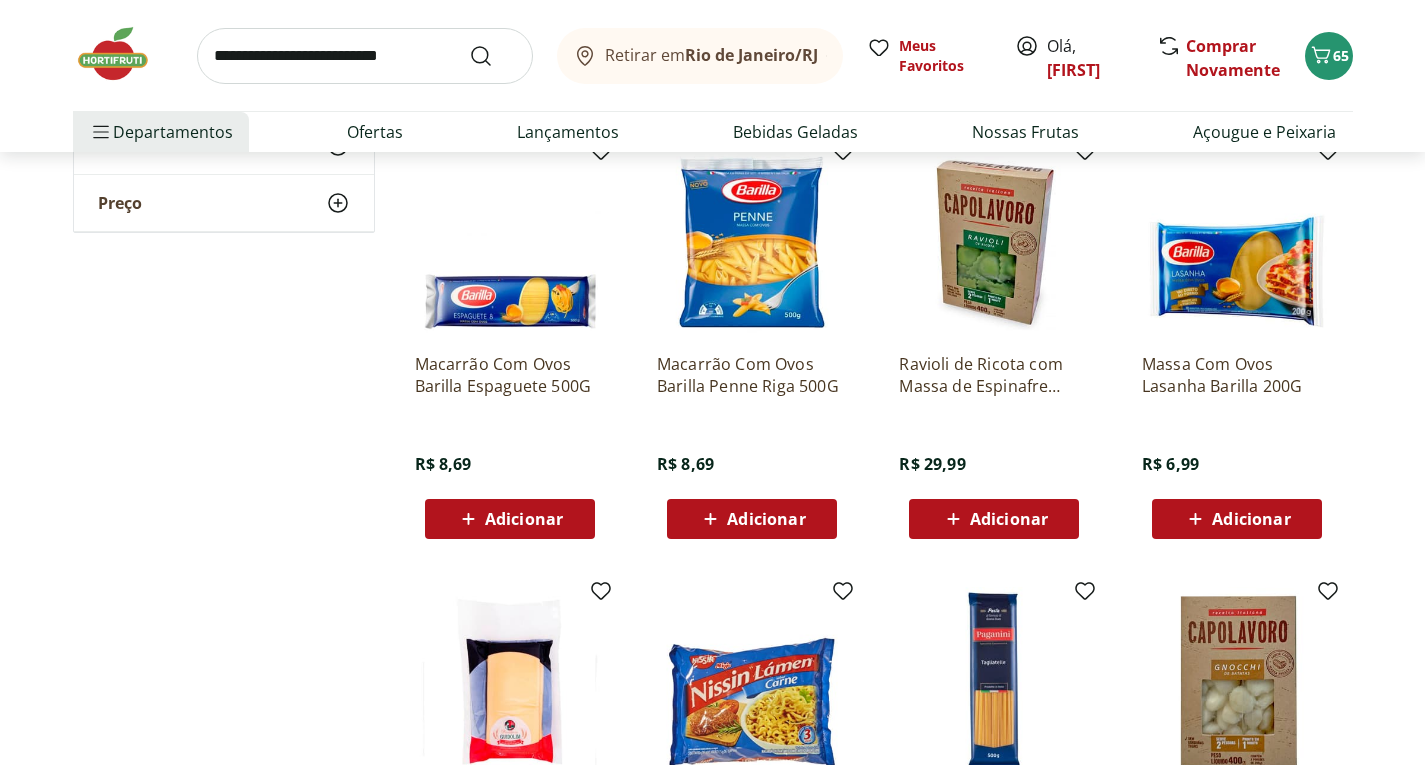 scroll, scrollTop: 600, scrollLeft: 0, axis: vertical 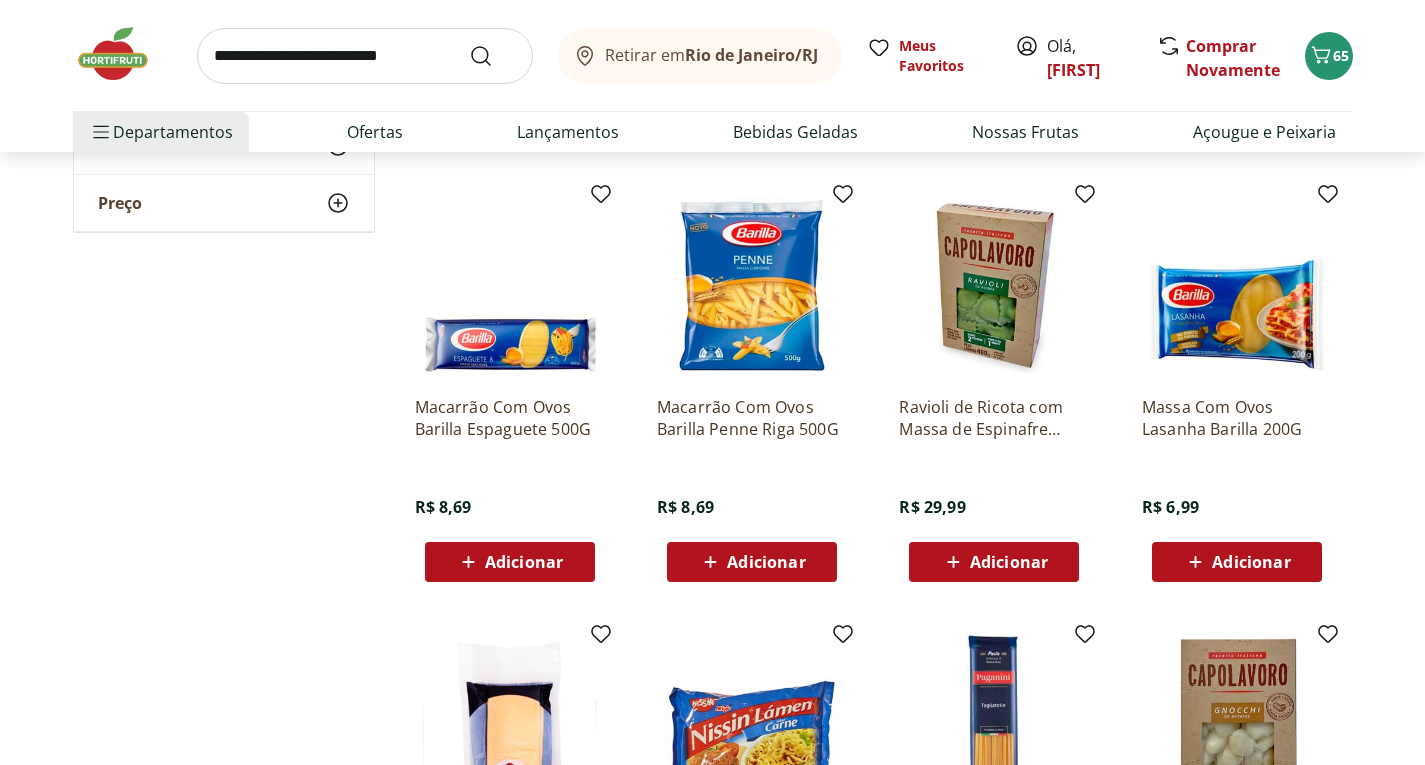 click on "Adicionar" at bounding box center (524, 562) 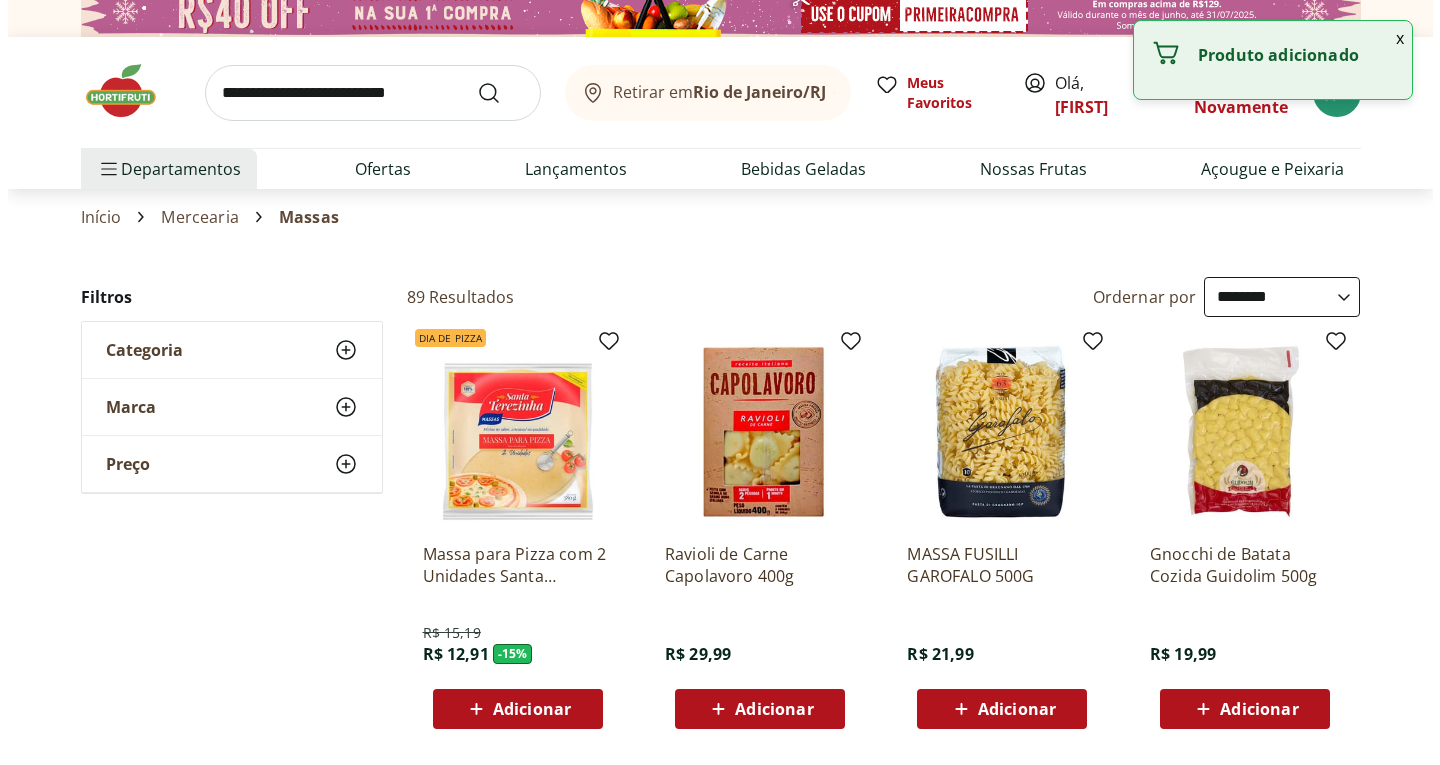 scroll, scrollTop: 0, scrollLeft: 0, axis: both 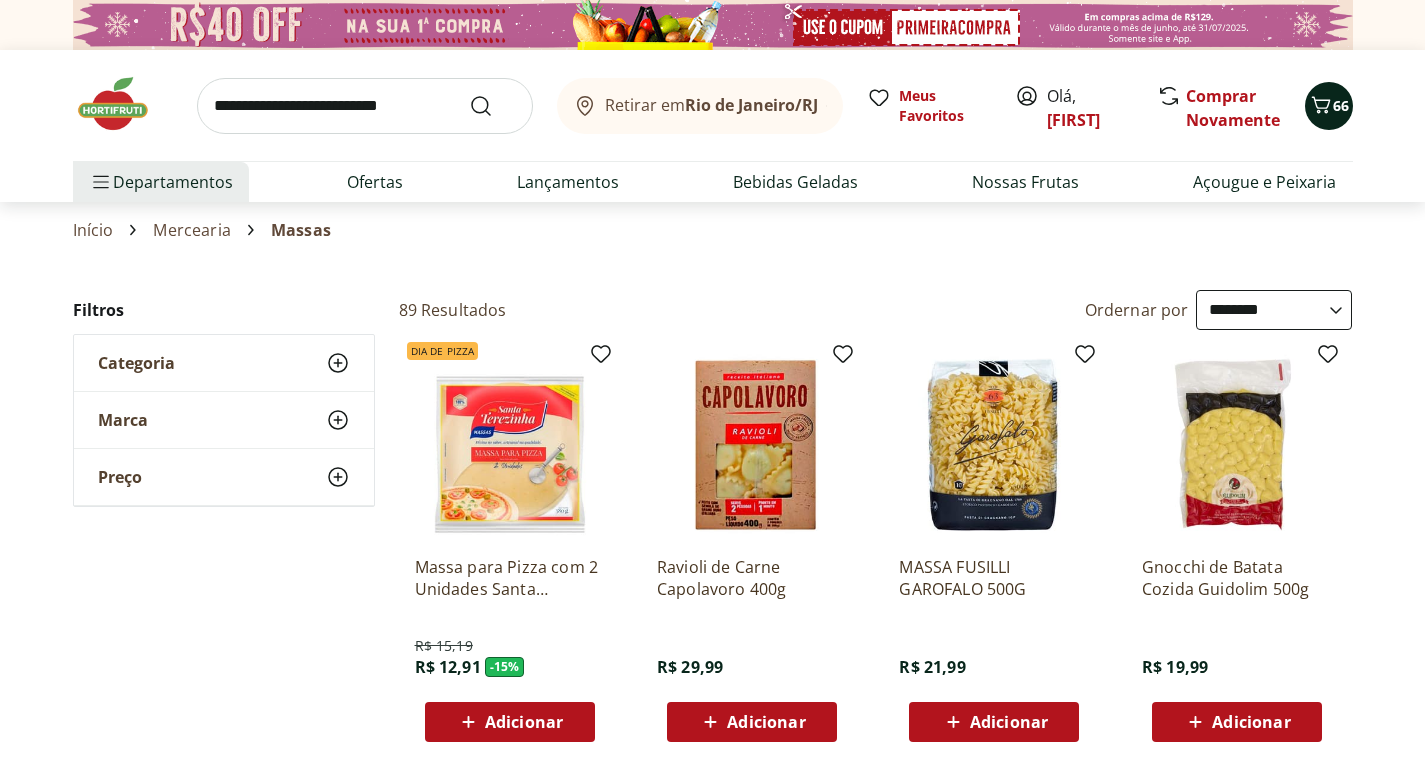 click 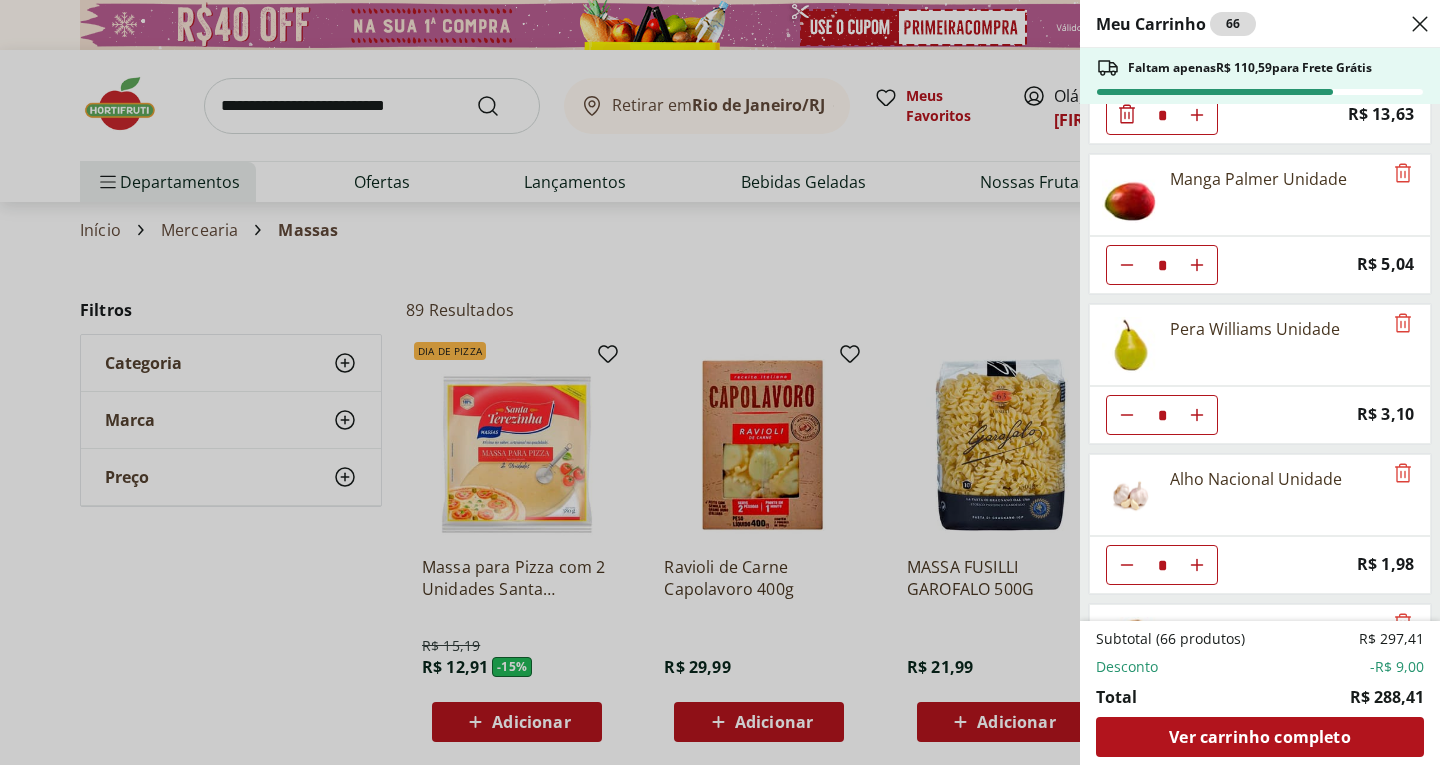 scroll, scrollTop: 1200, scrollLeft: 0, axis: vertical 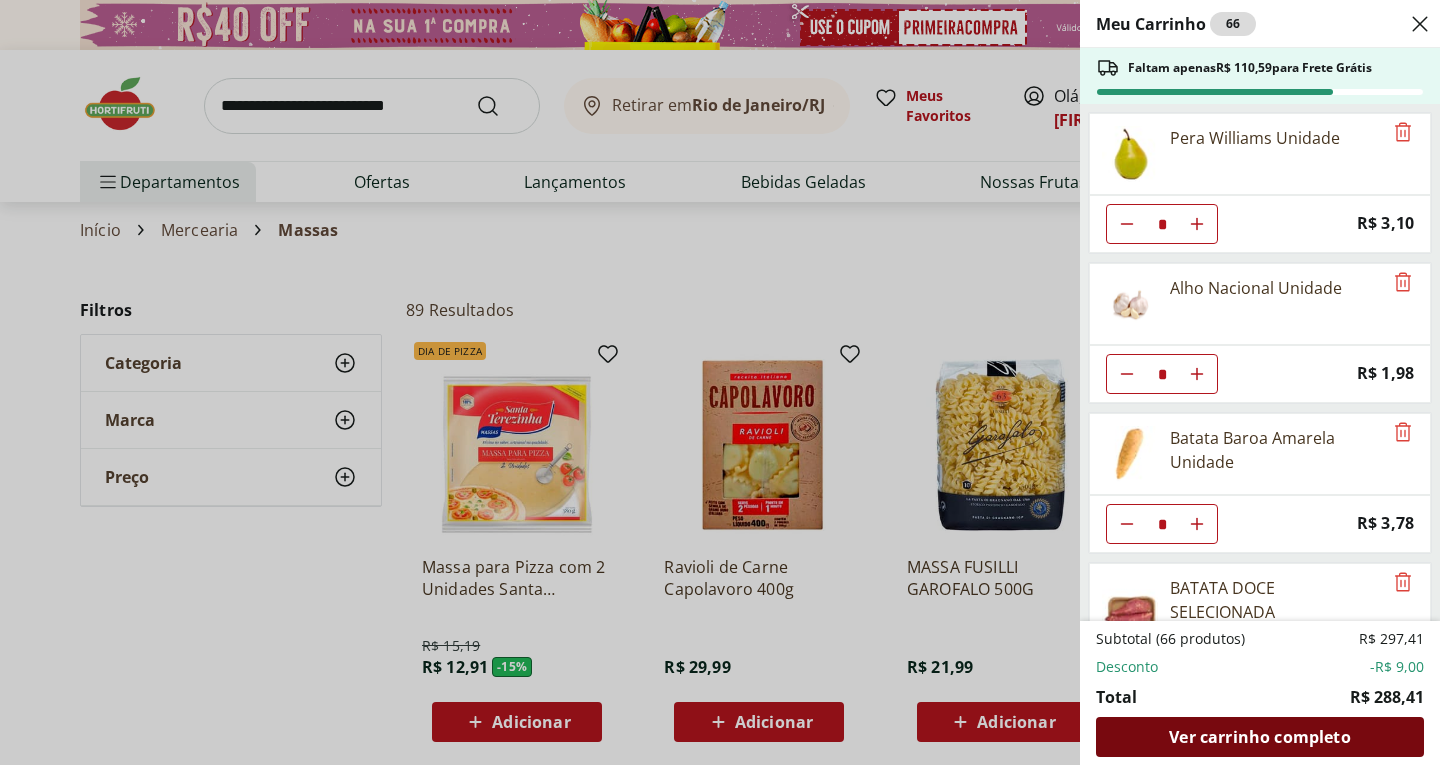 click on "Ver carrinho completo" at bounding box center (1260, 737) 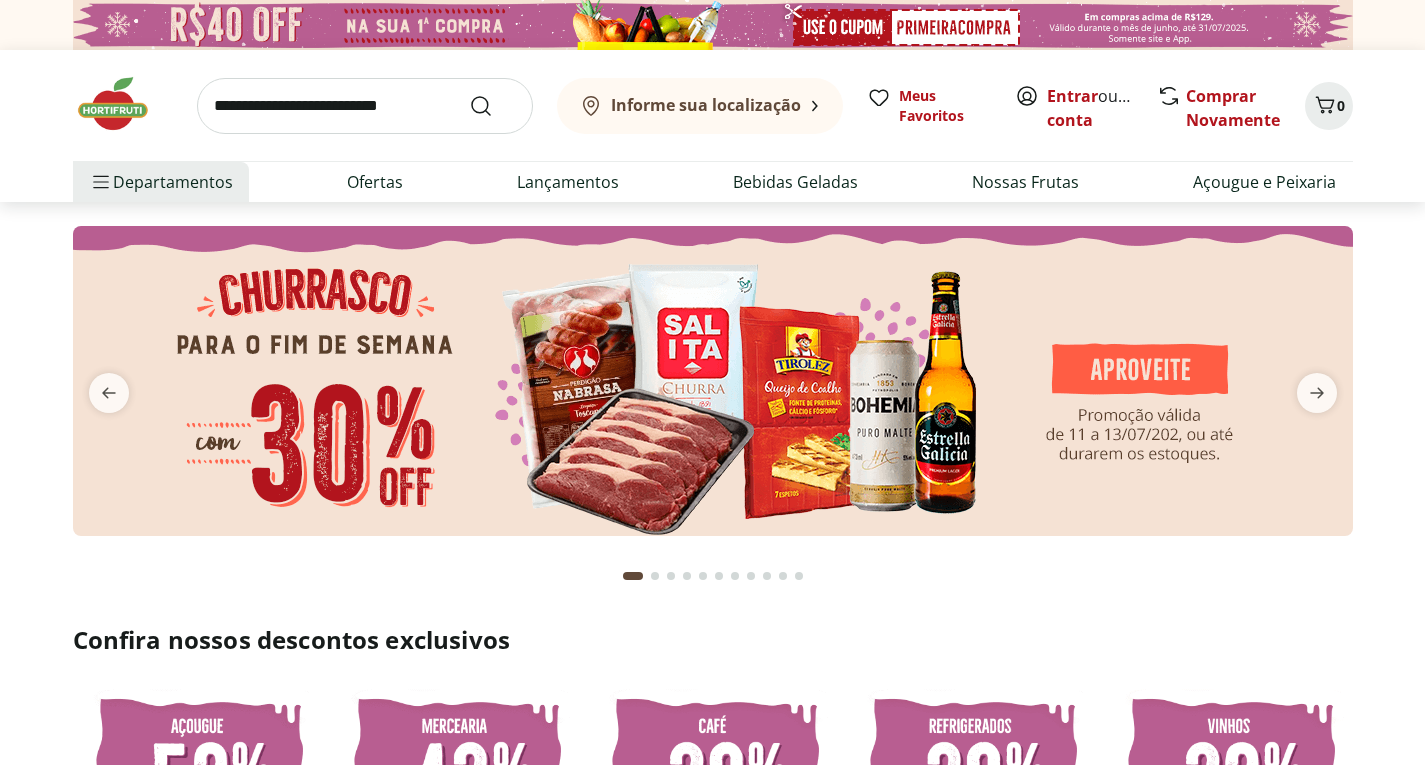 scroll, scrollTop: 0, scrollLeft: 0, axis: both 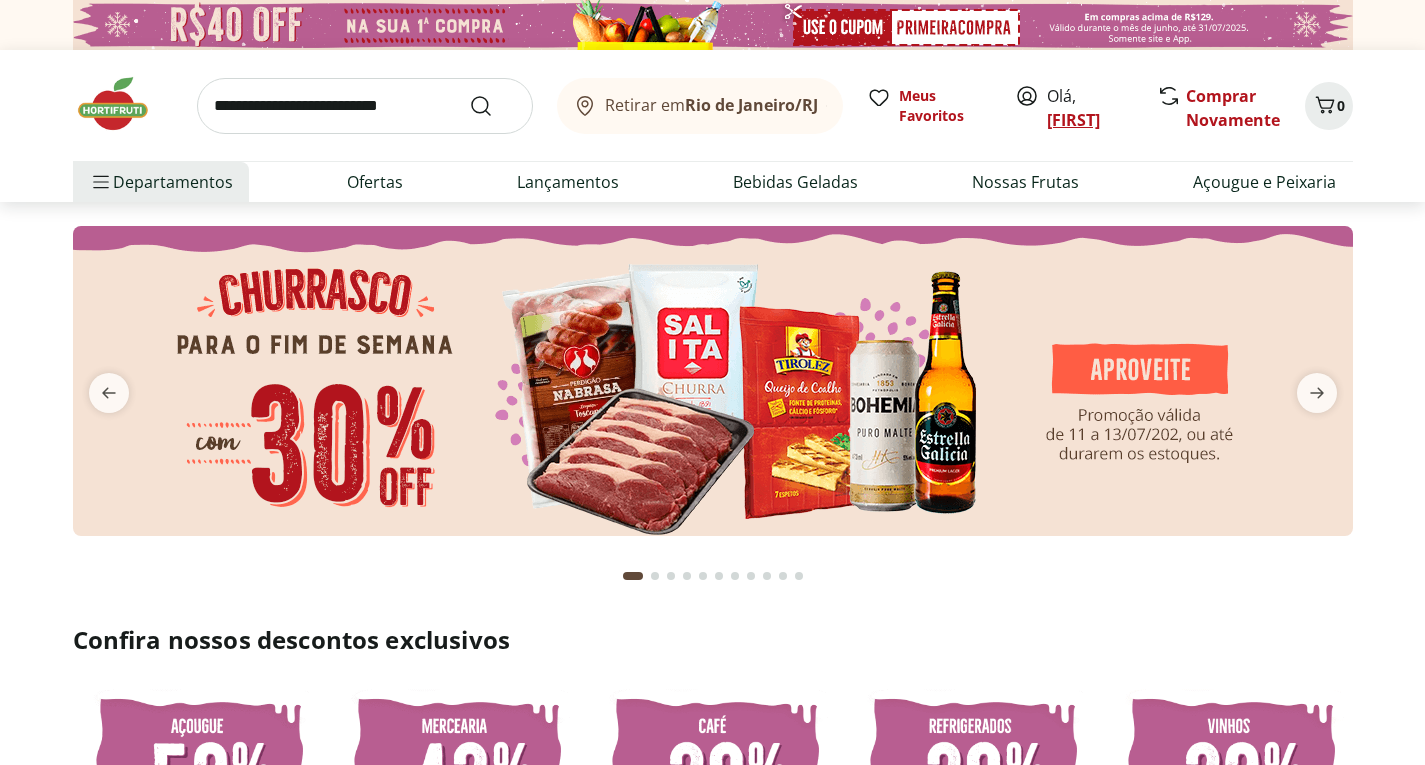 click on "[FIRST]" at bounding box center [1073, 120] 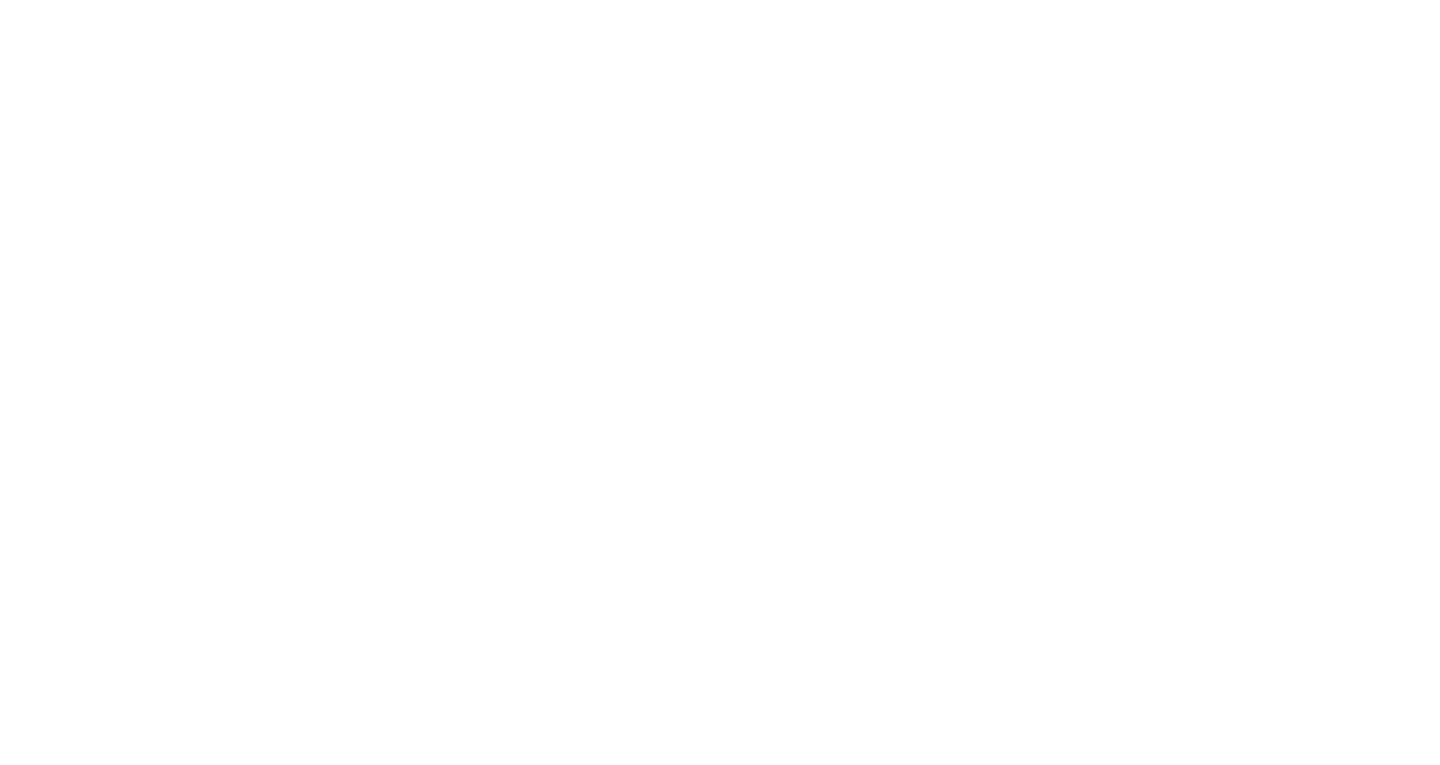 scroll, scrollTop: 0, scrollLeft: 0, axis: both 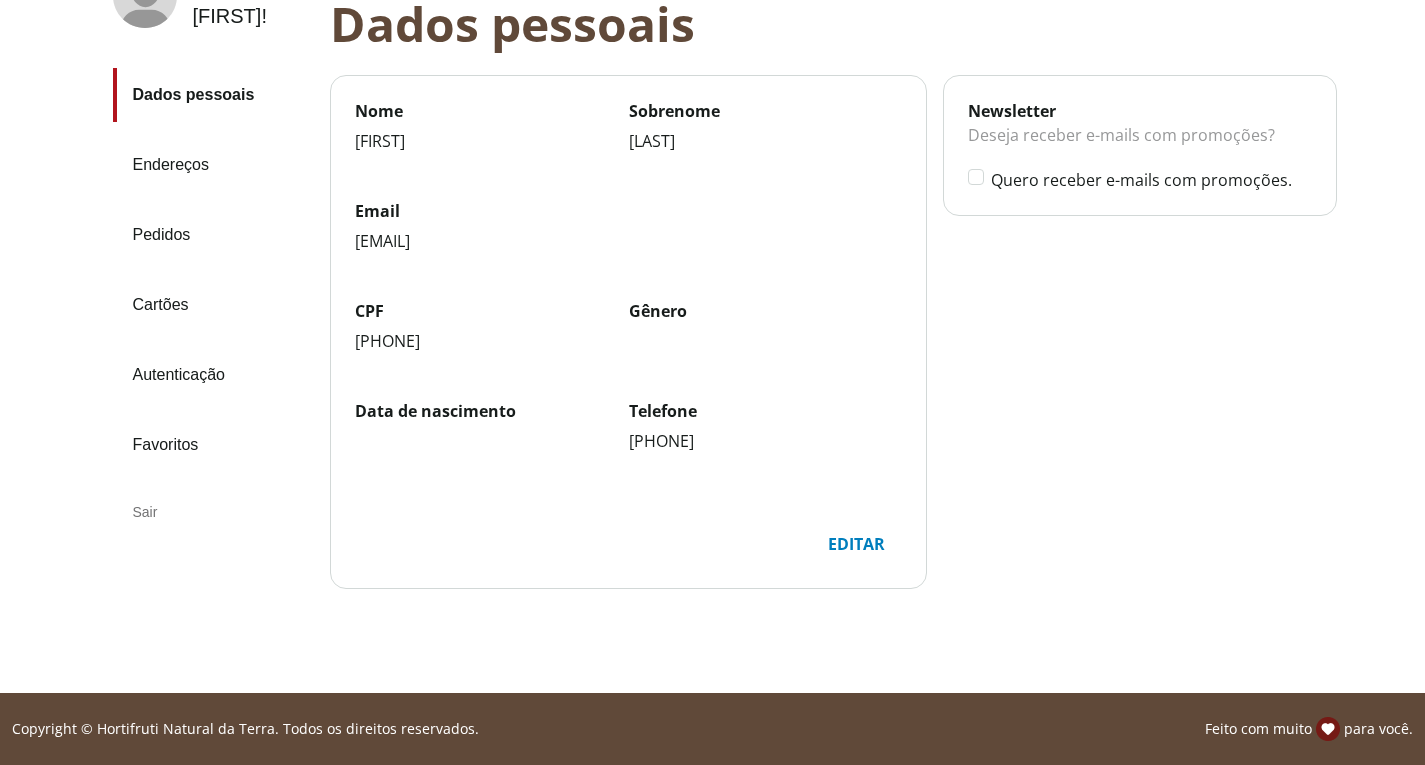 click on "Sair" at bounding box center (213, 512) 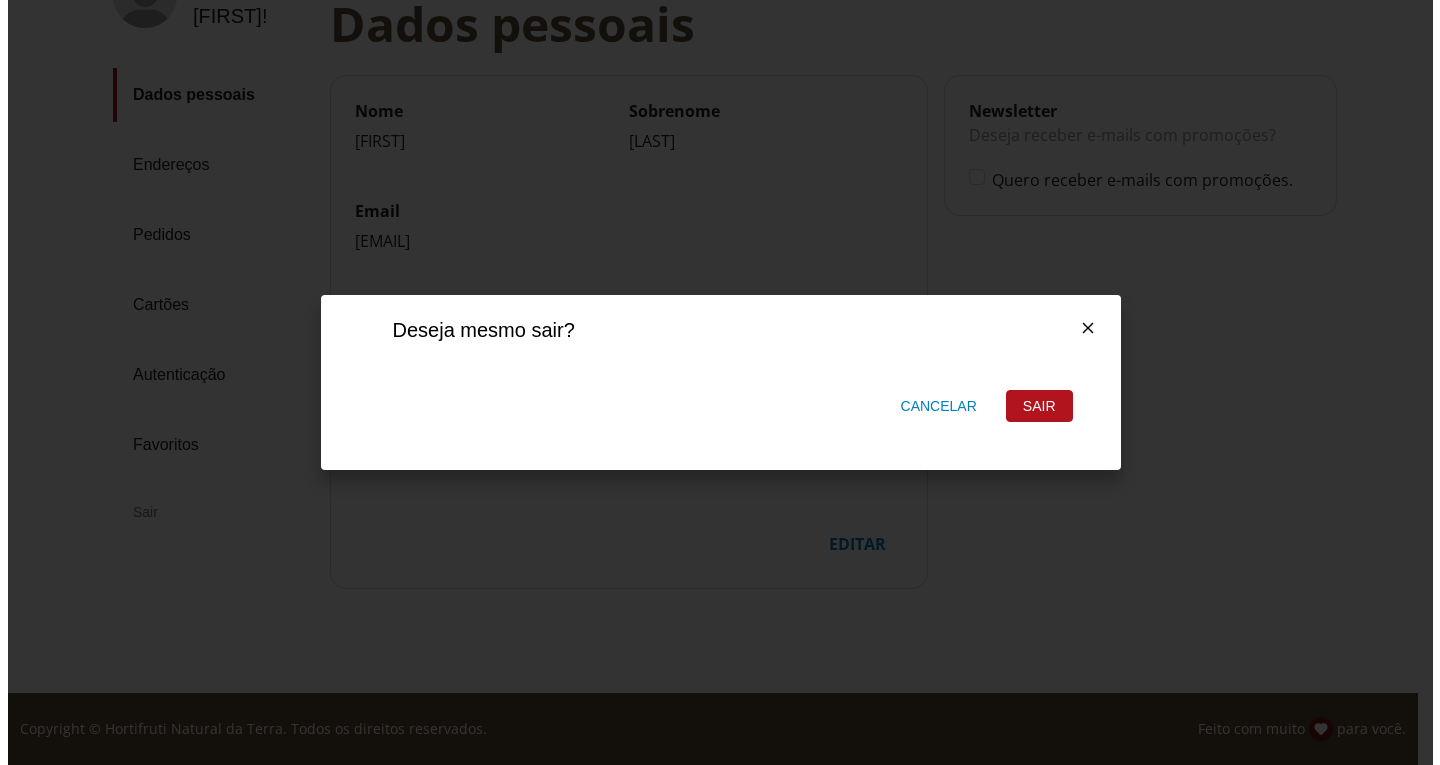 scroll, scrollTop: 0, scrollLeft: 0, axis: both 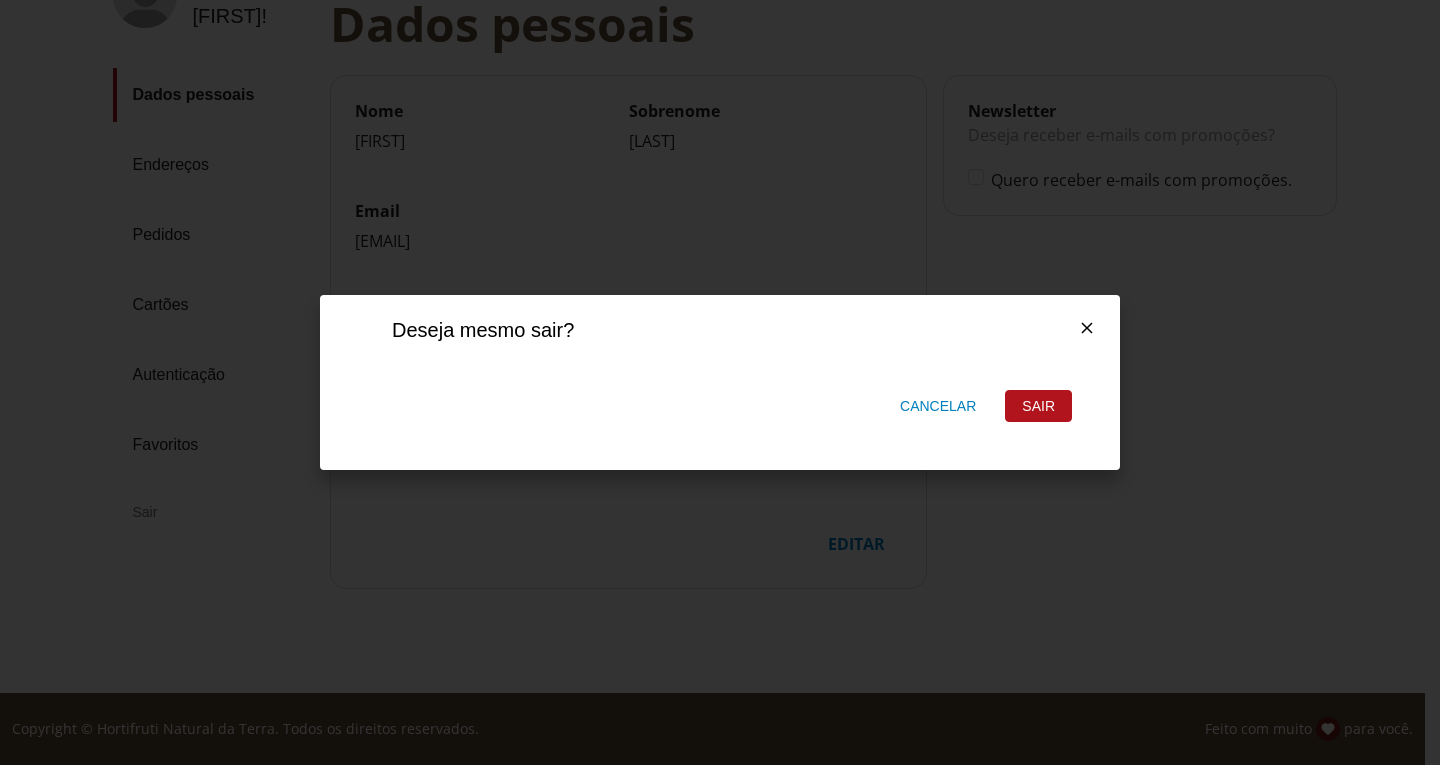 click on "Sair" at bounding box center [1038, 406] 